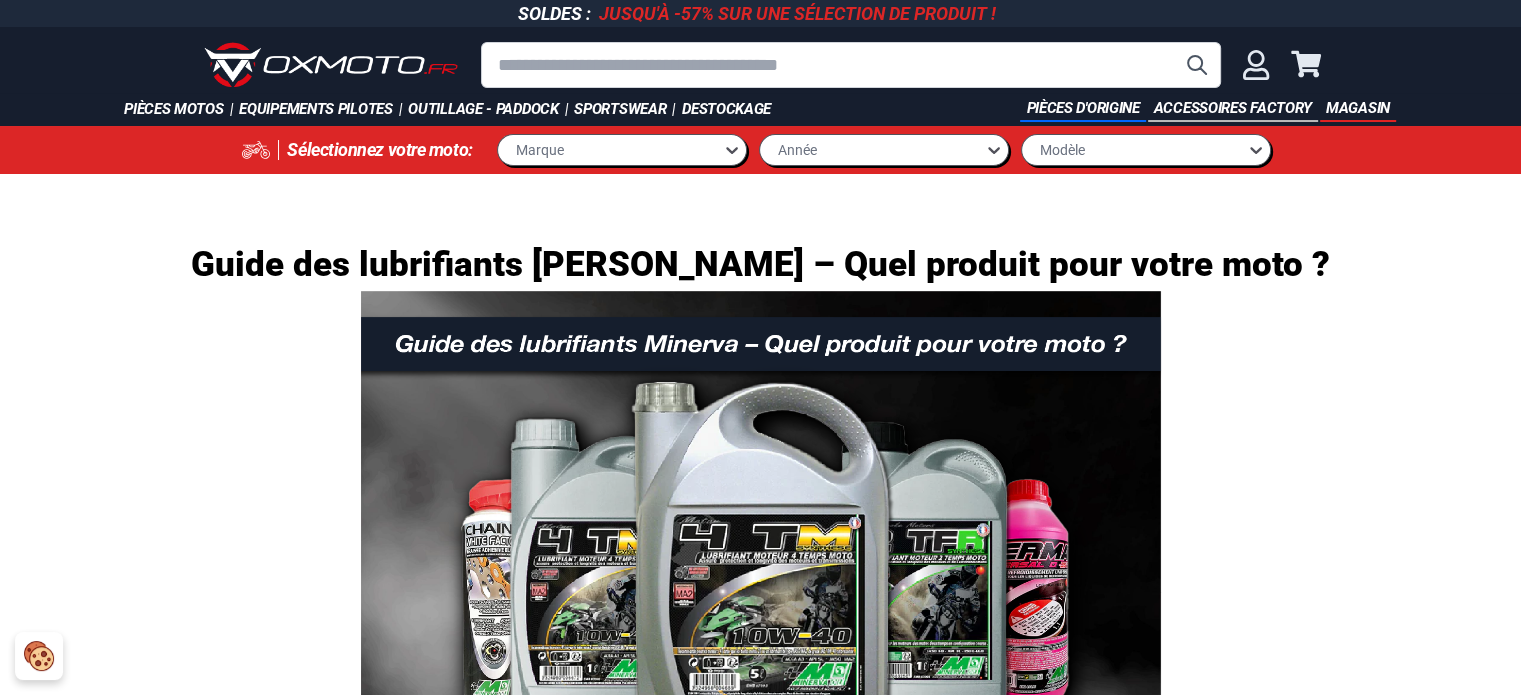 scroll, scrollTop: 0, scrollLeft: 0, axis: both 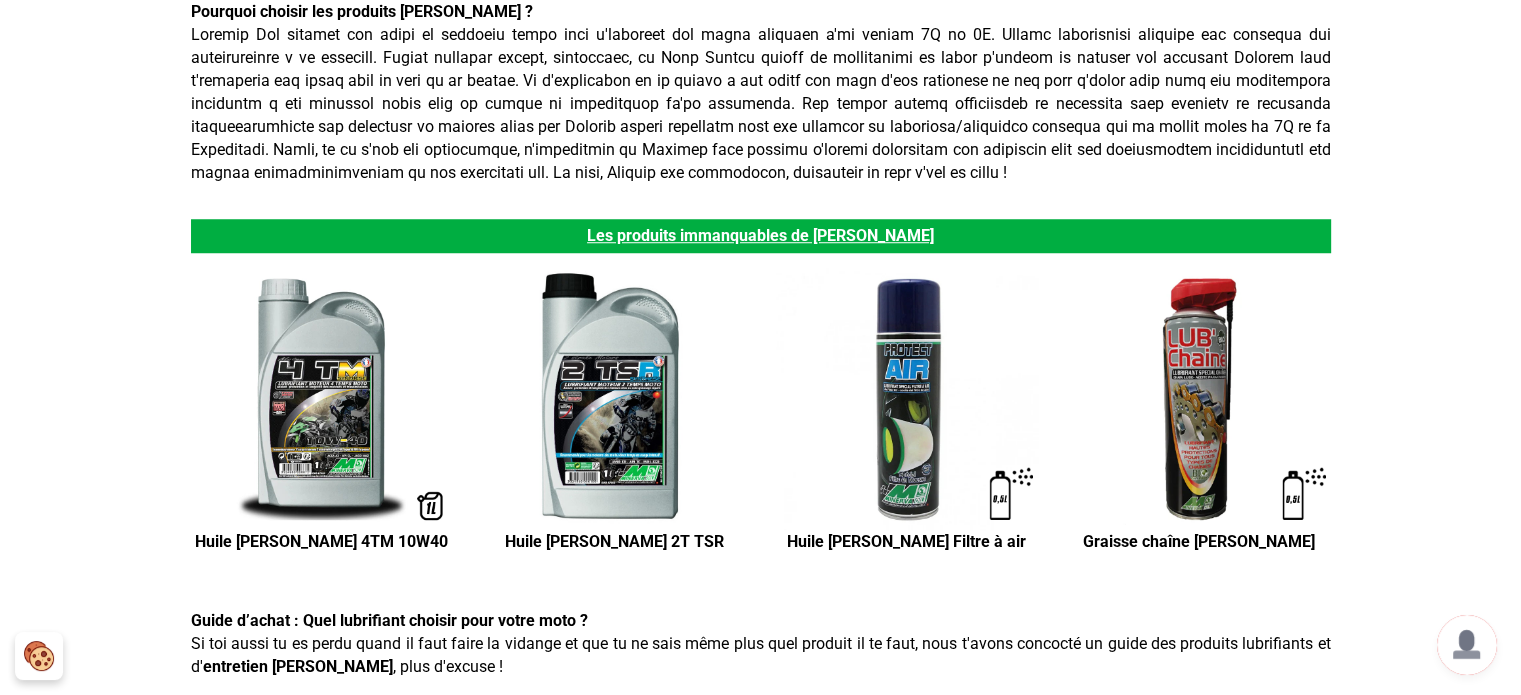 click at bounding box center [614, 399] 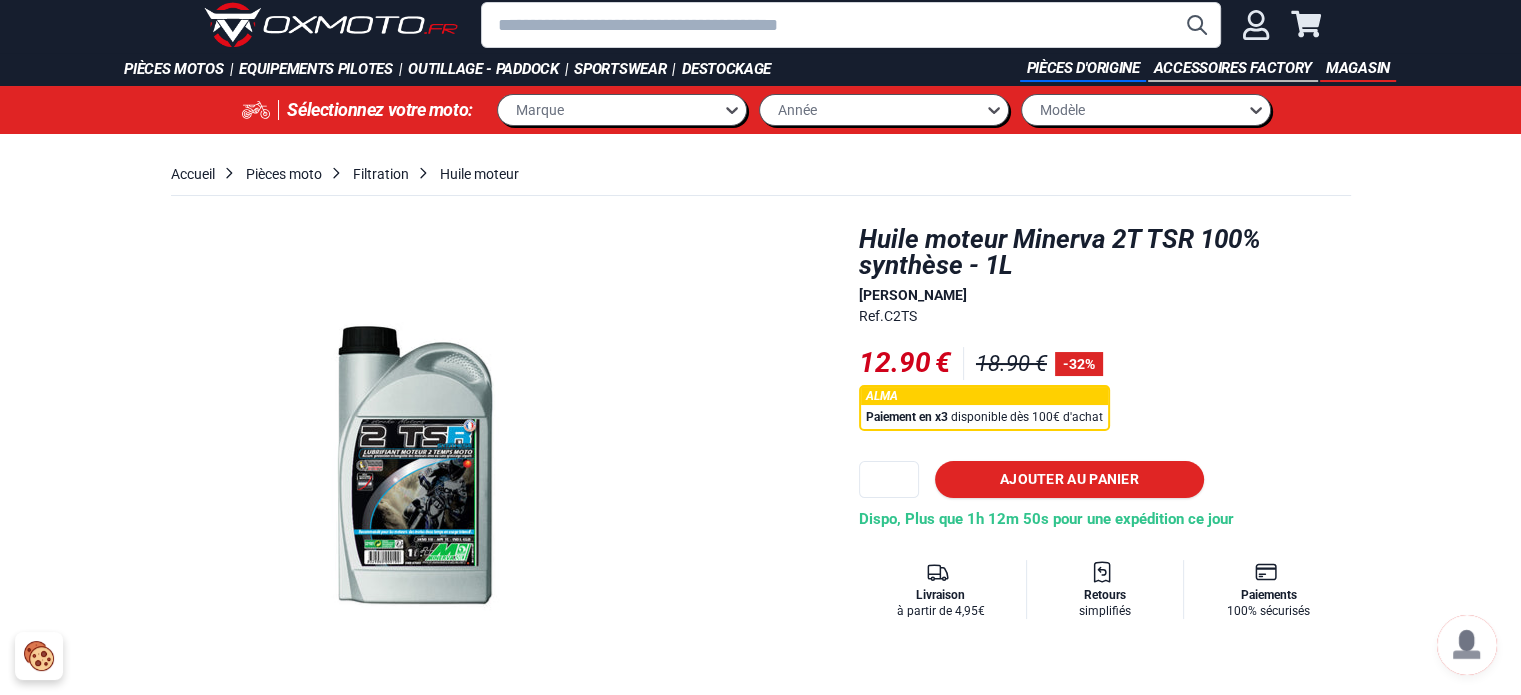 scroll, scrollTop: 80, scrollLeft: 0, axis: vertical 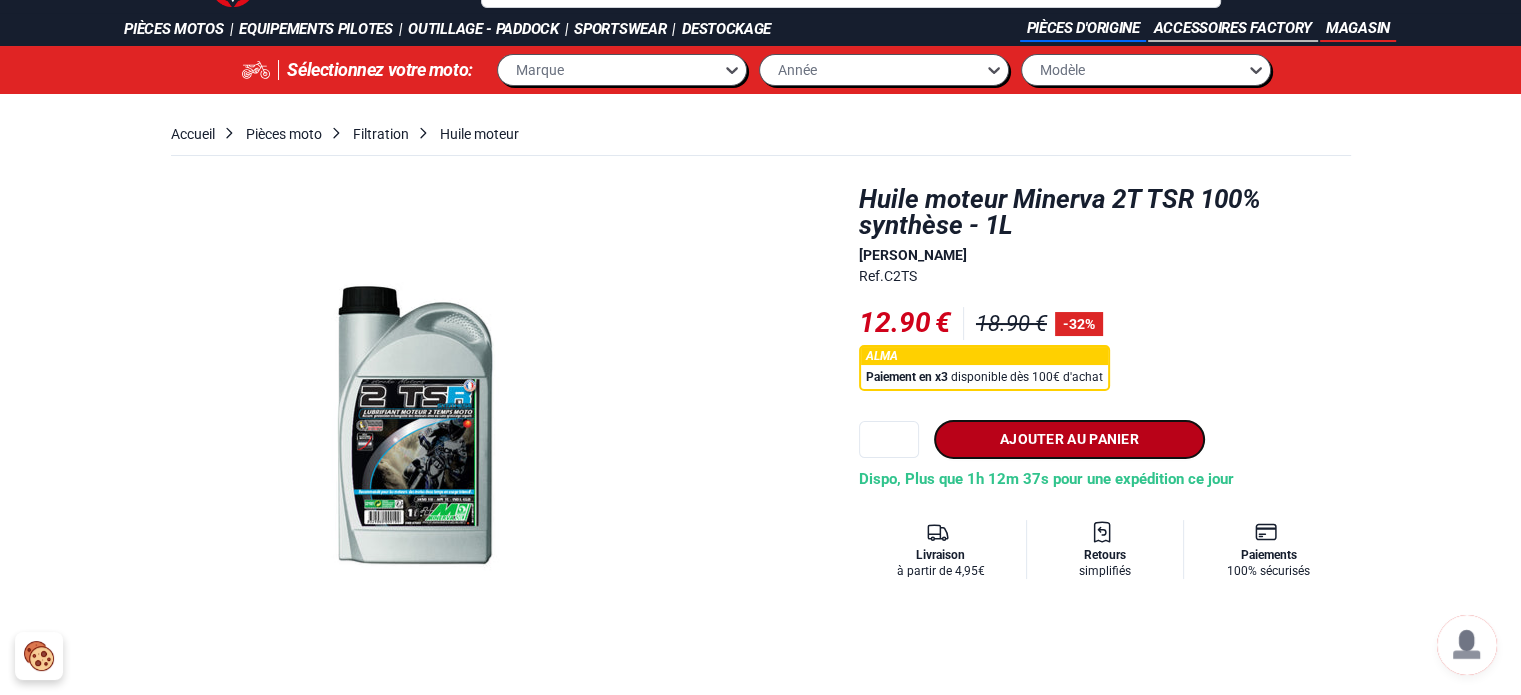 click on "Ajouter au panier" at bounding box center [1069, 439] 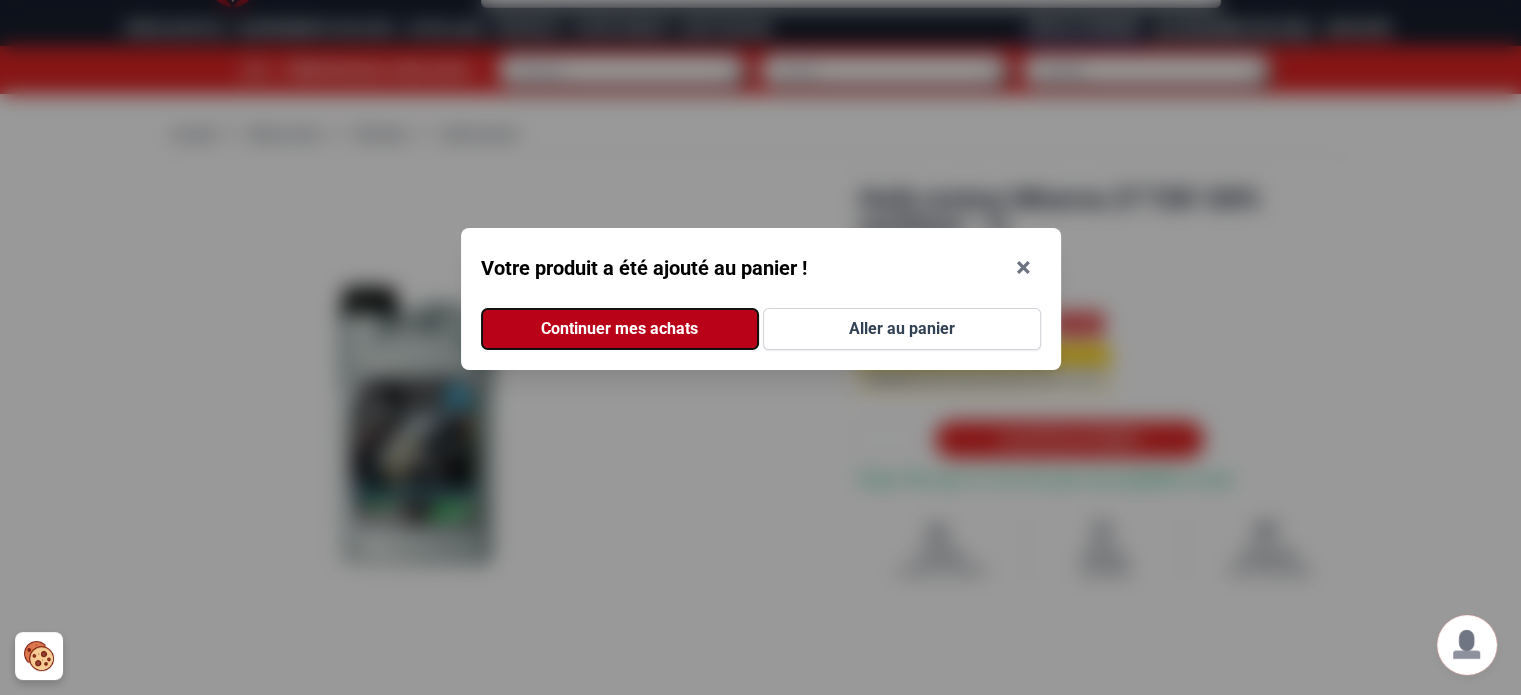 click on "Continuer mes achats" at bounding box center [620, 329] 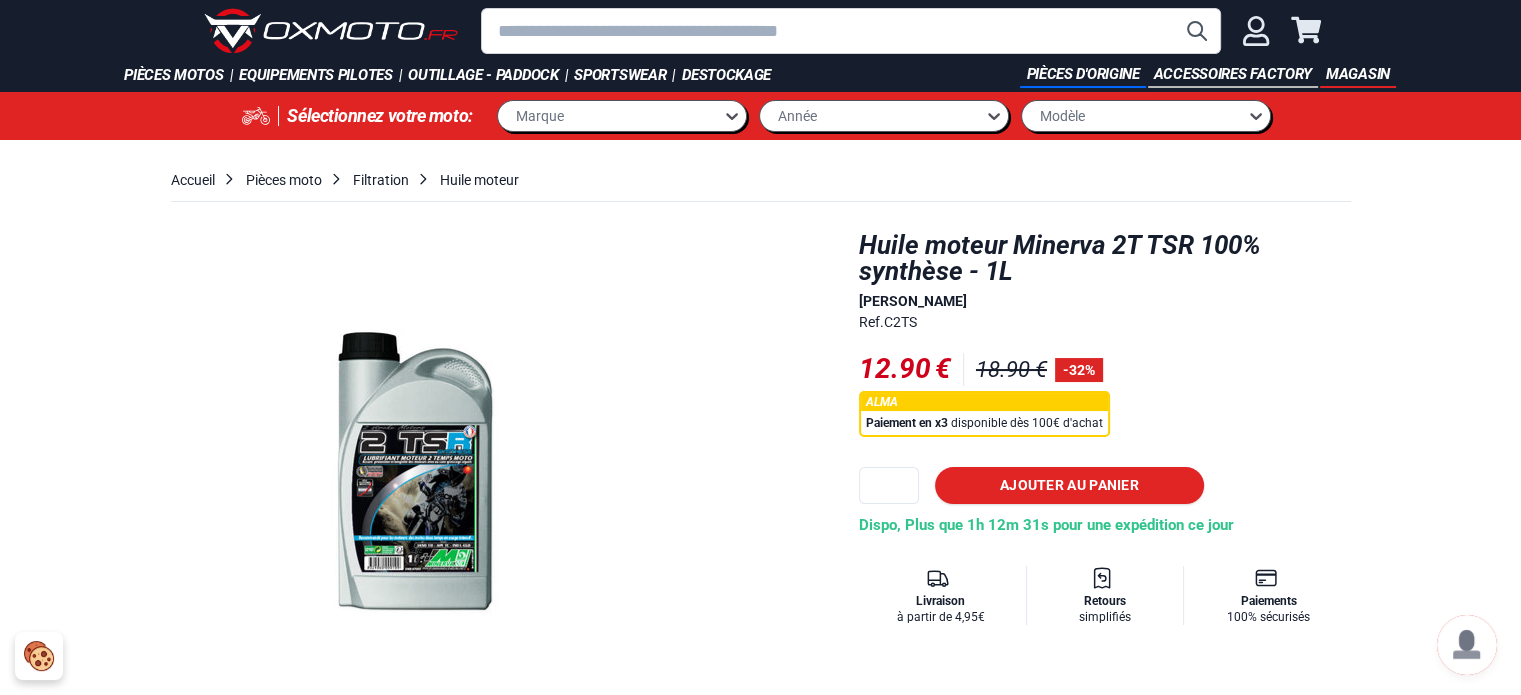 scroll, scrollTop: 0, scrollLeft: 0, axis: both 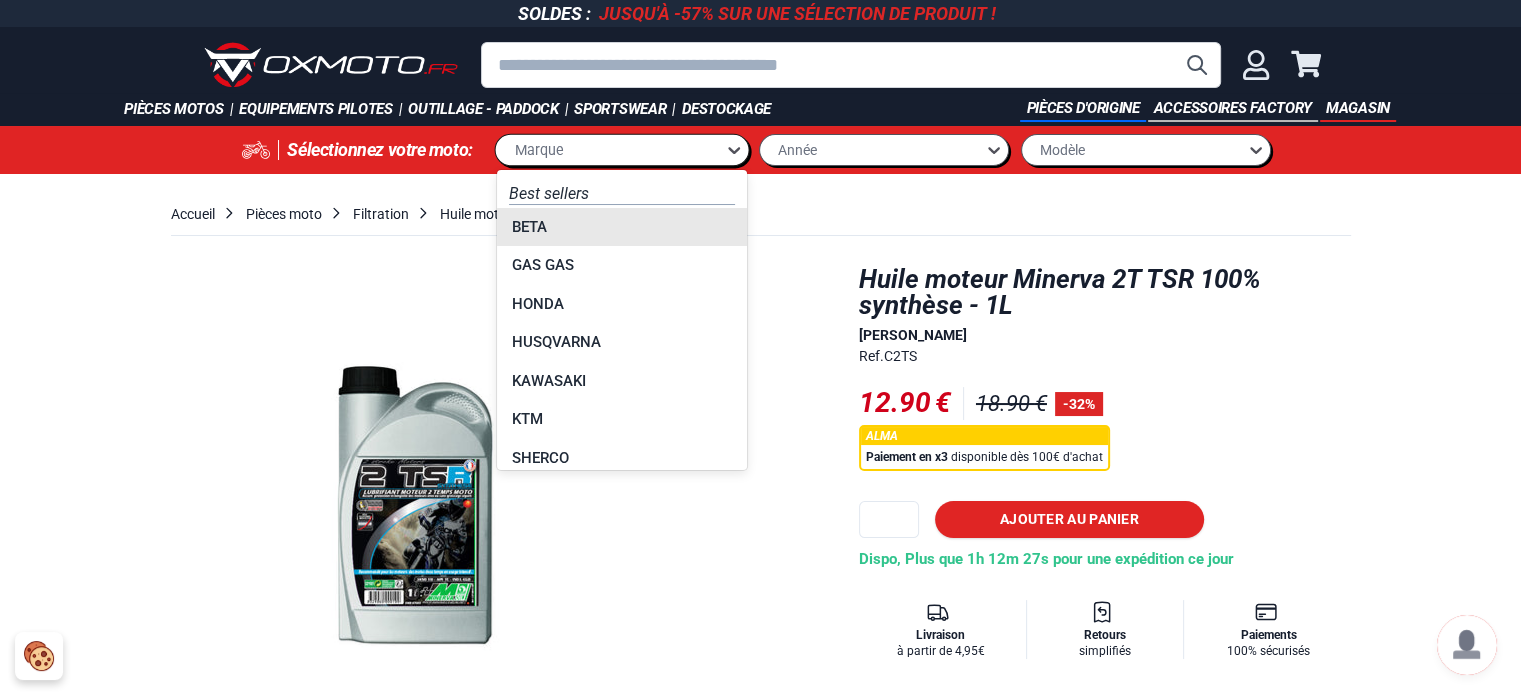 click on "Marque" at bounding box center (610, 149) 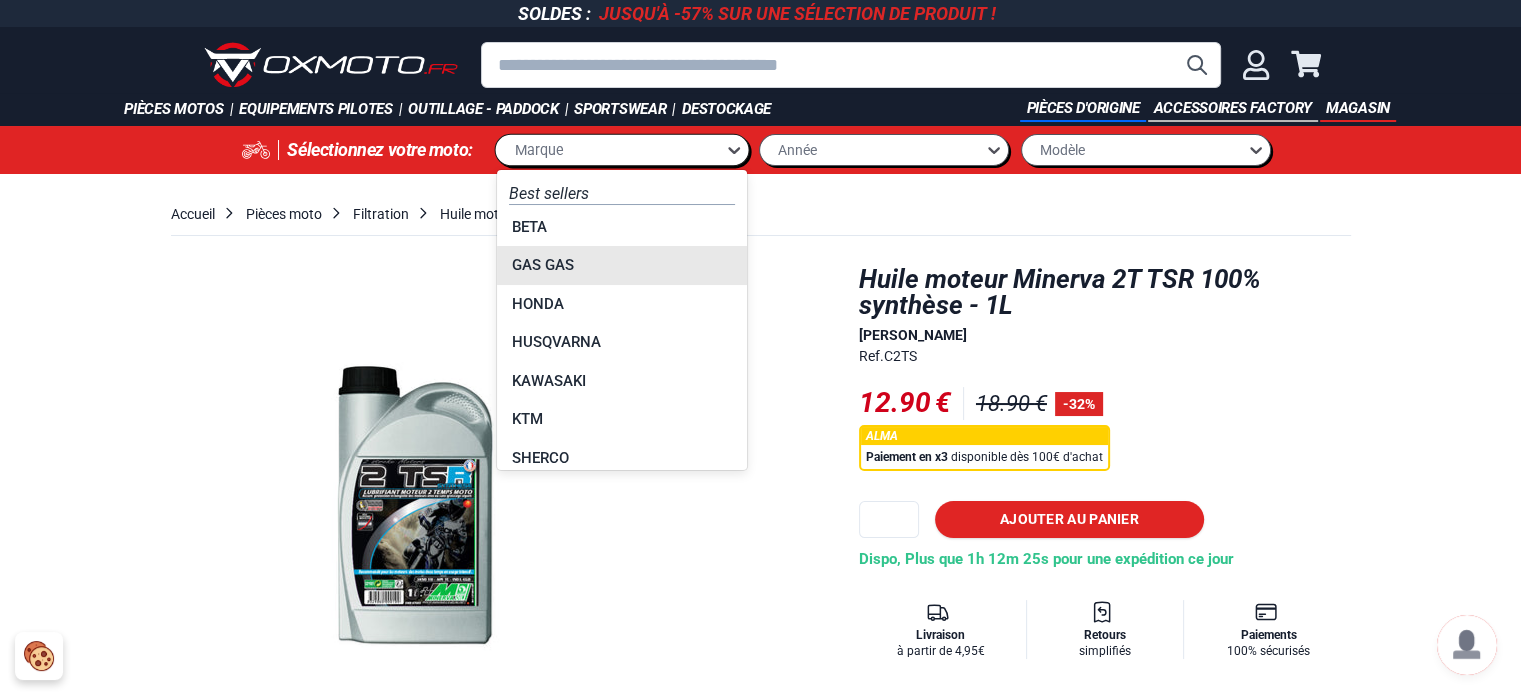 click on "GAS GAS" at bounding box center (622, 265) 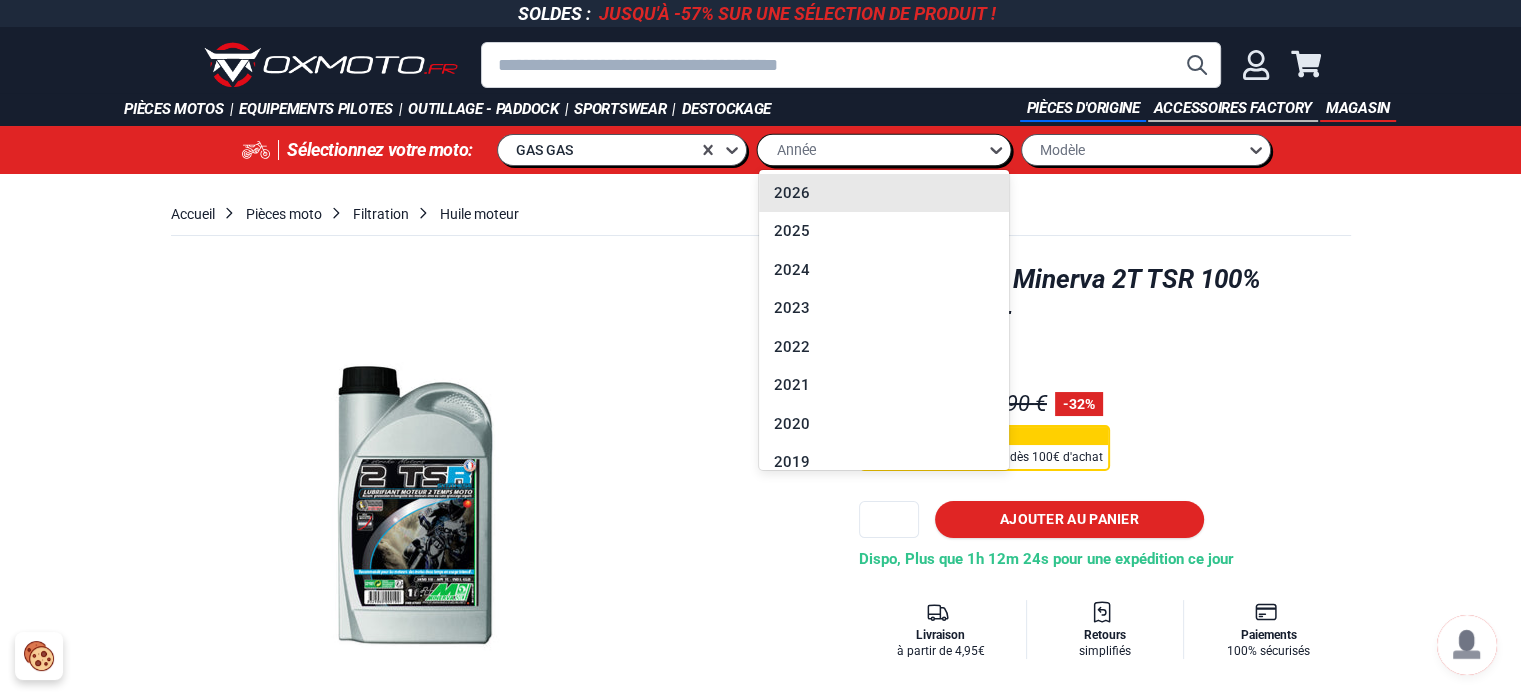click on "Année" at bounding box center (796, 149) 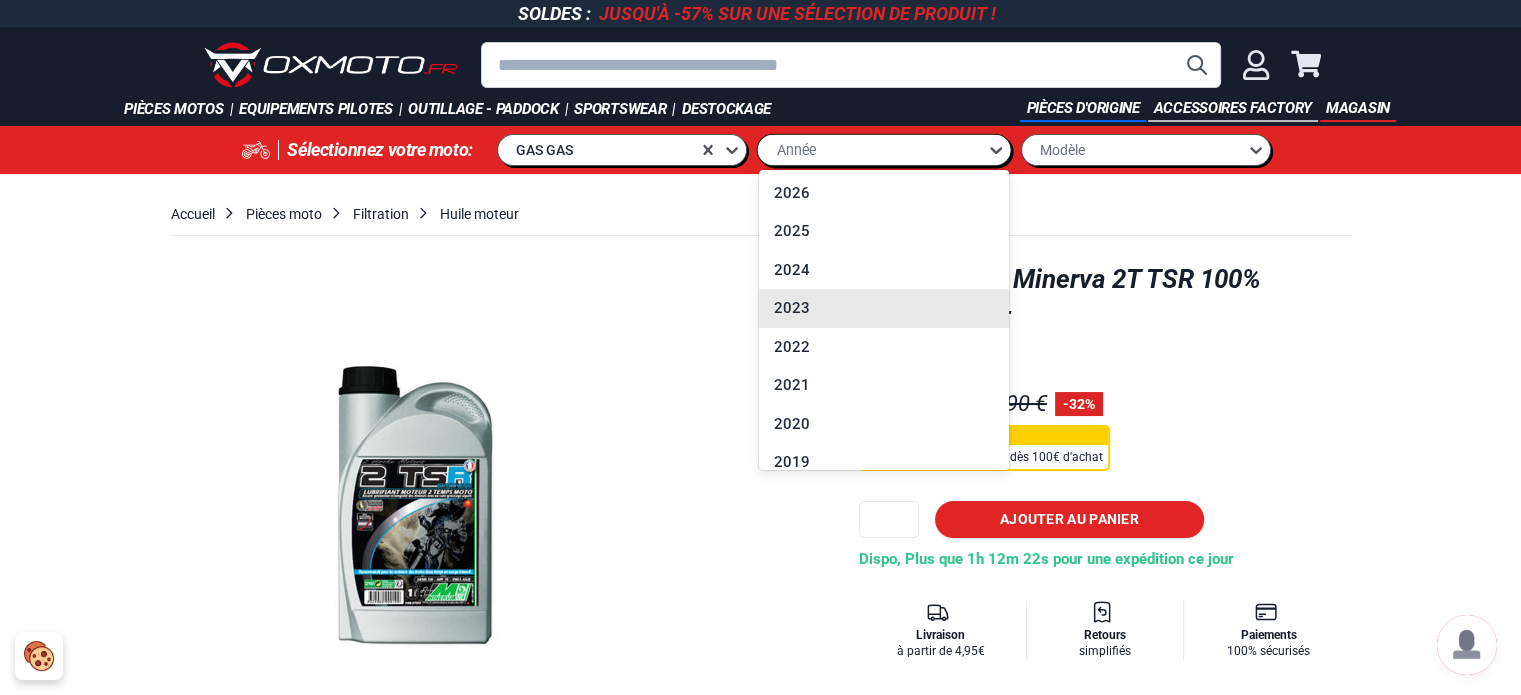 click on "2023" at bounding box center (884, 308) 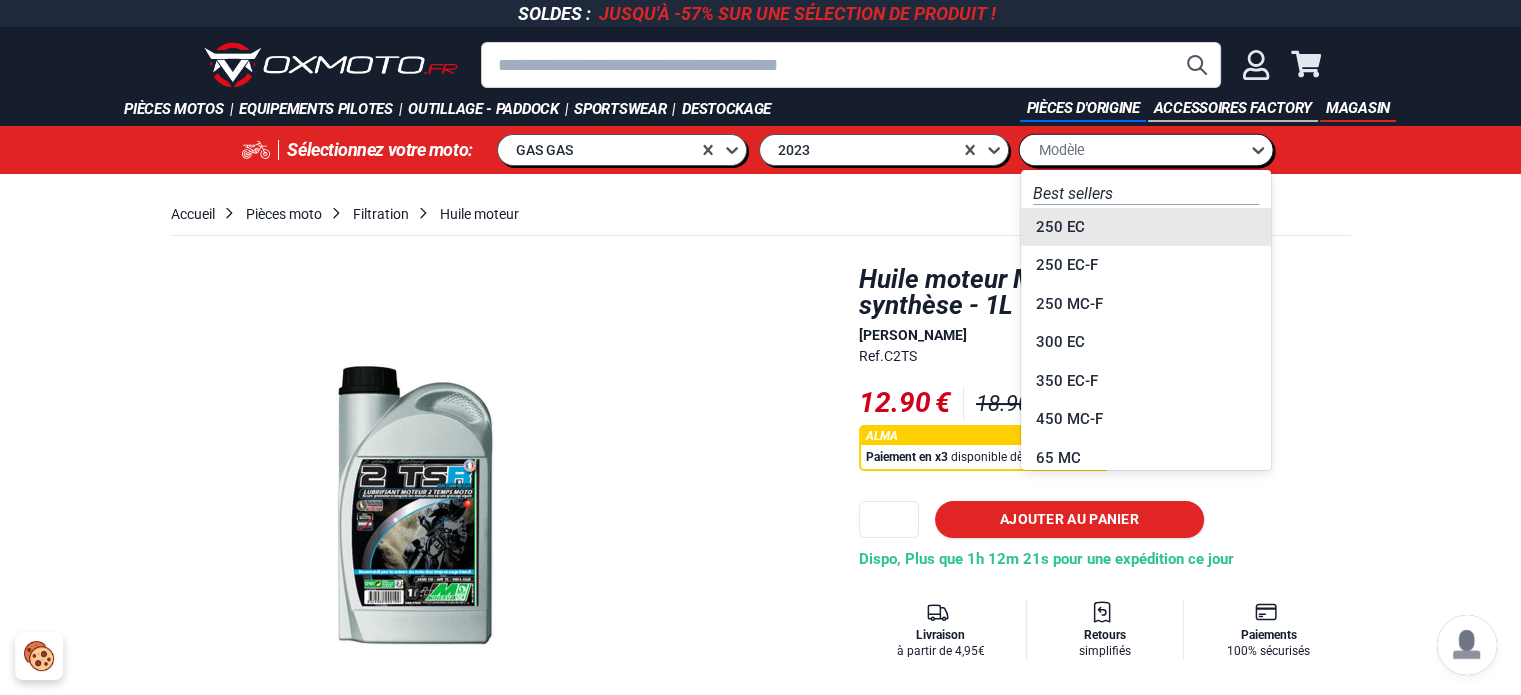 click on "Modèle" at bounding box center (1134, 149) 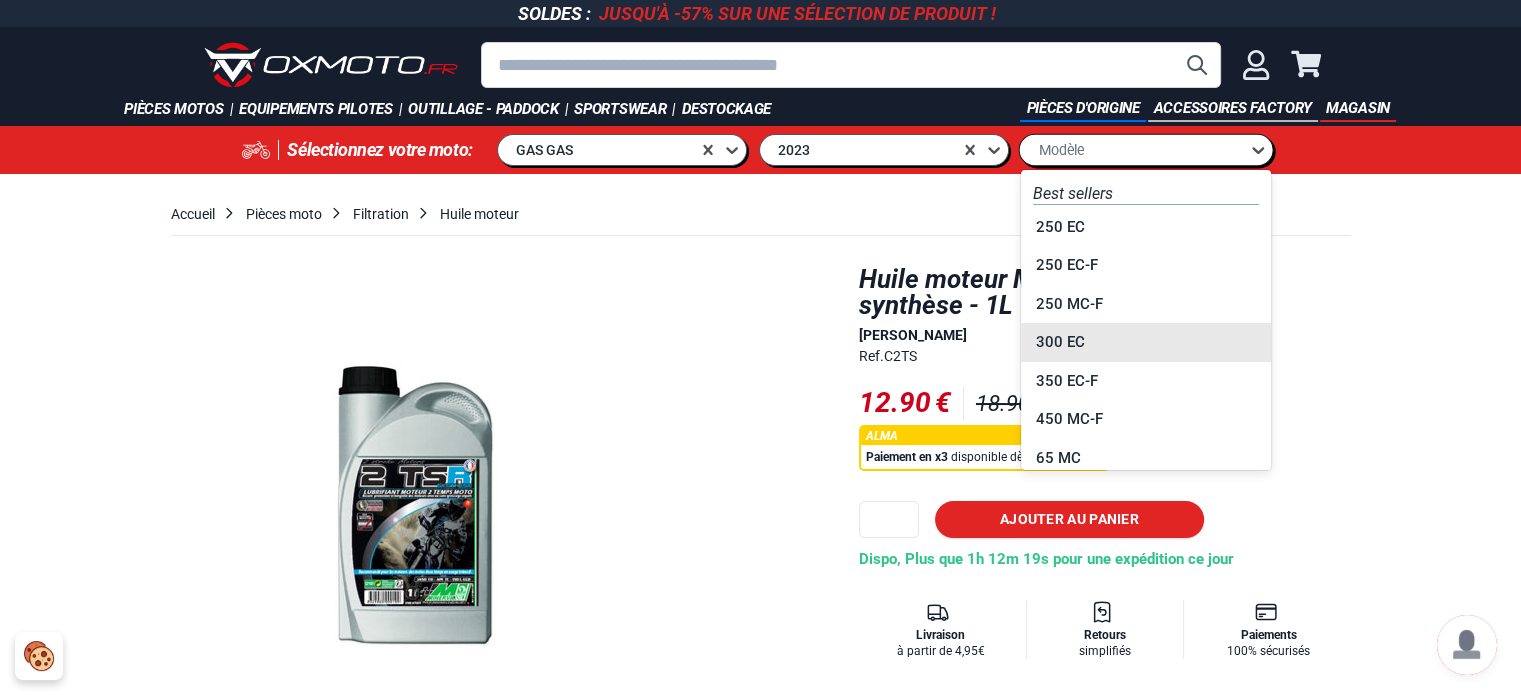 click on "300 EC" at bounding box center (1146, 342) 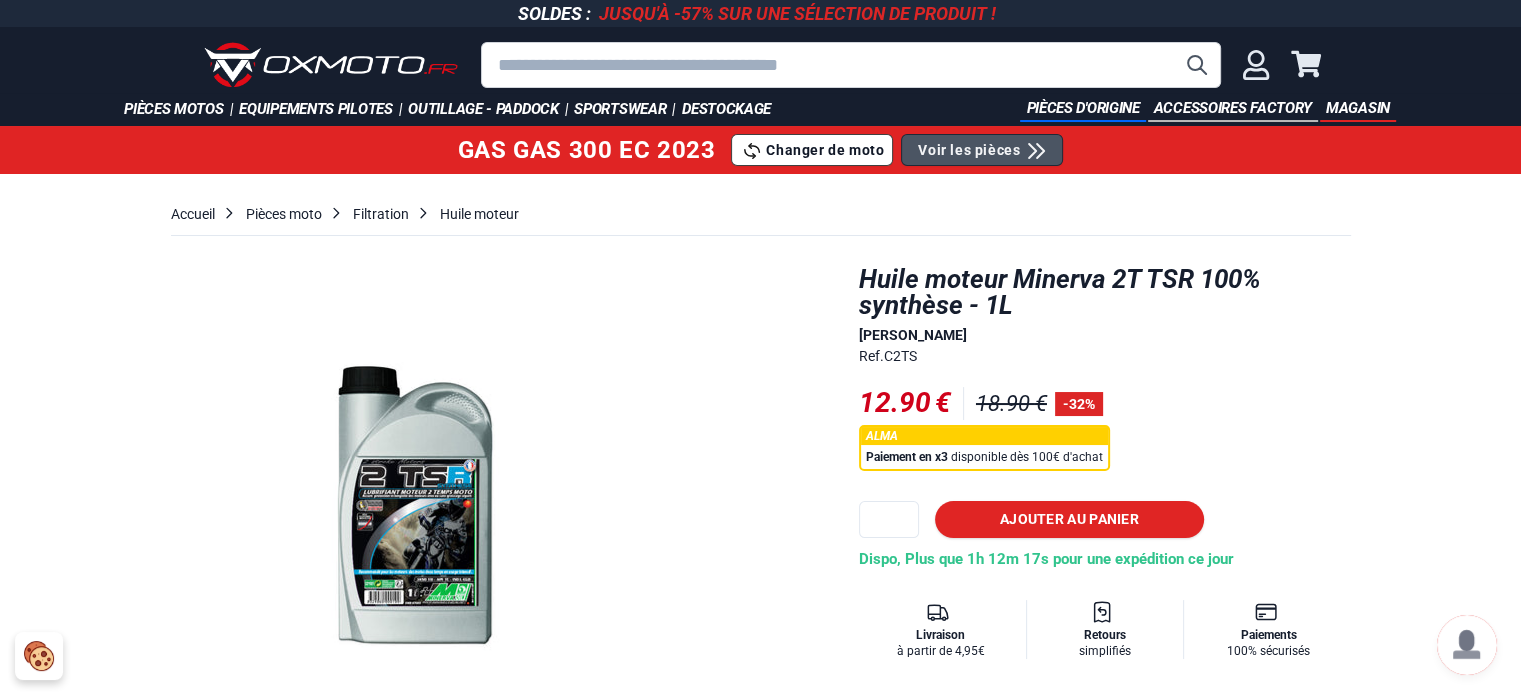 click on "Voir les pièces" at bounding box center (969, 150) 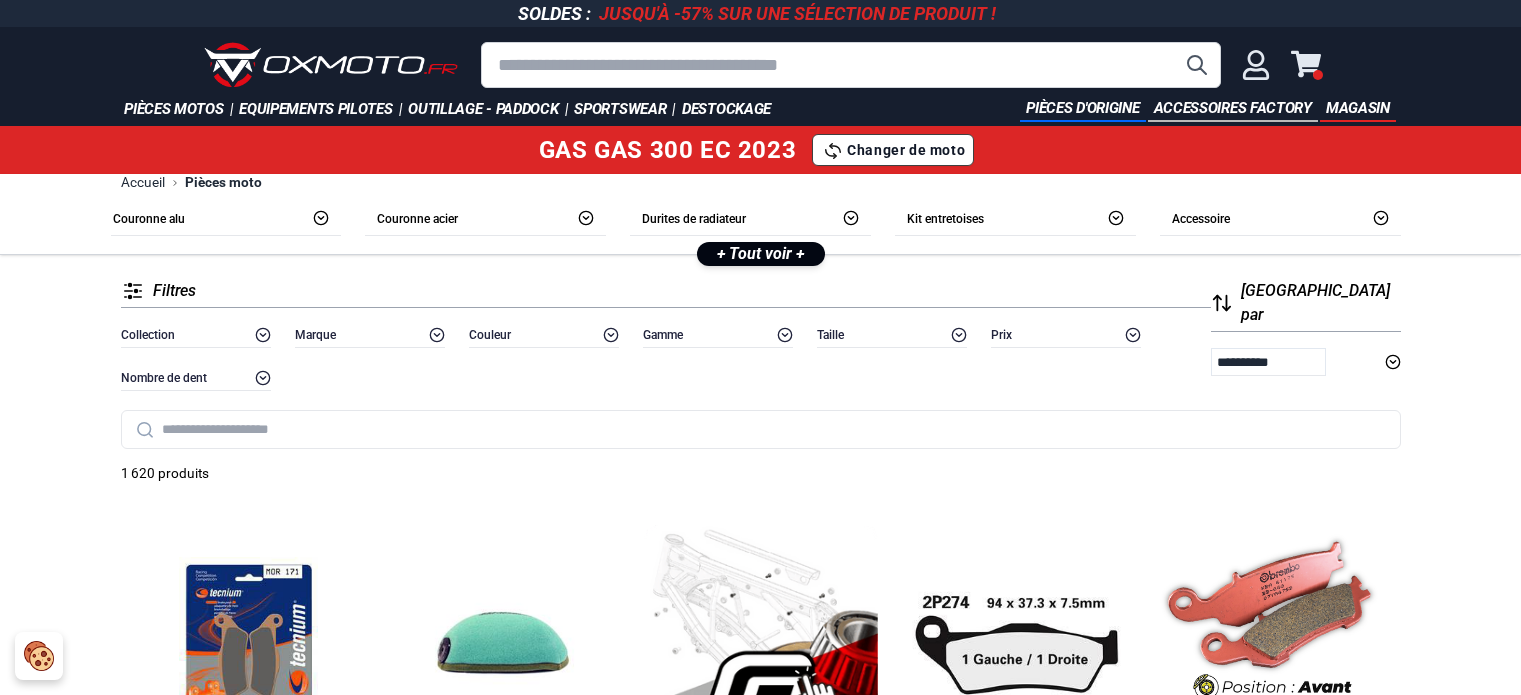 scroll, scrollTop: 0, scrollLeft: 0, axis: both 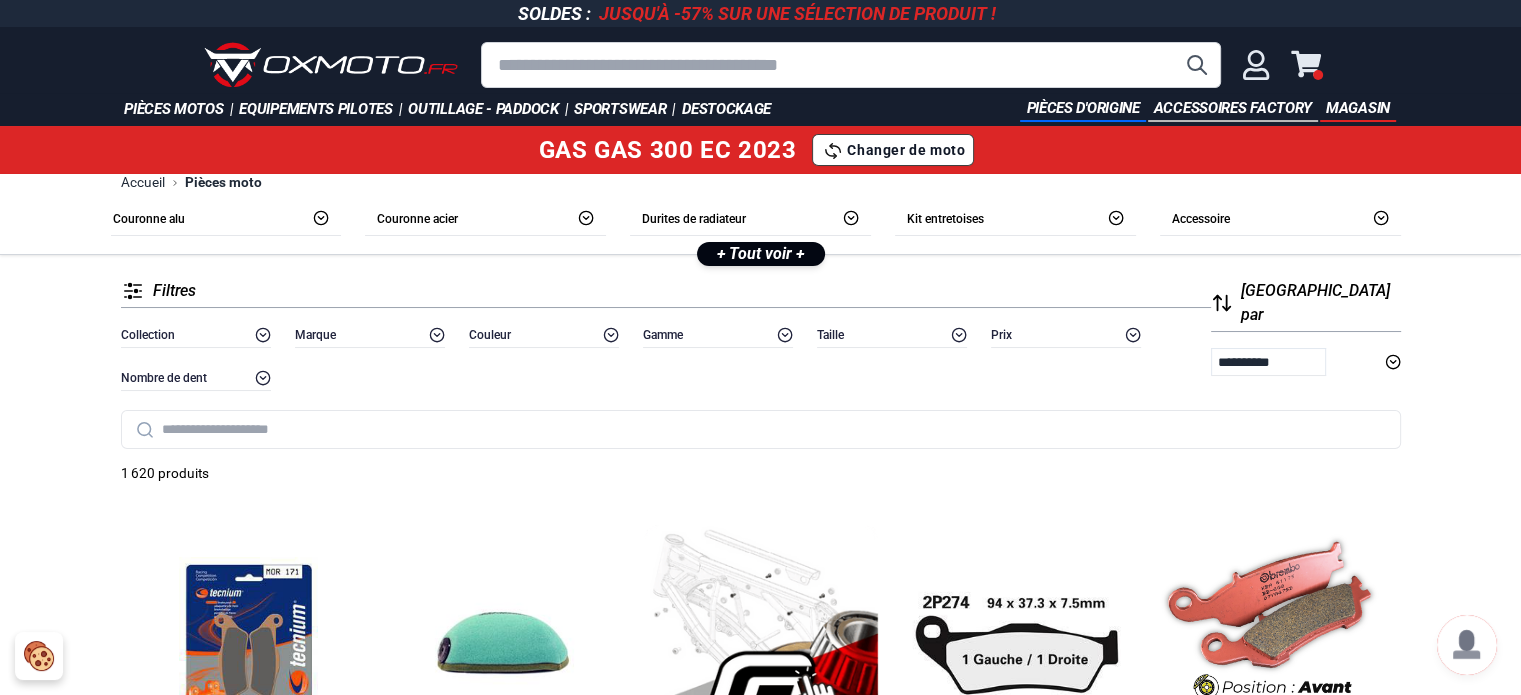 click on "17 30.59  € 35.99  € - 15 % Plaquettes de frein avant TECNIUM MOR171 métal fritté Tecnium 18 18.69  € 21.99  € - 15 % Filtre à air TWIN AIR pré-huilé KTM/Husqvarna Twin air 20 29.74  € 34.99  € - 15 % Plaquettes de frein avant NISSIN 2P-274GS semi-métallique Nissin 20 28.89  € 33.99  € - 15 % Plaquettes de frein avant BREMBO 07BB04SD métal fritté Brembo 20 16.14  € 18.99  € - 15 % Couvercle de filtre à air TECNIUM KTM SX125/SX-F250/450 Tecnium 18 19.54  € 22.99  € - 15 % Couvercle de filtre à air TWIN AIR KTM/Husqvarna Twin air 20 17.84  € 20.99  € - 15 % Bonnet sur-filtre TWIN AIR GP Twin air 17 18.69  € 21.99  € - 15 % Filtre à air TWIN AIR pré-huilé Twin air 20 11.89  € 13.99  € - 15 % Filtre à air TECNIUM Standard KTM/Husqvarna Tecnium 11 15.29  € 17.99  € - 15 % Filtre à air TWIN AIR Standard KTM/Husqvarna Twin air 19 49.29  € 57.99  € - 15 % Couronne AFAM acier anti-boue 71304 - 520 - 51 dents Afam 47 84.90  € 109.90  € - 23 % Ek chain 47 -" at bounding box center (761, 1560) 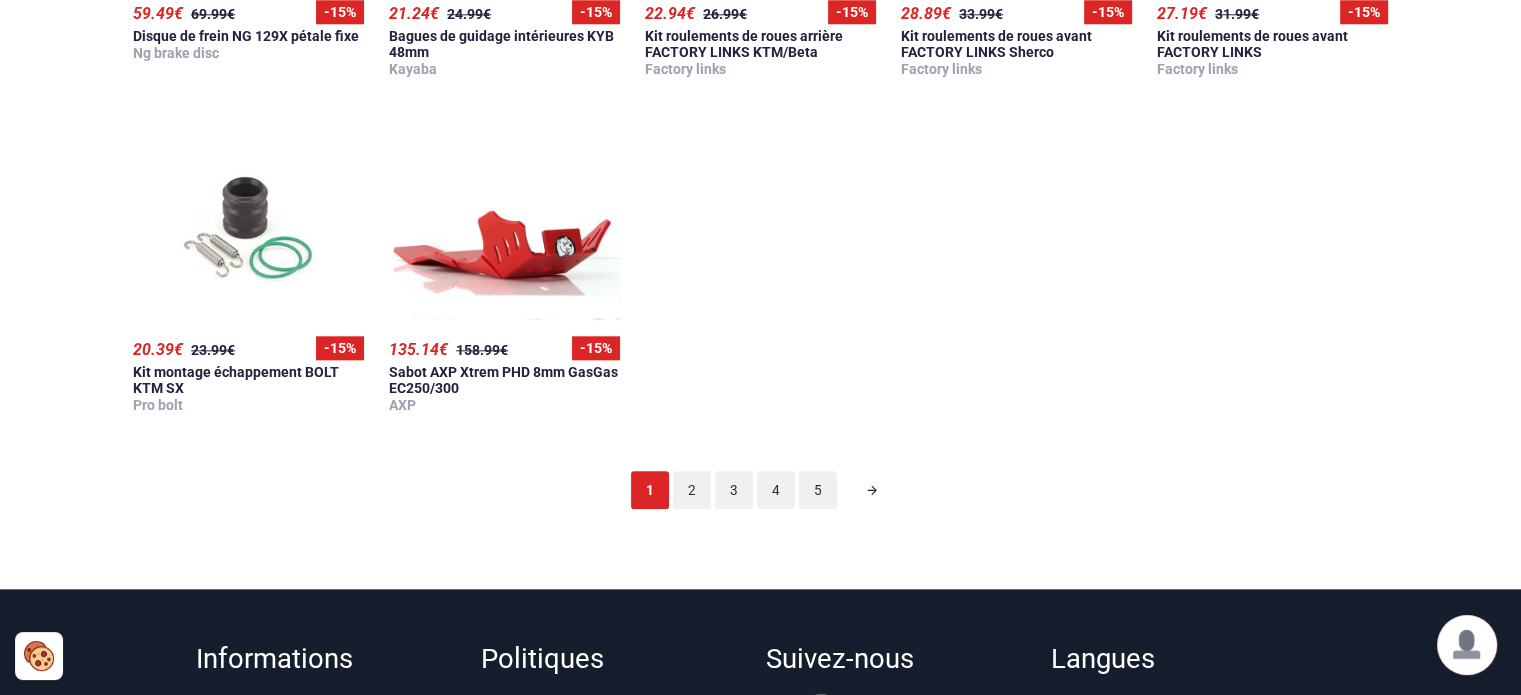scroll, scrollTop: 2160, scrollLeft: 0, axis: vertical 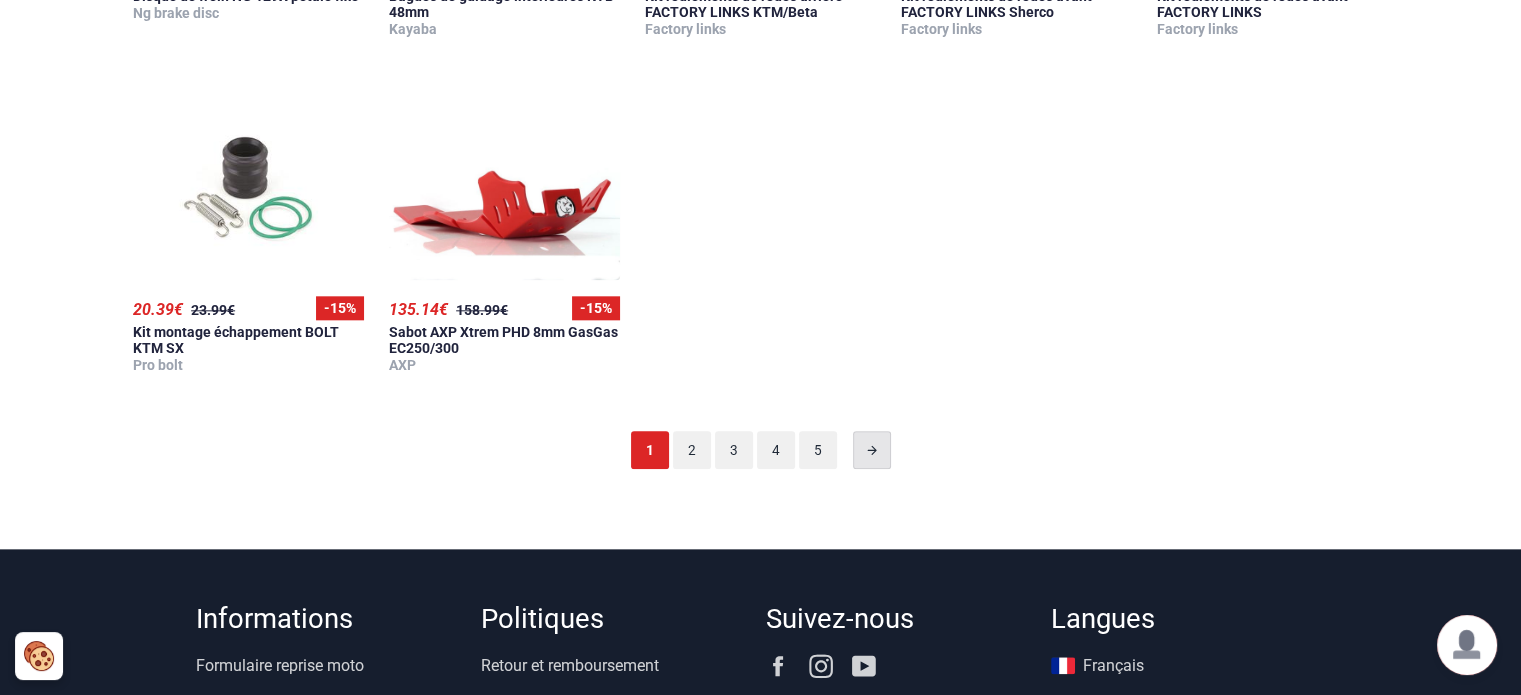 click at bounding box center (872, 450) 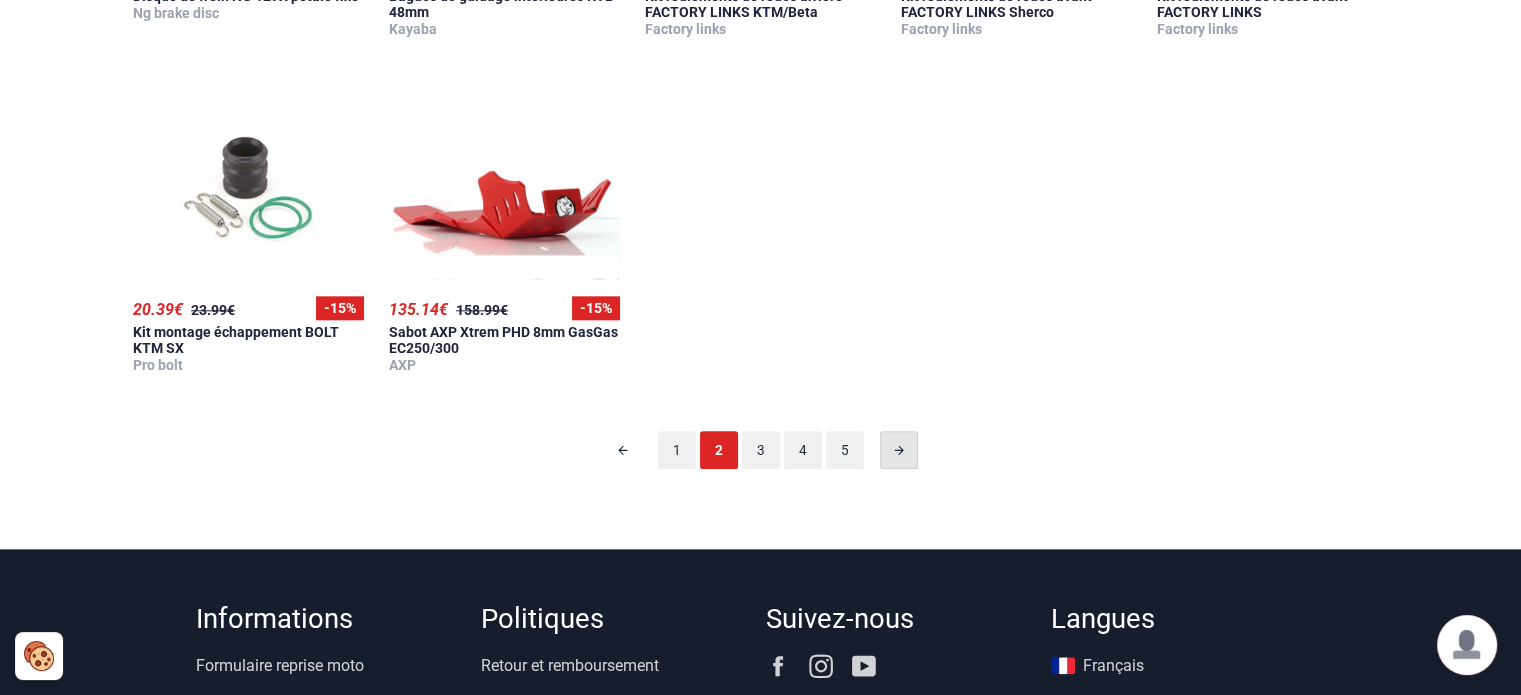 scroll, scrollTop: 124, scrollLeft: 0, axis: vertical 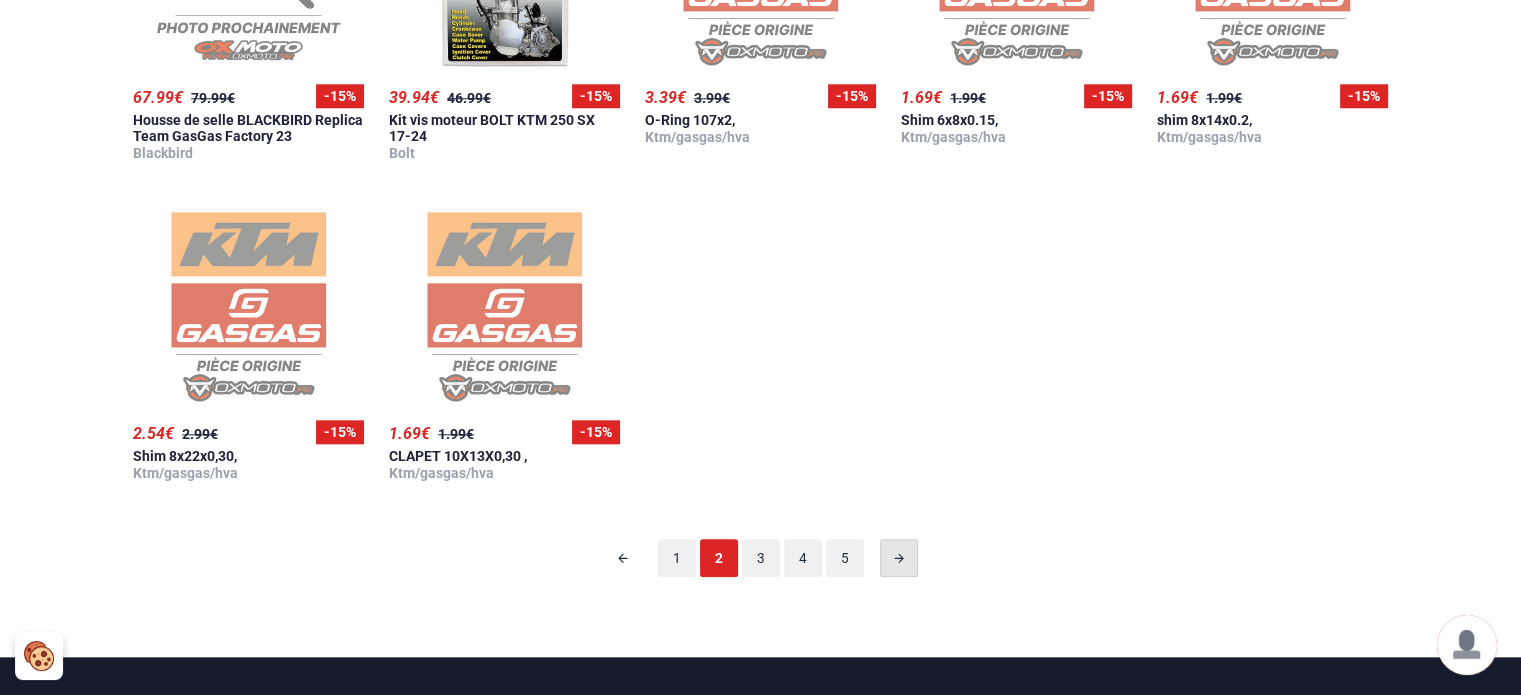 click at bounding box center [899, 558] 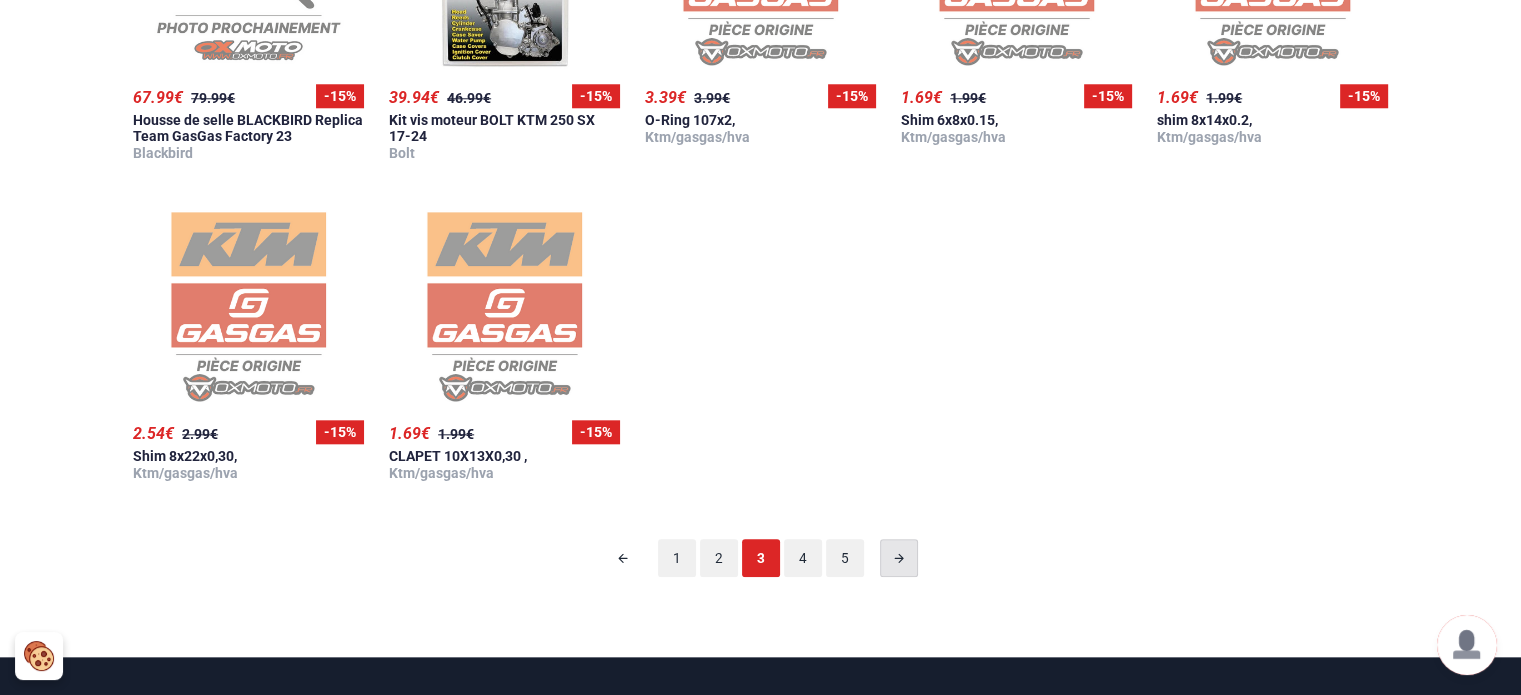 scroll, scrollTop: 124, scrollLeft: 0, axis: vertical 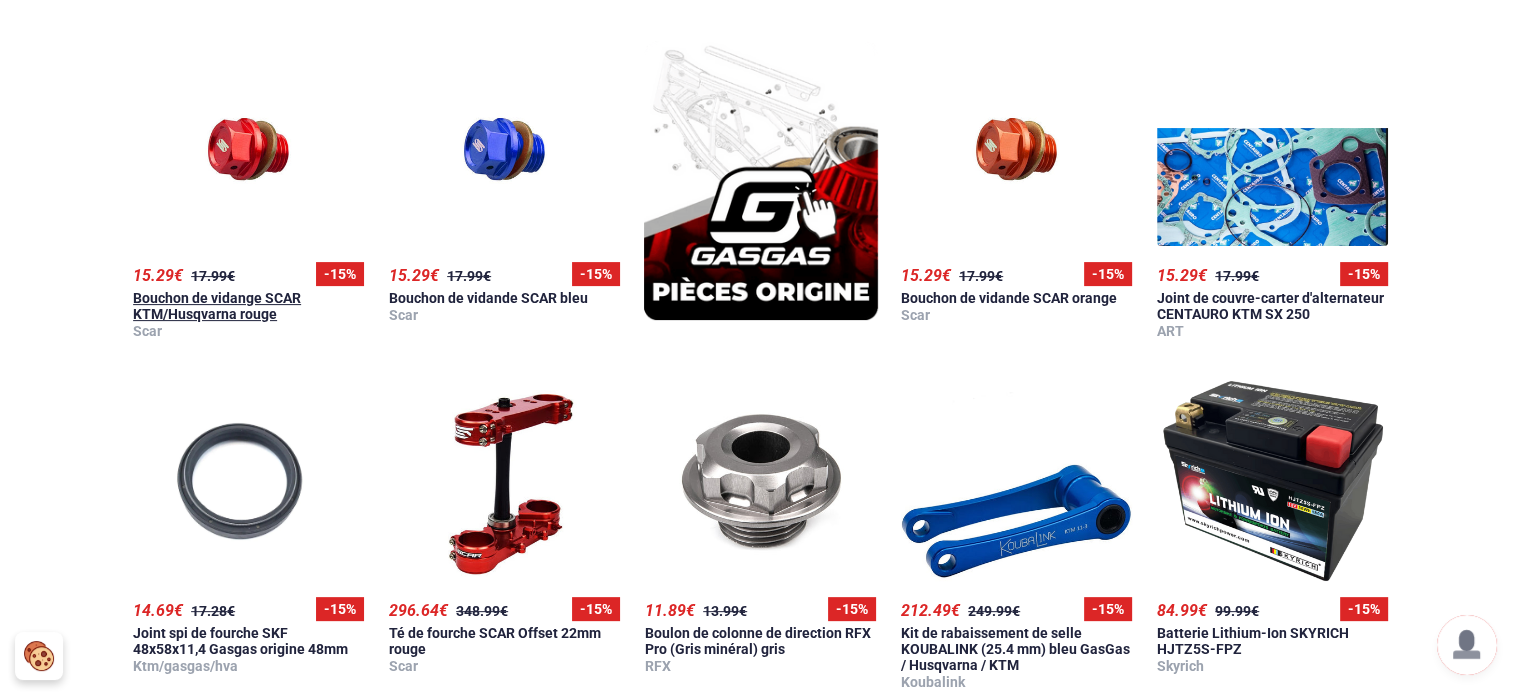 click on "Bouchon de vidange SCAR KTM/Husqvarna rouge" at bounding box center [217, 306] 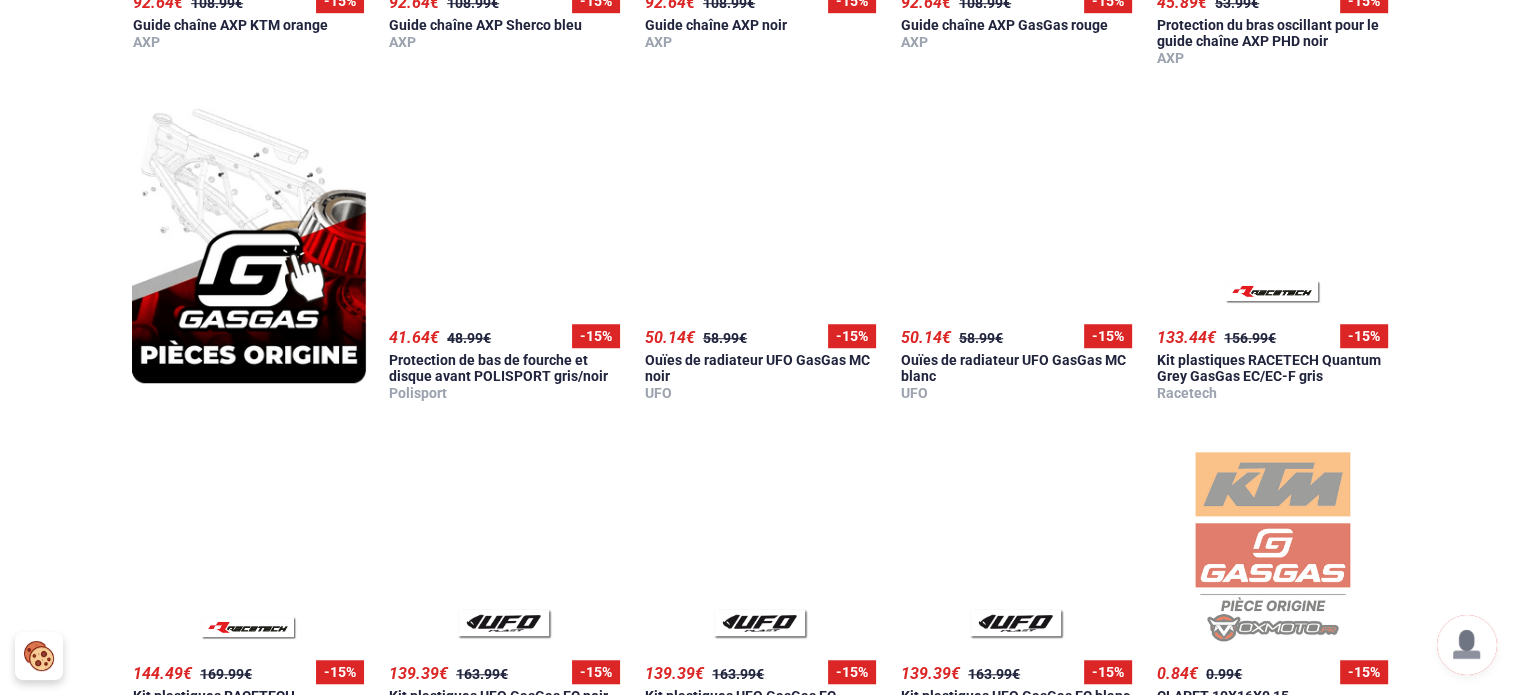 scroll, scrollTop: 1484, scrollLeft: 0, axis: vertical 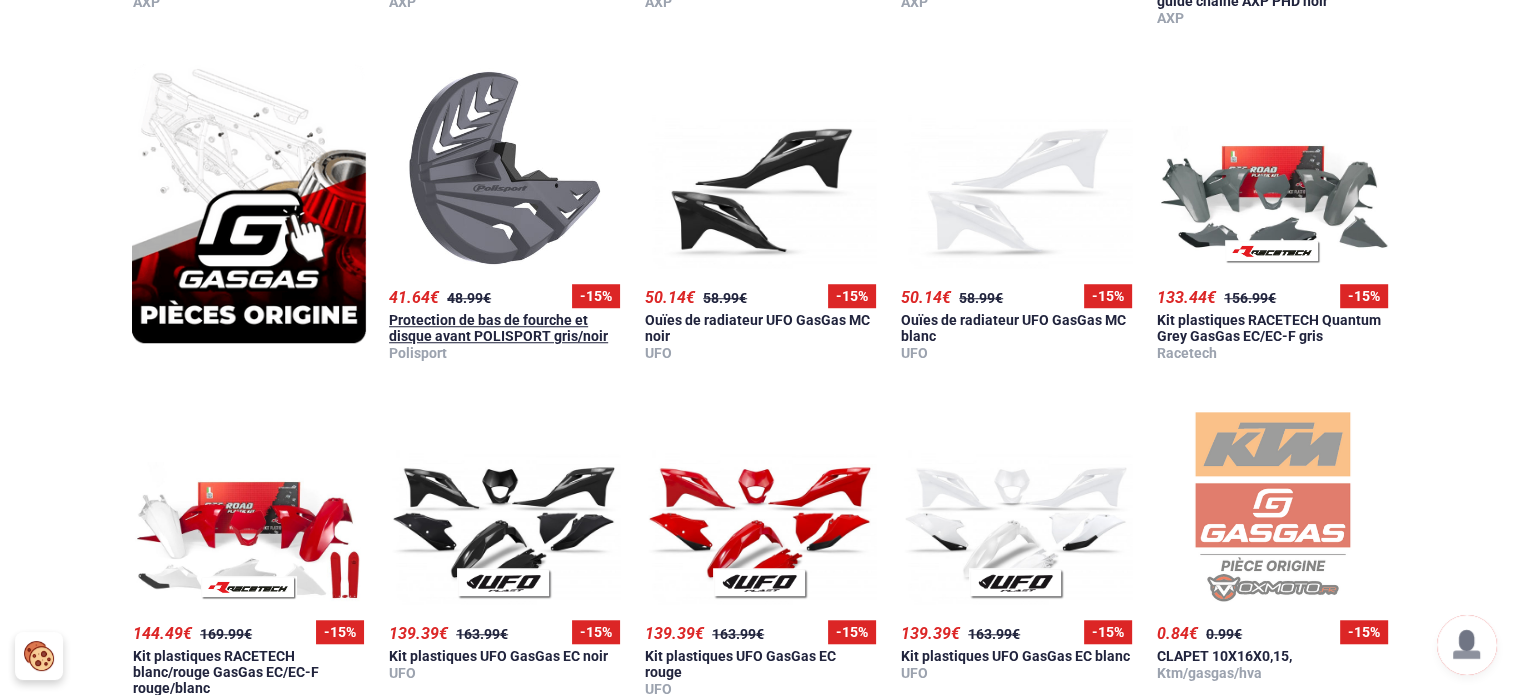 click at bounding box center [505, 168] 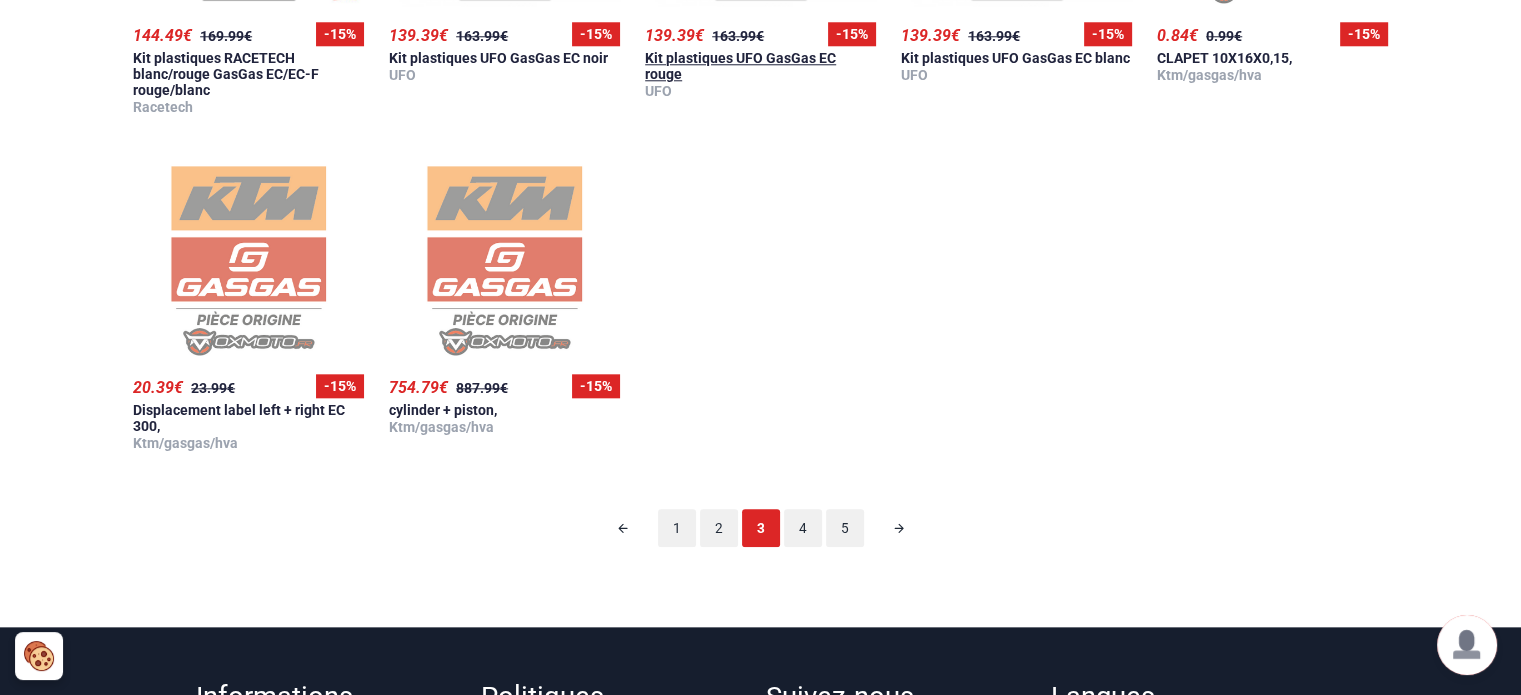 scroll, scrollTop: 2084, scrollLeft: 0, axis: vertical 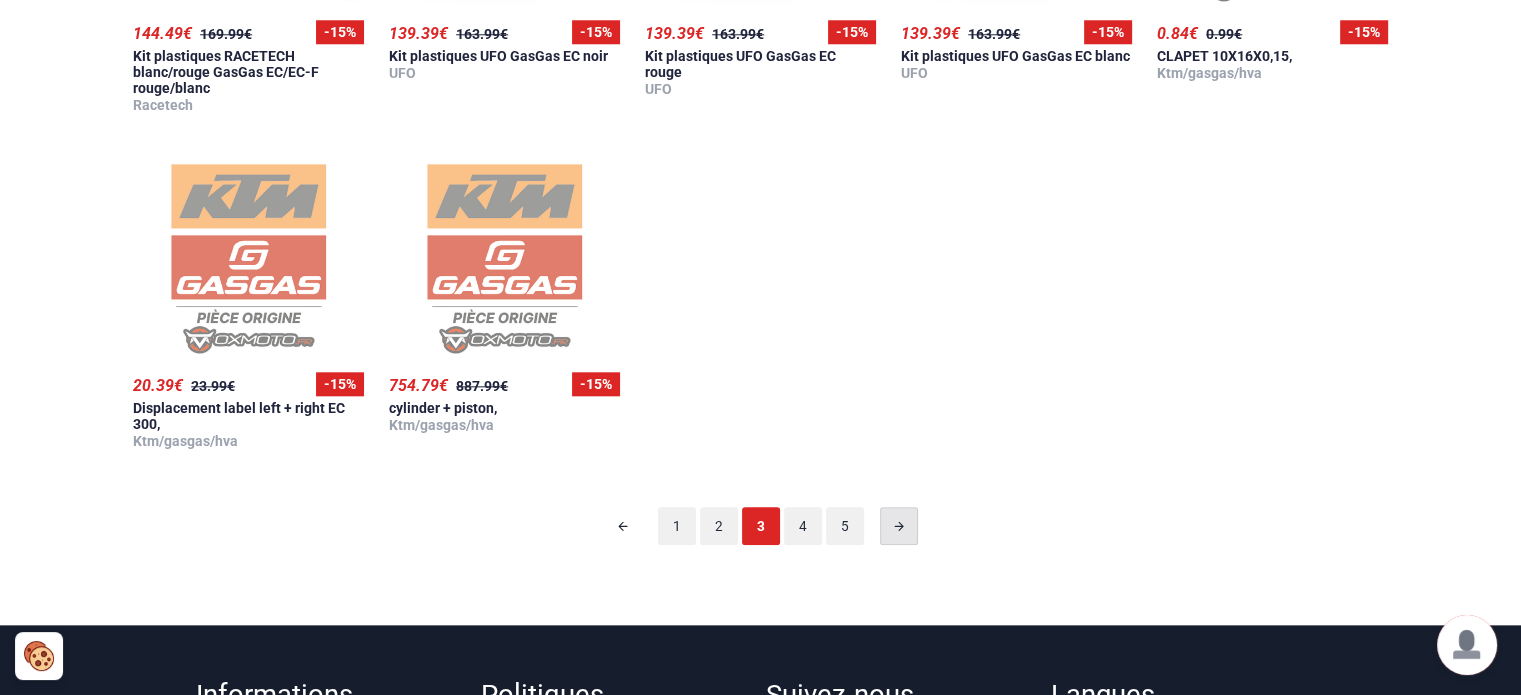click 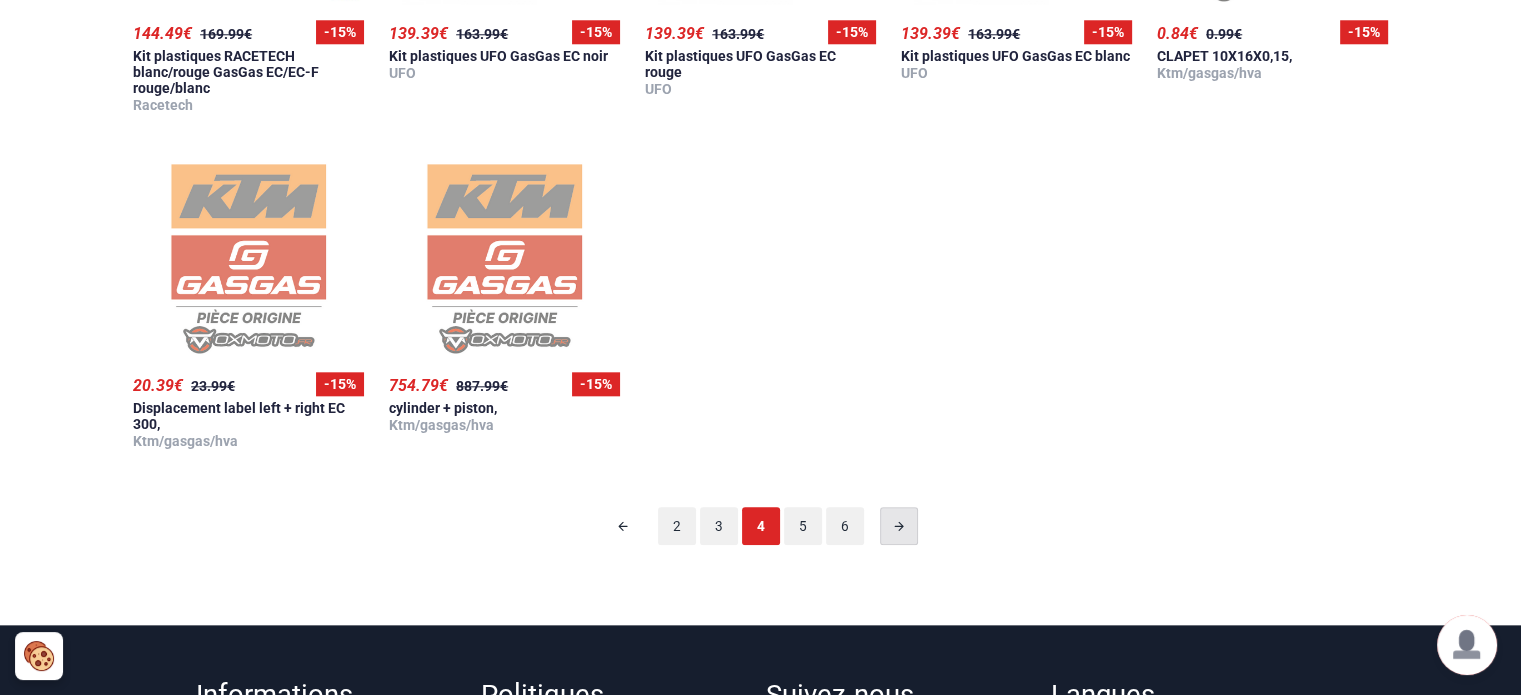 scroll, scrollTop: 124, scrollLeft: 0, axis: vertical 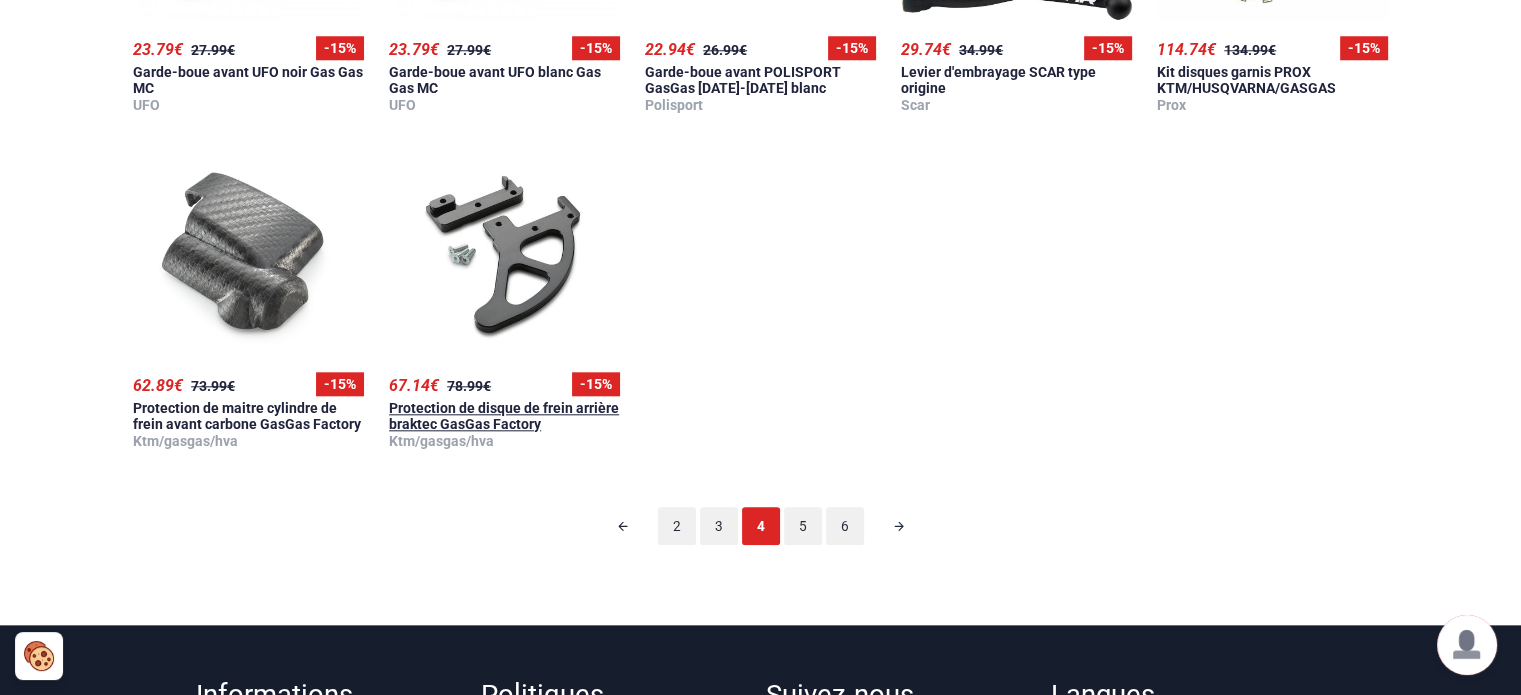 click at bounding box center (504, 256) 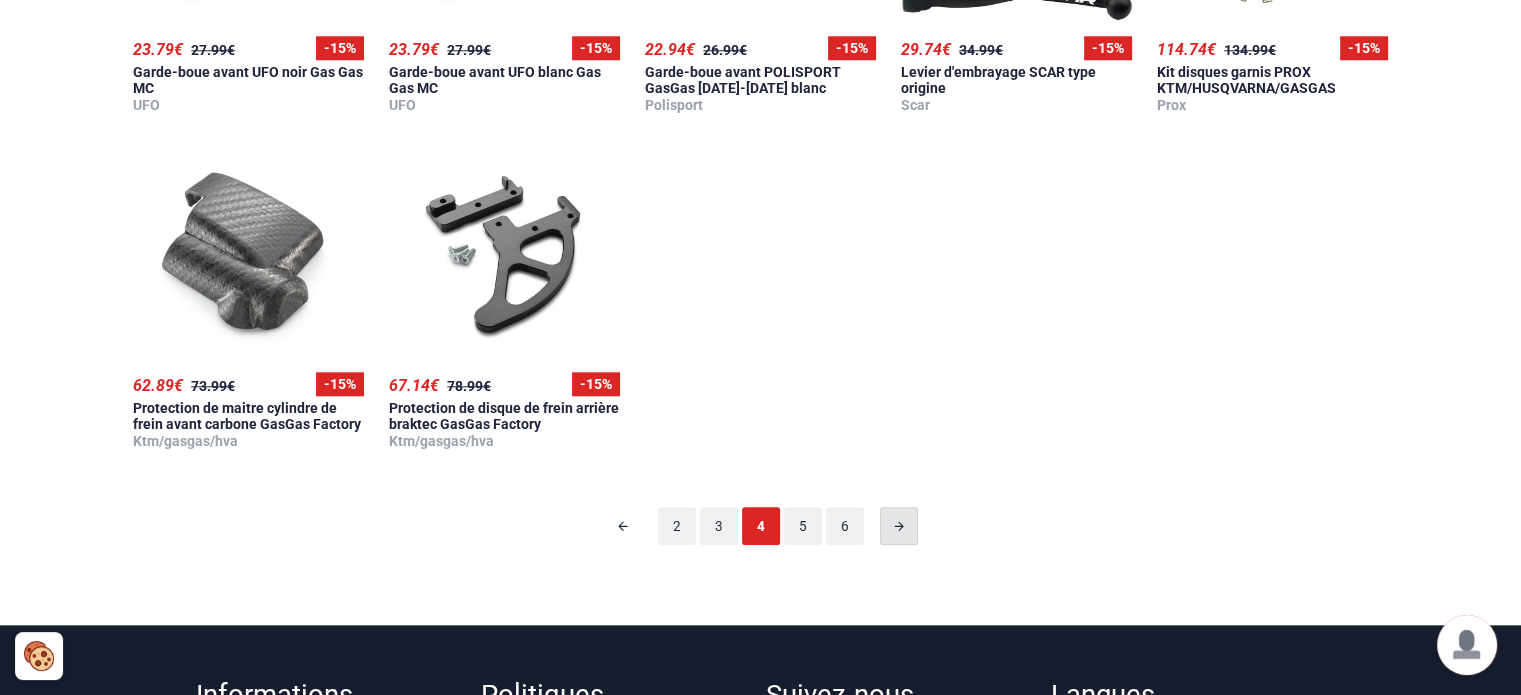 click at bounding box center [899, 526] 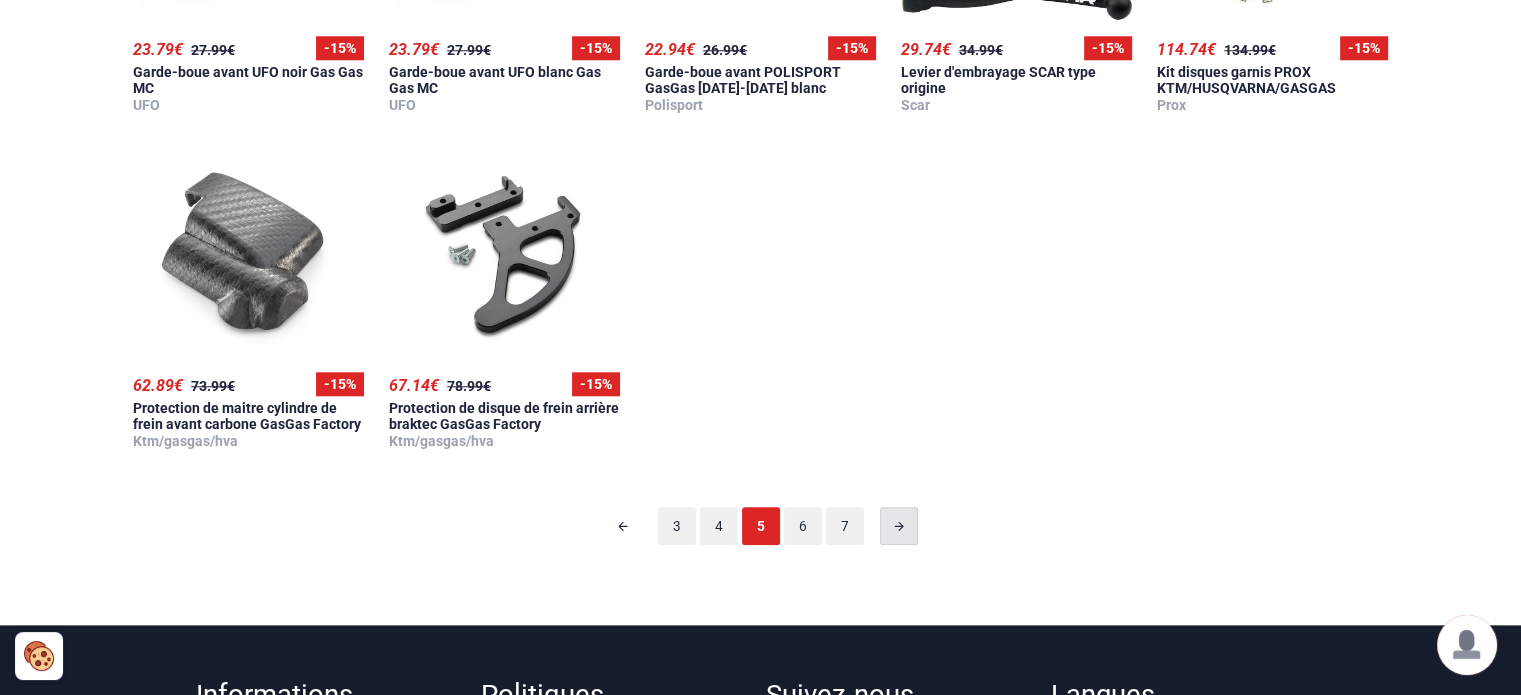 scroll, scrollTop: 124, scrollLeft: 0, axis: vertical 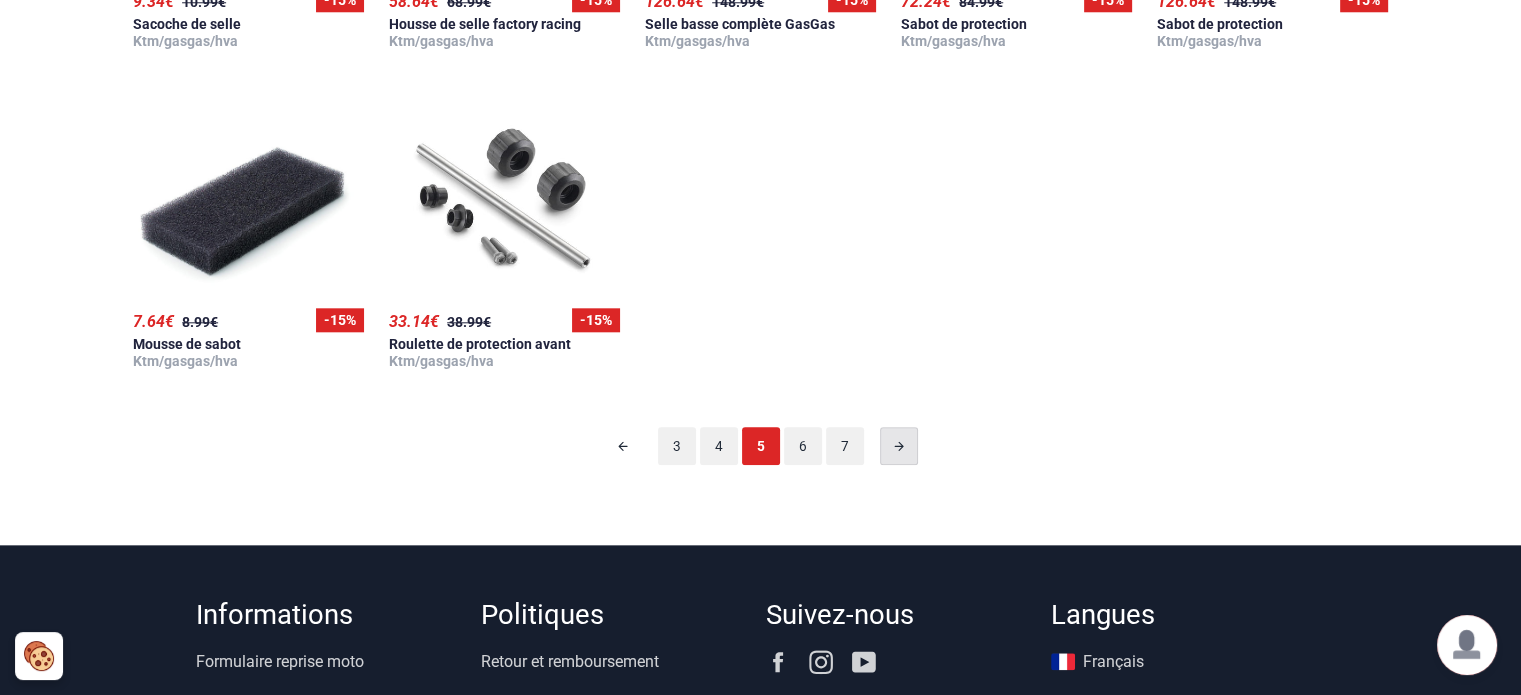 click at bounding box center (899, 446) 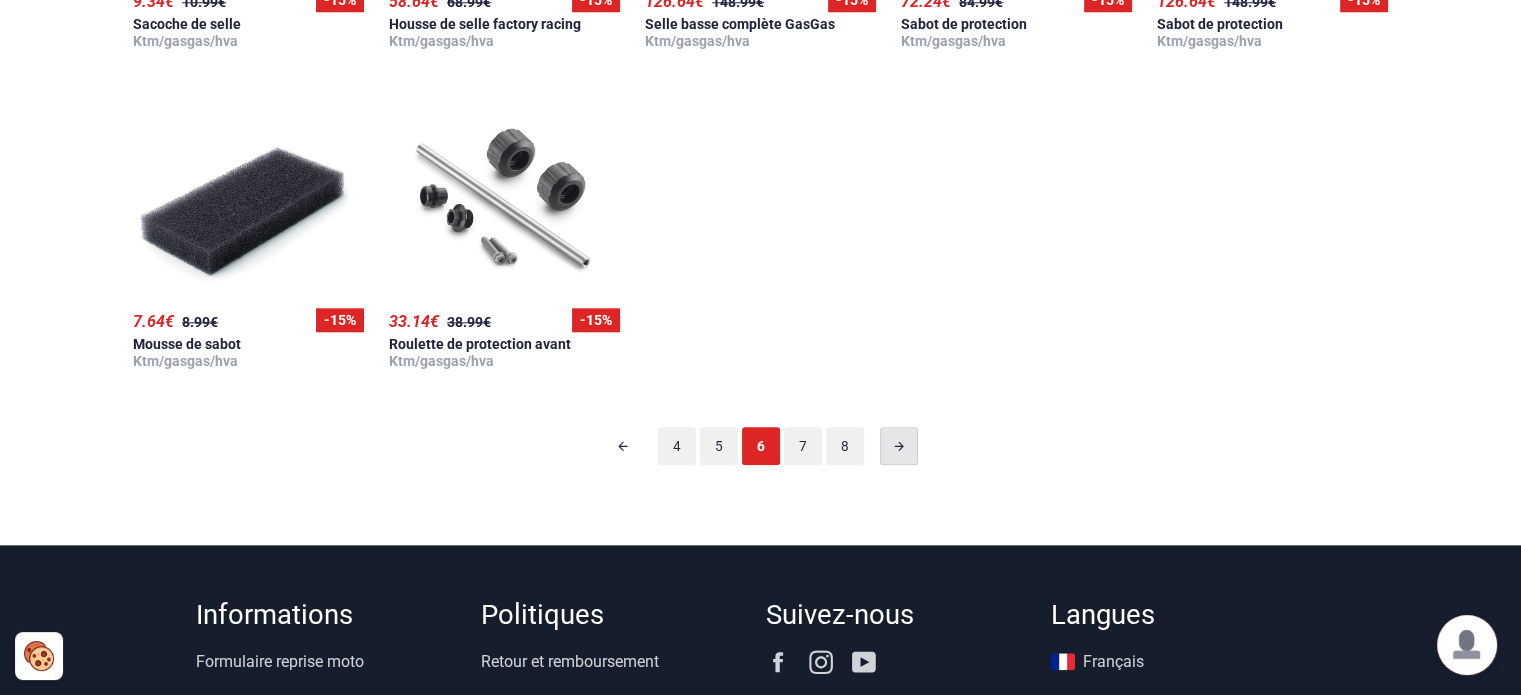 scroll, scrollTop: 124, scrollLeft: 0, axis: vertical 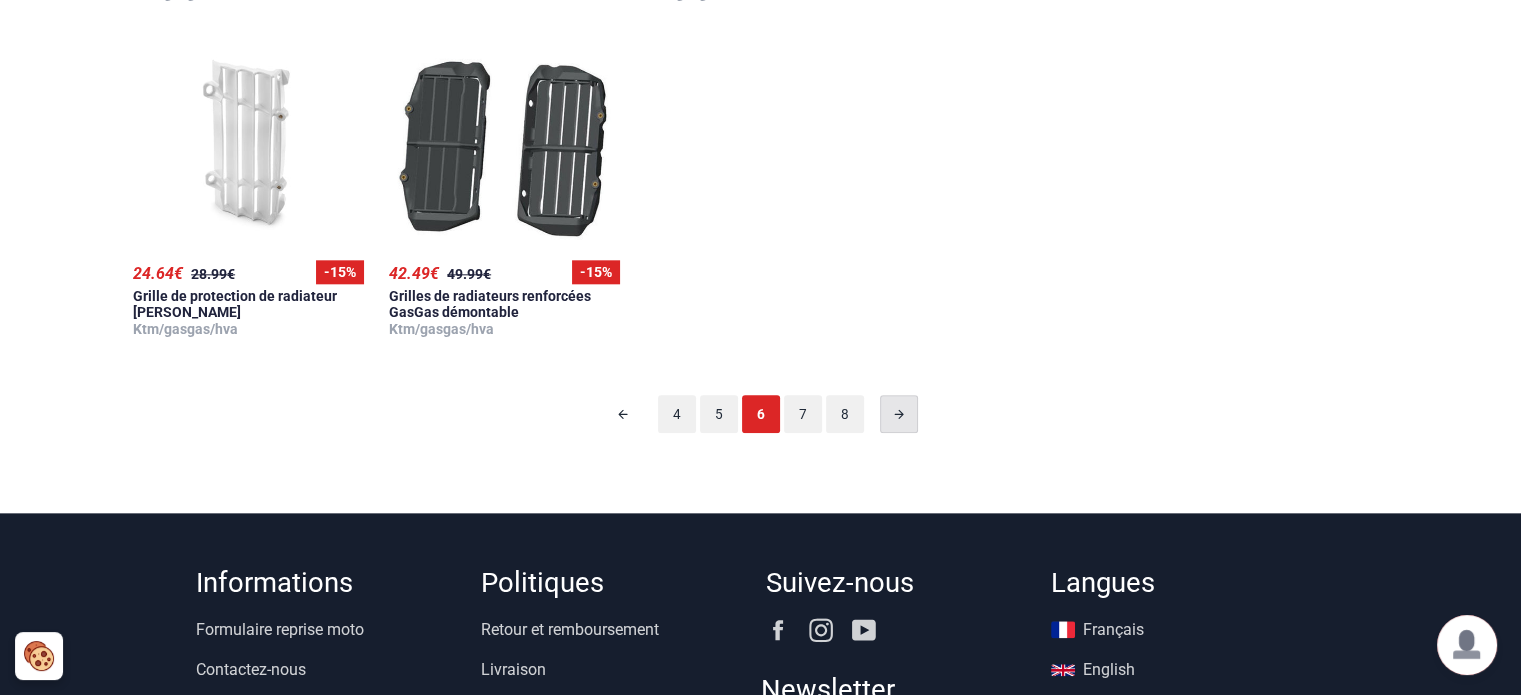 click at bounding box center (899, 414) 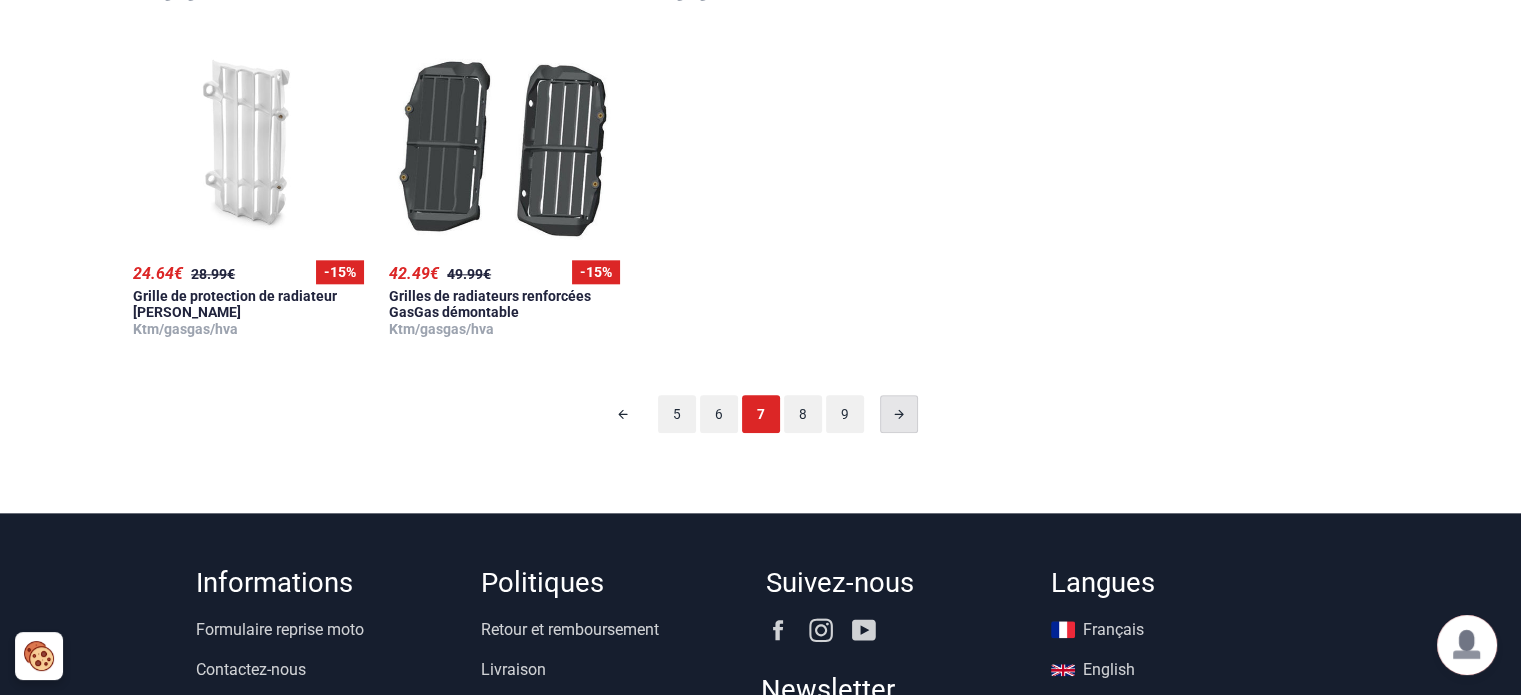 scroll, scrollTop: 124, scrollLeft: 0, axis: vertical 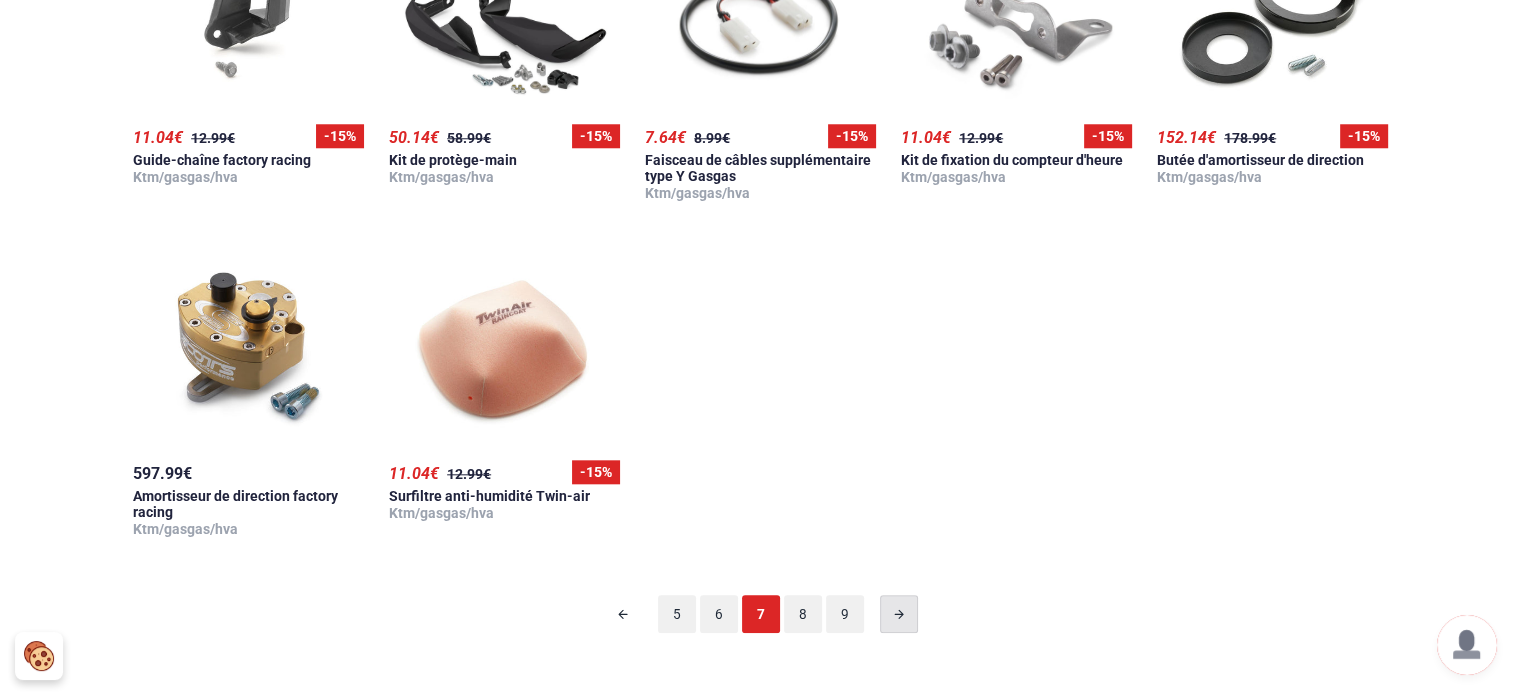 click at bounding box center (899, 614) 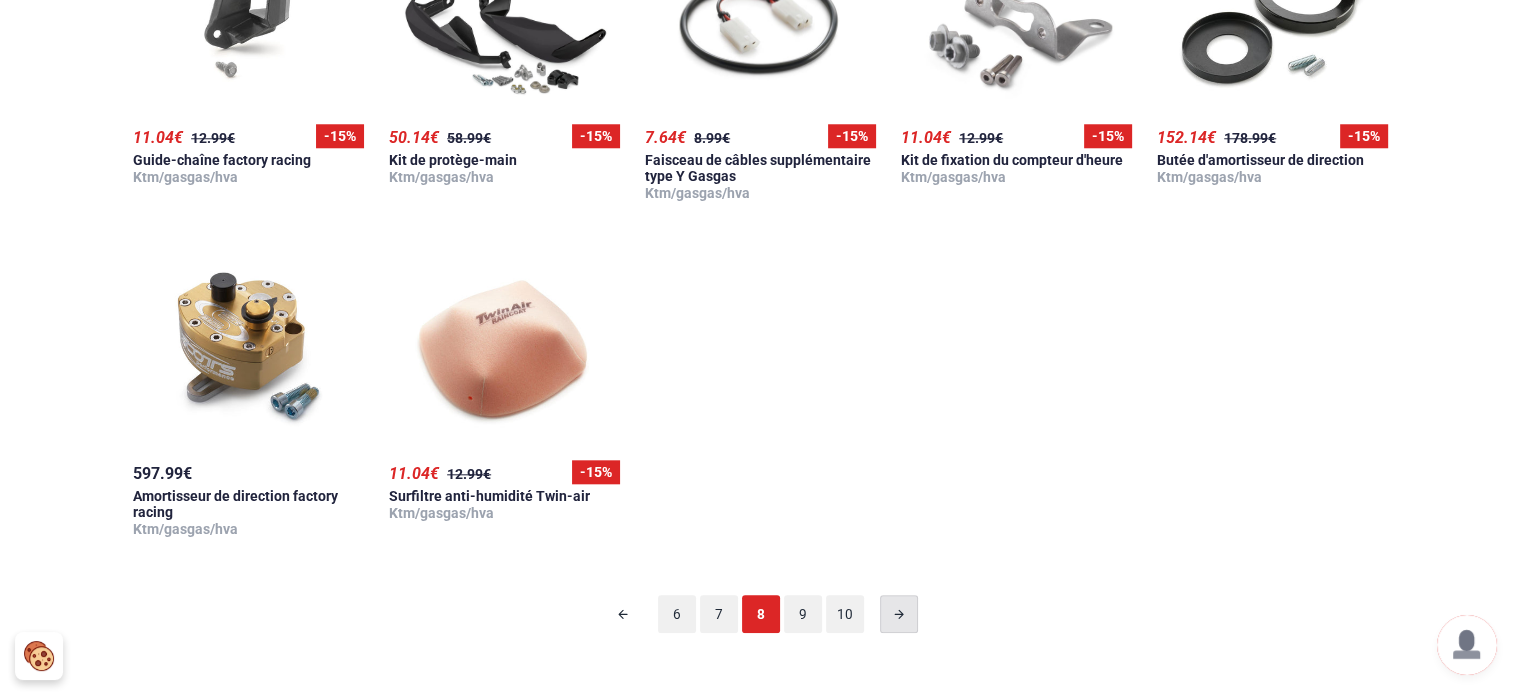 scroll, scrollTop: 124, scrollLeft: 0, axis: vertical 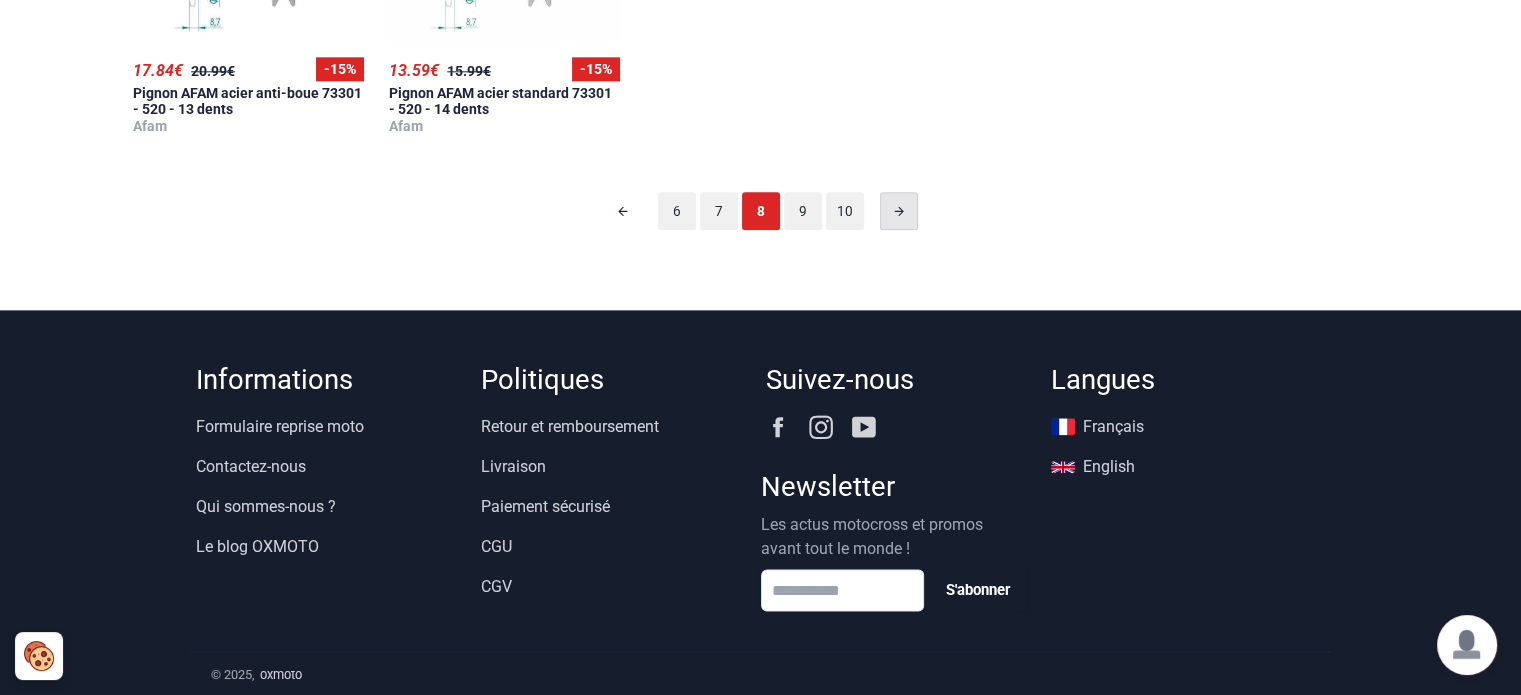 click at bounding box center [899, 211] 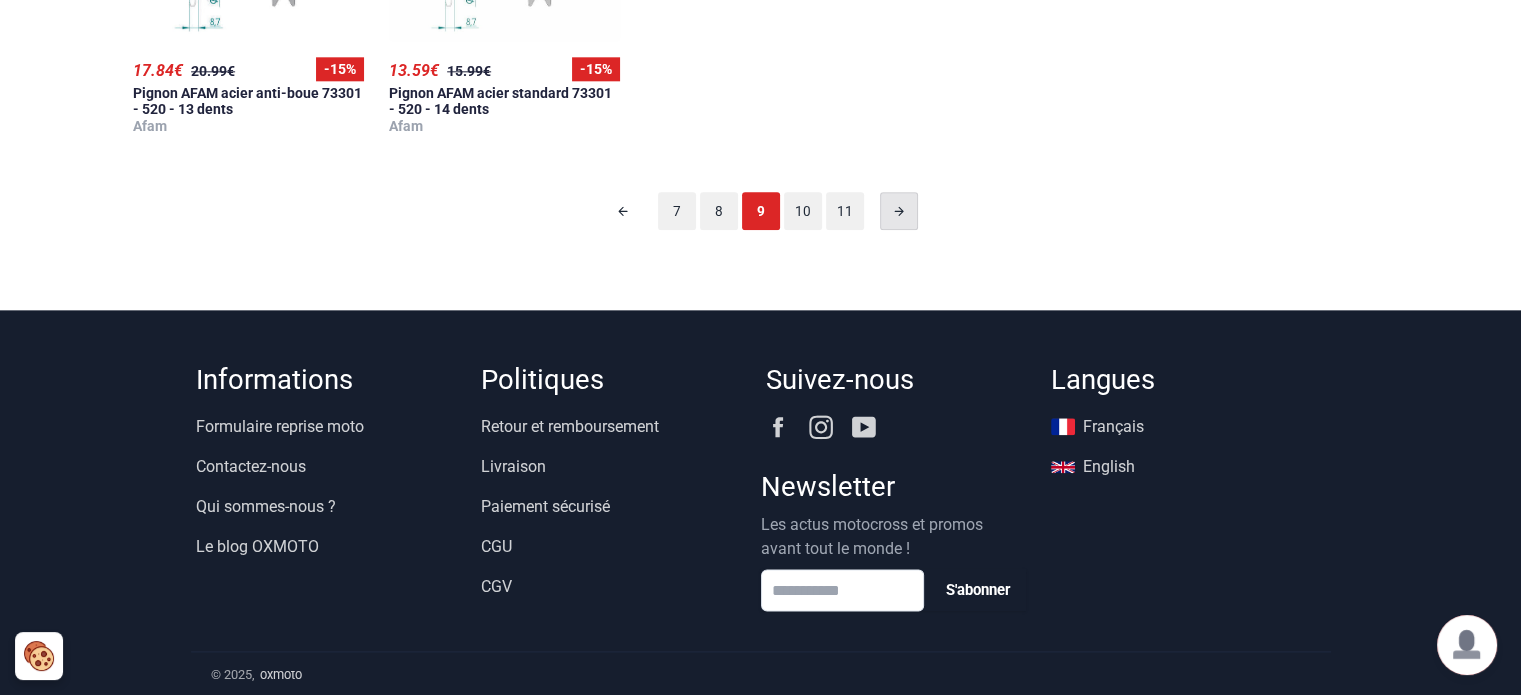 scroll, scrollTop: 124, scrollLeft: 0, axis: vertical 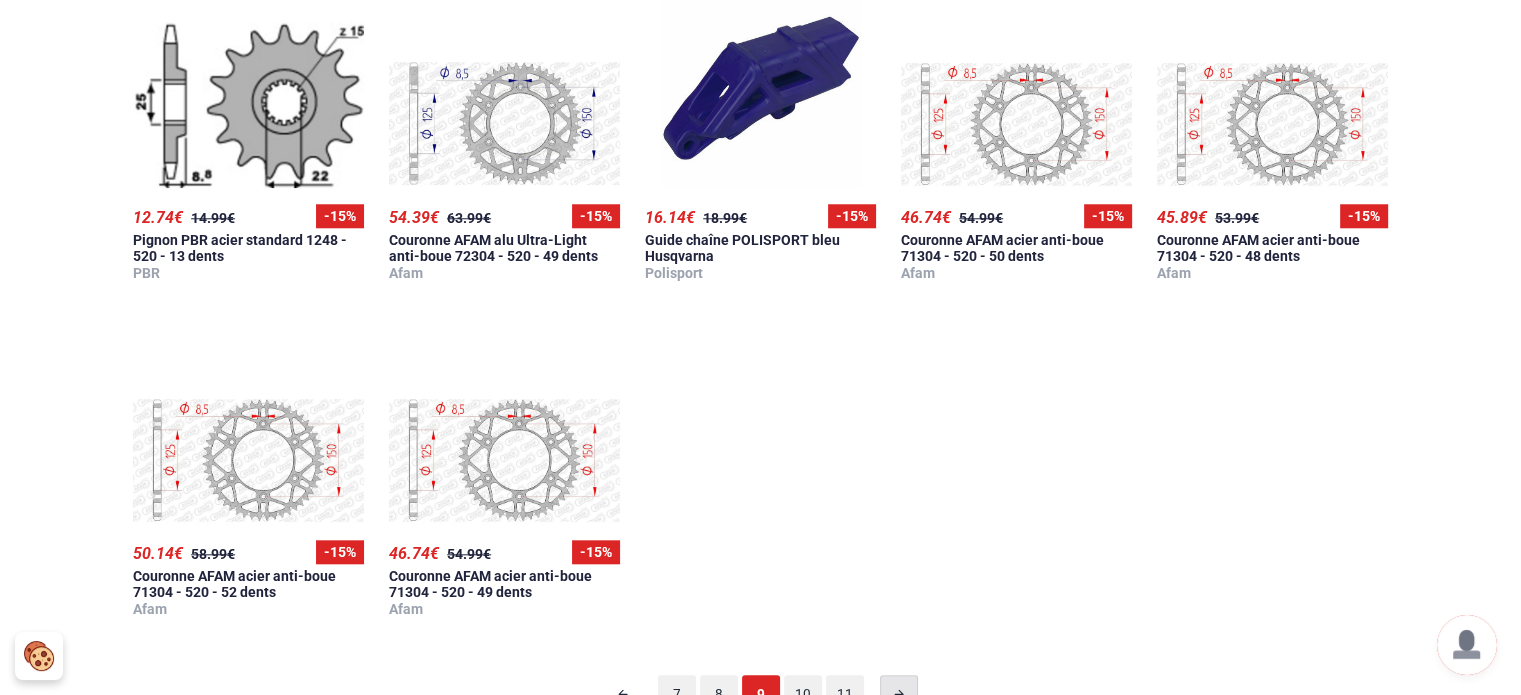 click at bounding box center [899, 694] 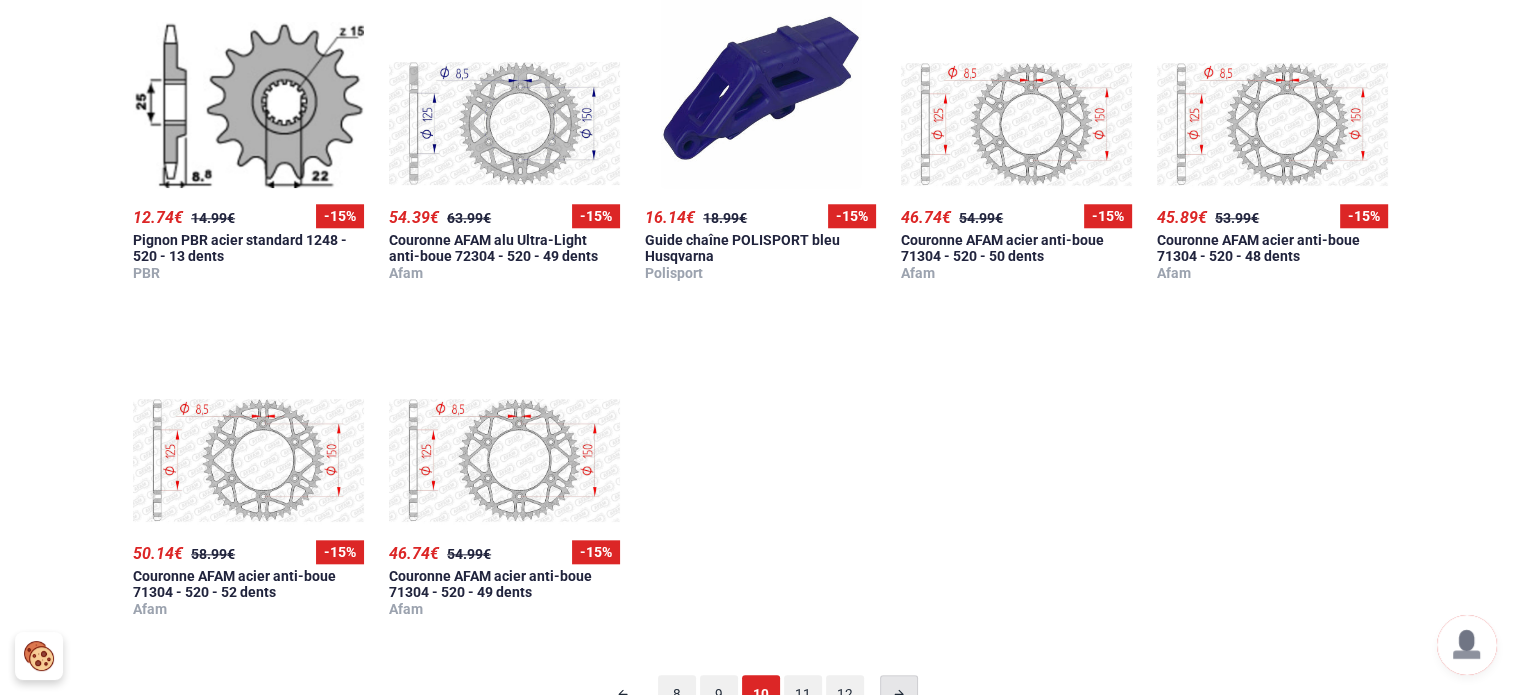 scroll, scrollTop: 124, scrollLeft: 0, axis: vertical 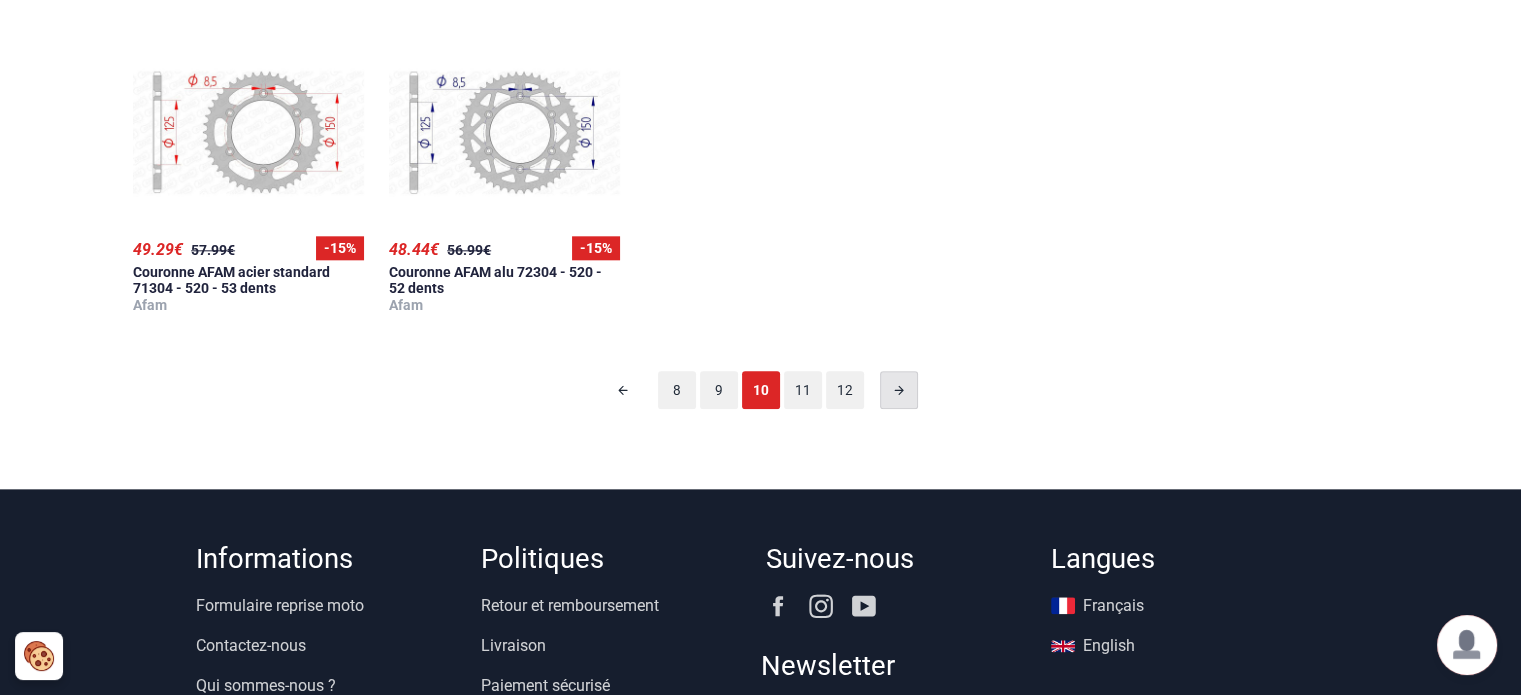 click 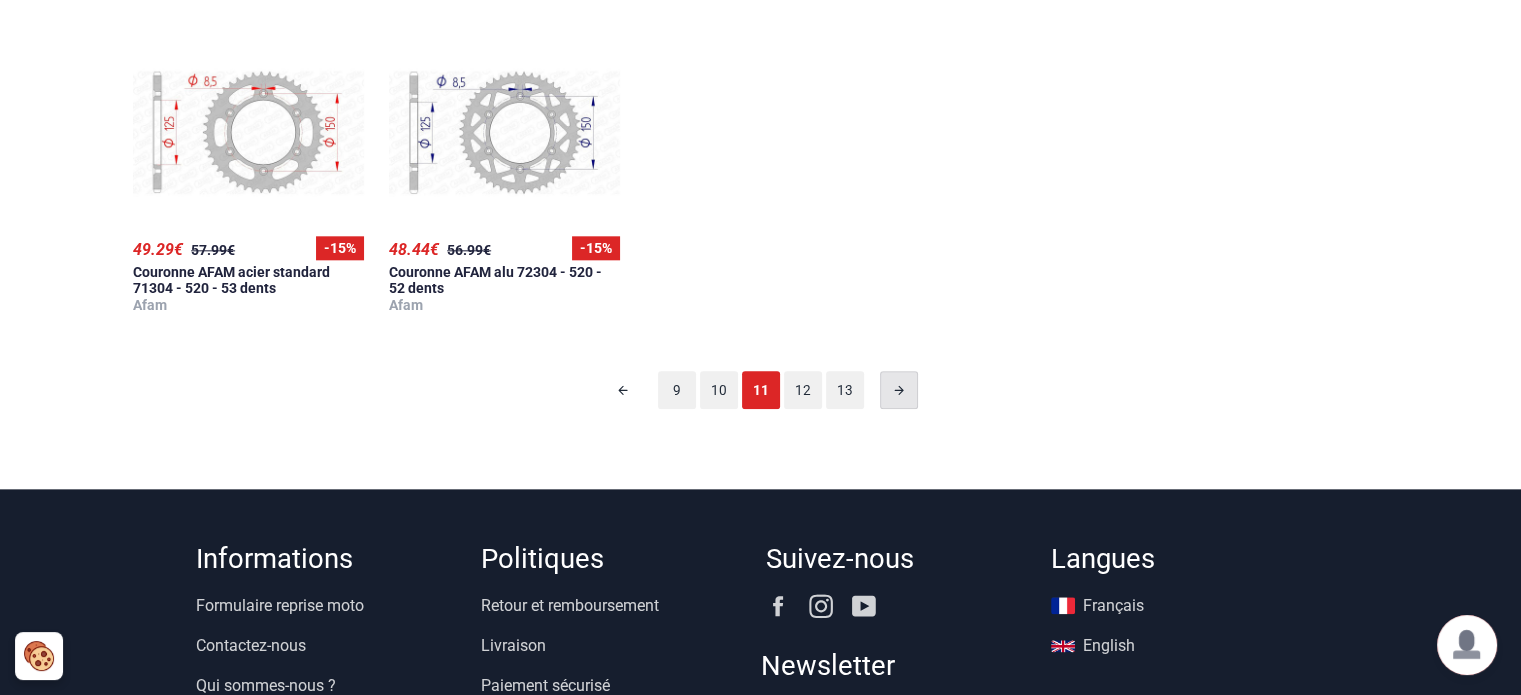 scroll, scrollTop: 124, scrollLeft: 0, axis: vertical 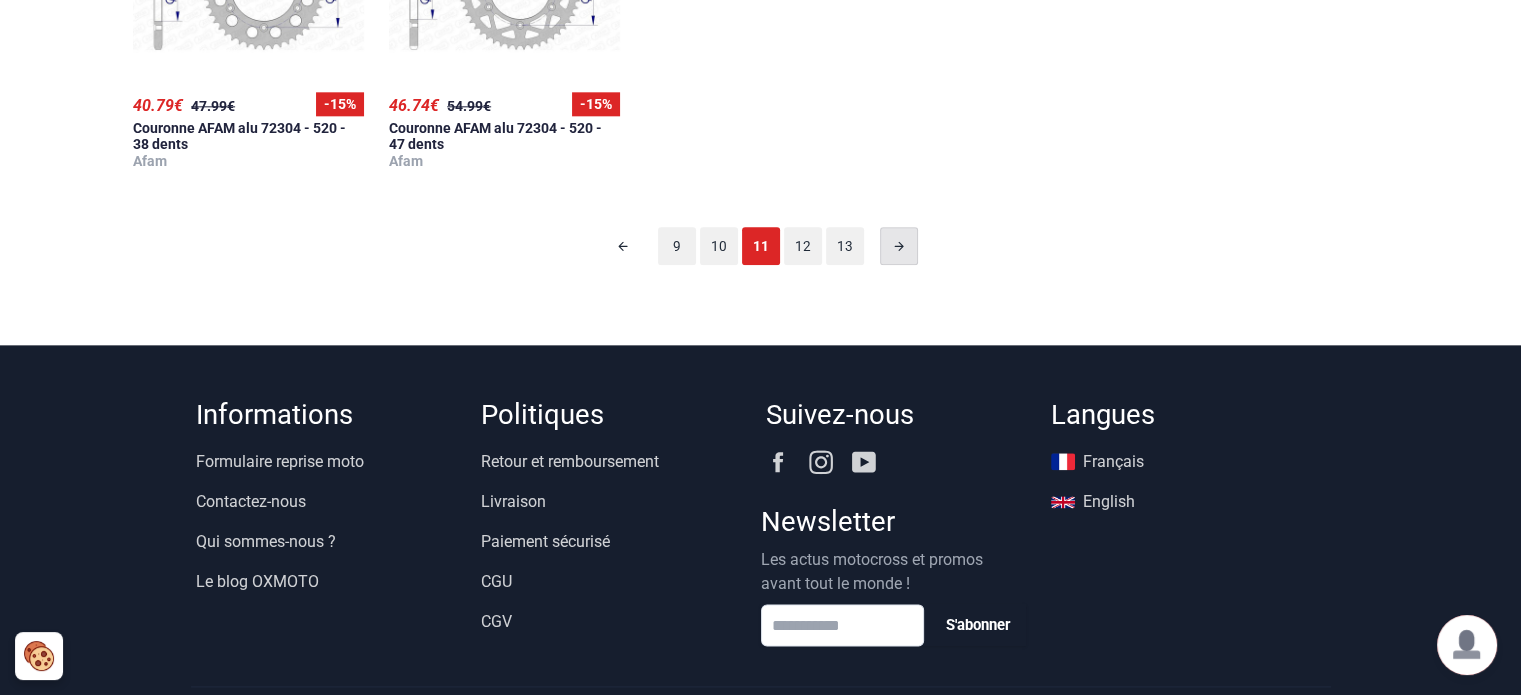 click 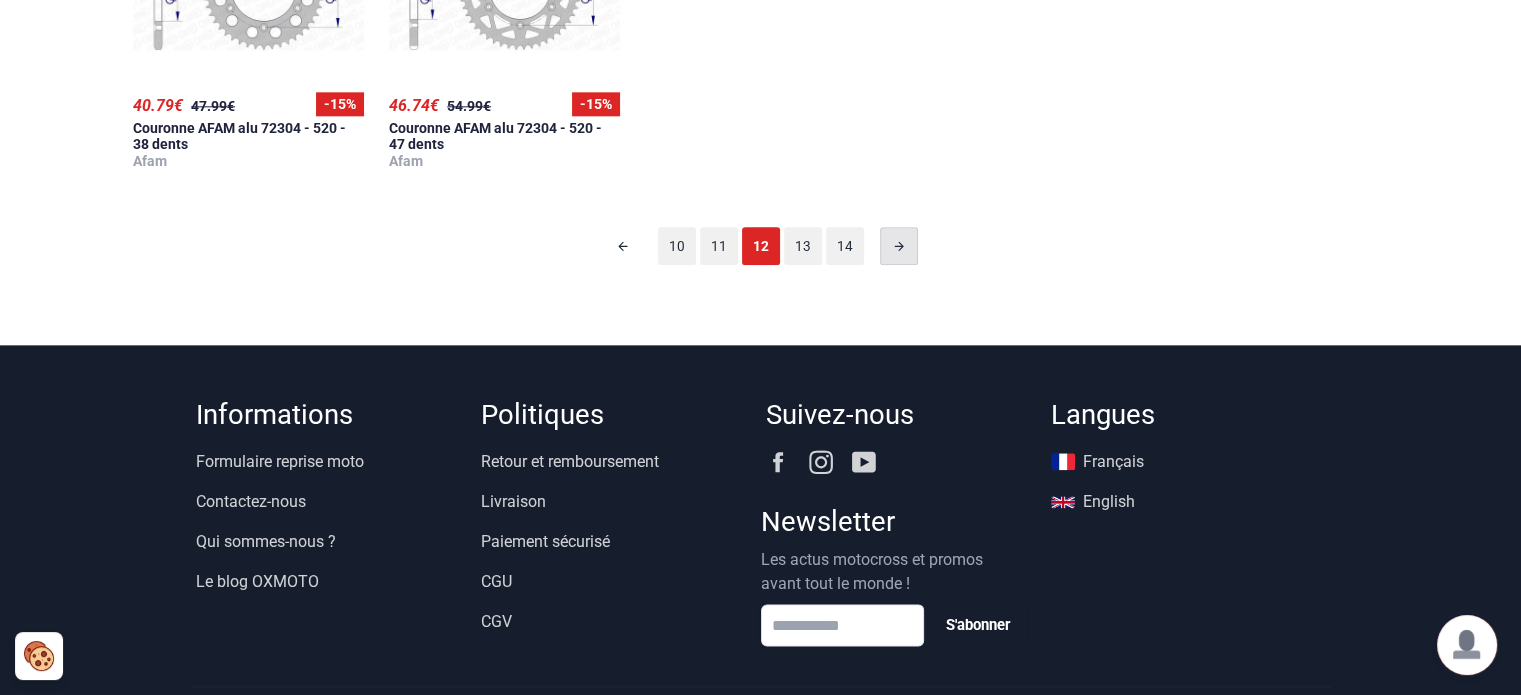 scroll, scrollTop: 124, scrollLeft: 0, axis: vertical 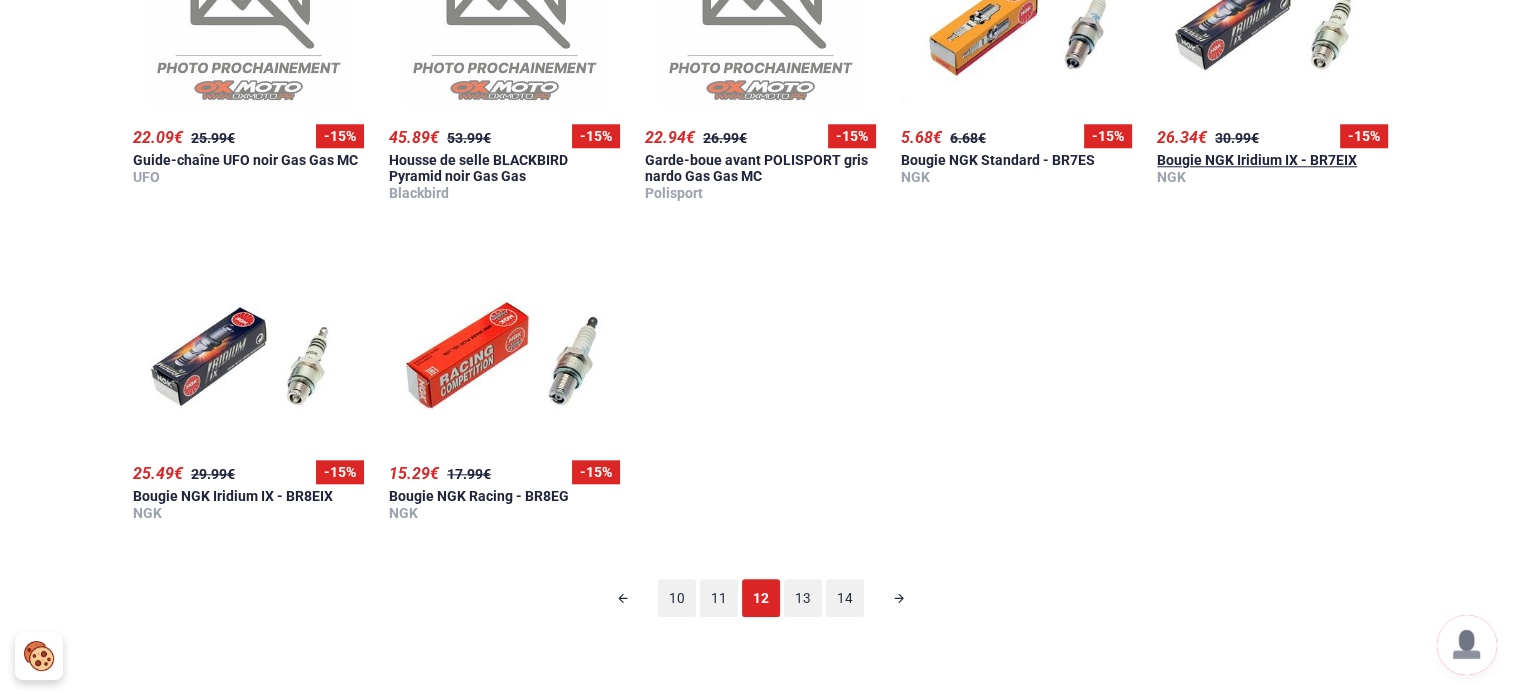 click on "Bougie NGK Iridium IX - BR7EIX" at bounding box center [1257, 160] 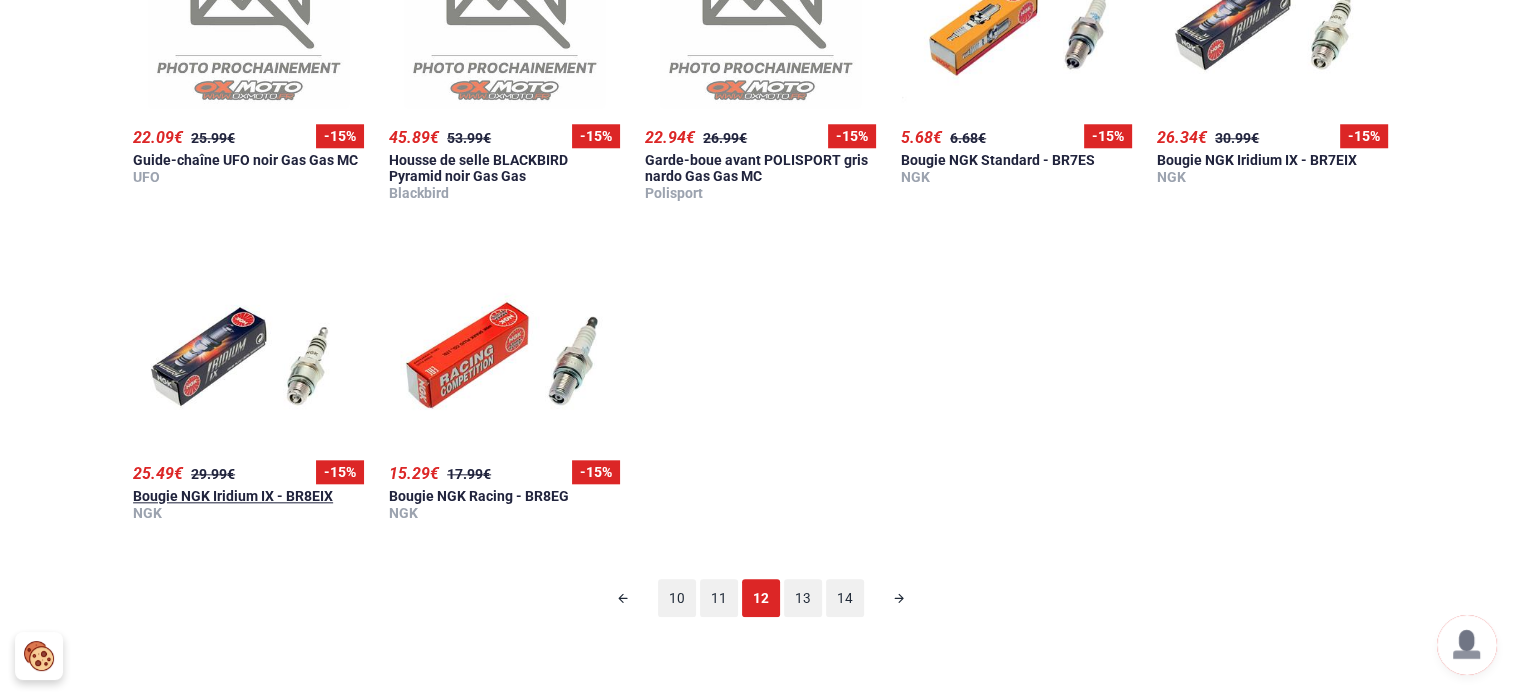 click at bounding box center (248, 344) 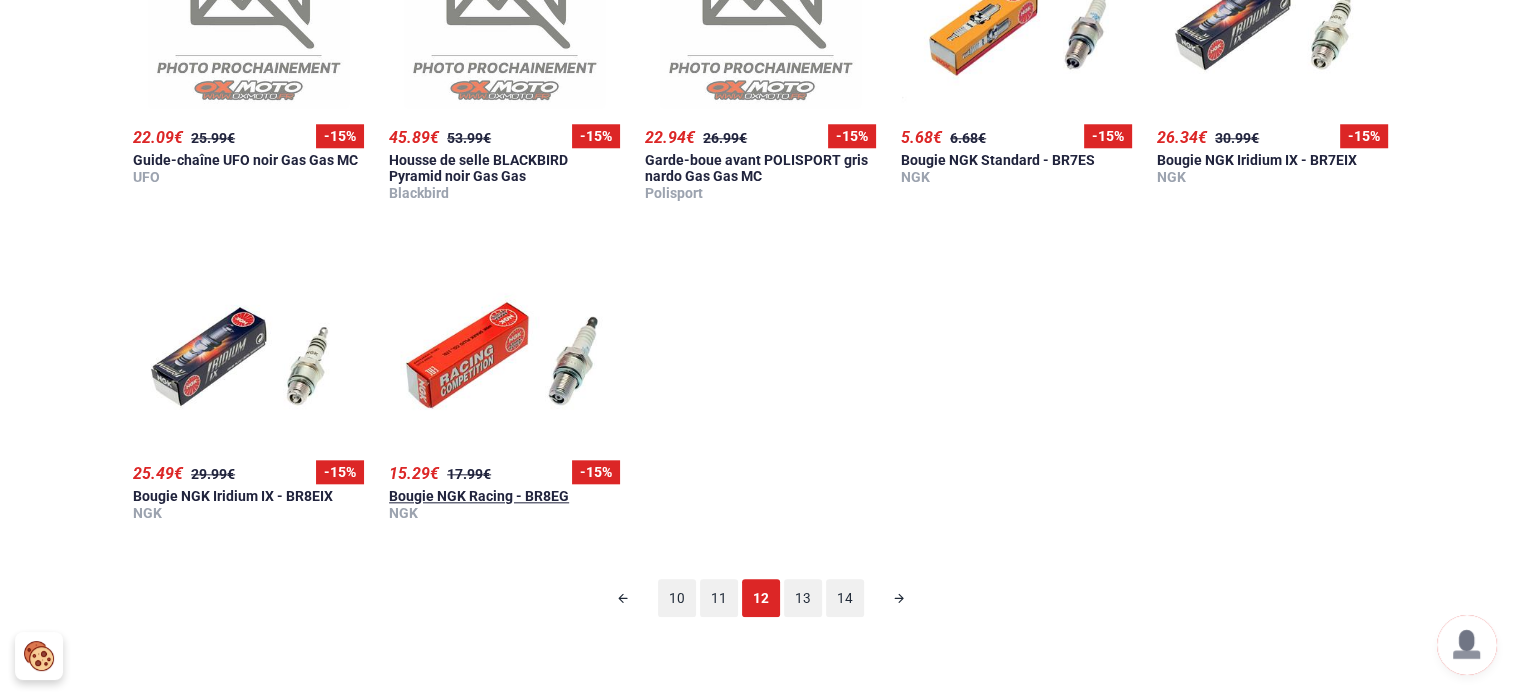 click at bounding box center [504, 344] 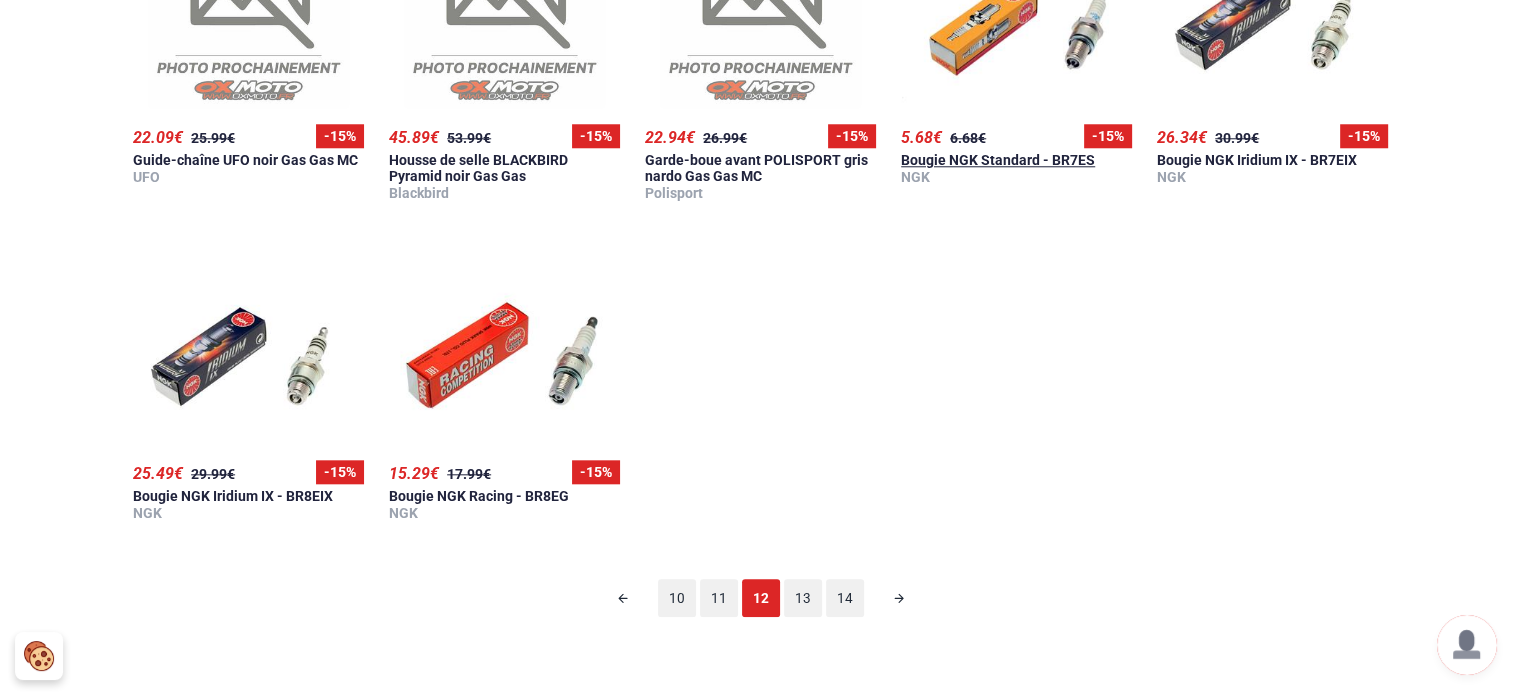 click on "Bougie NGK Standard - BR7ES" at bounding box center [998, 160] 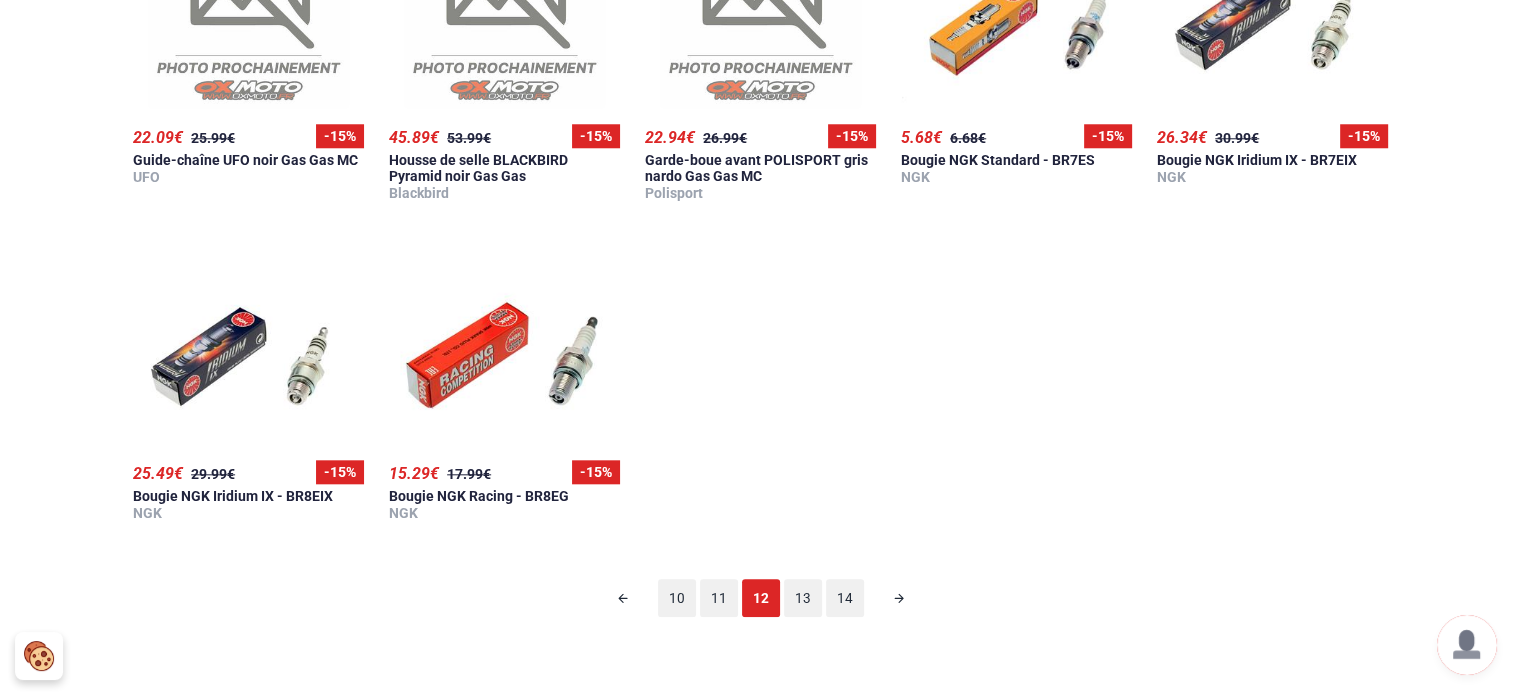 click on "10 11 12 13 14" at bounding box center (761, 598) 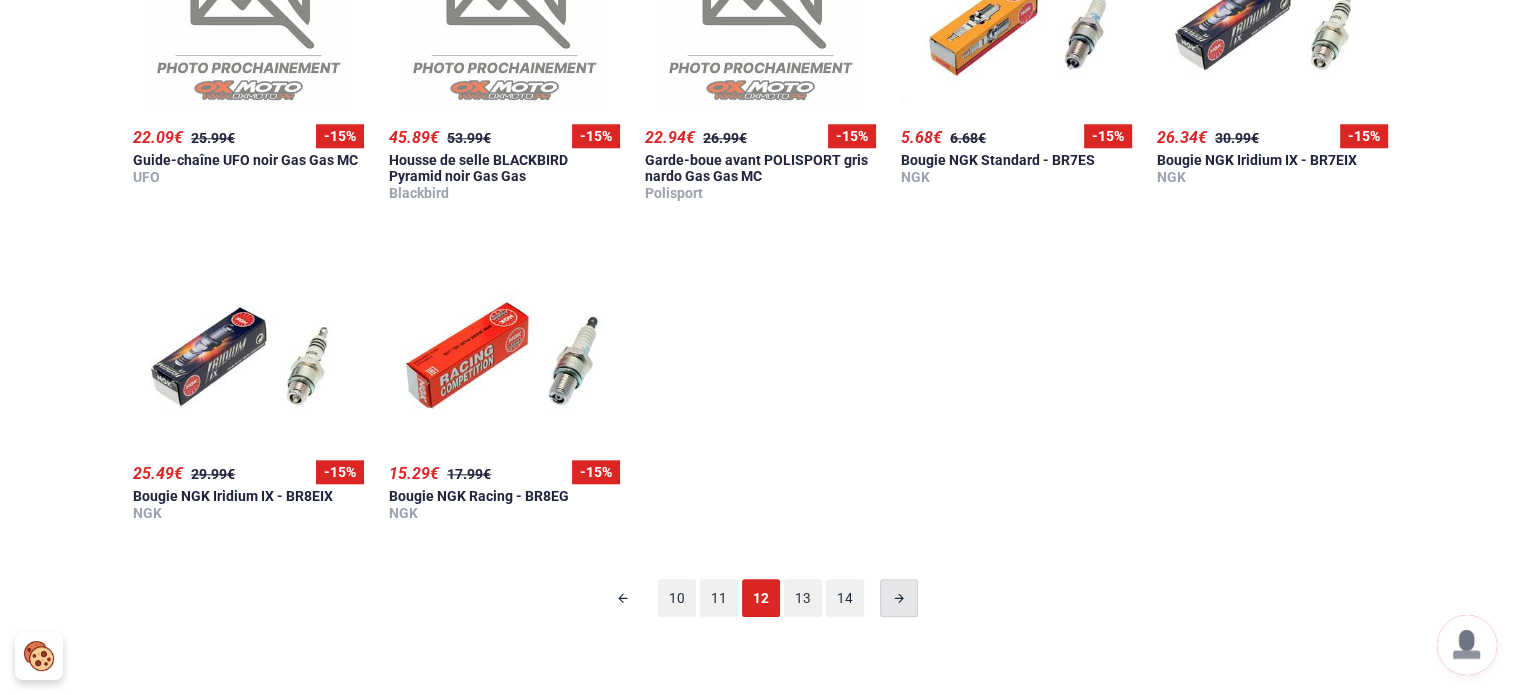 click at bounding box center [899, 598] 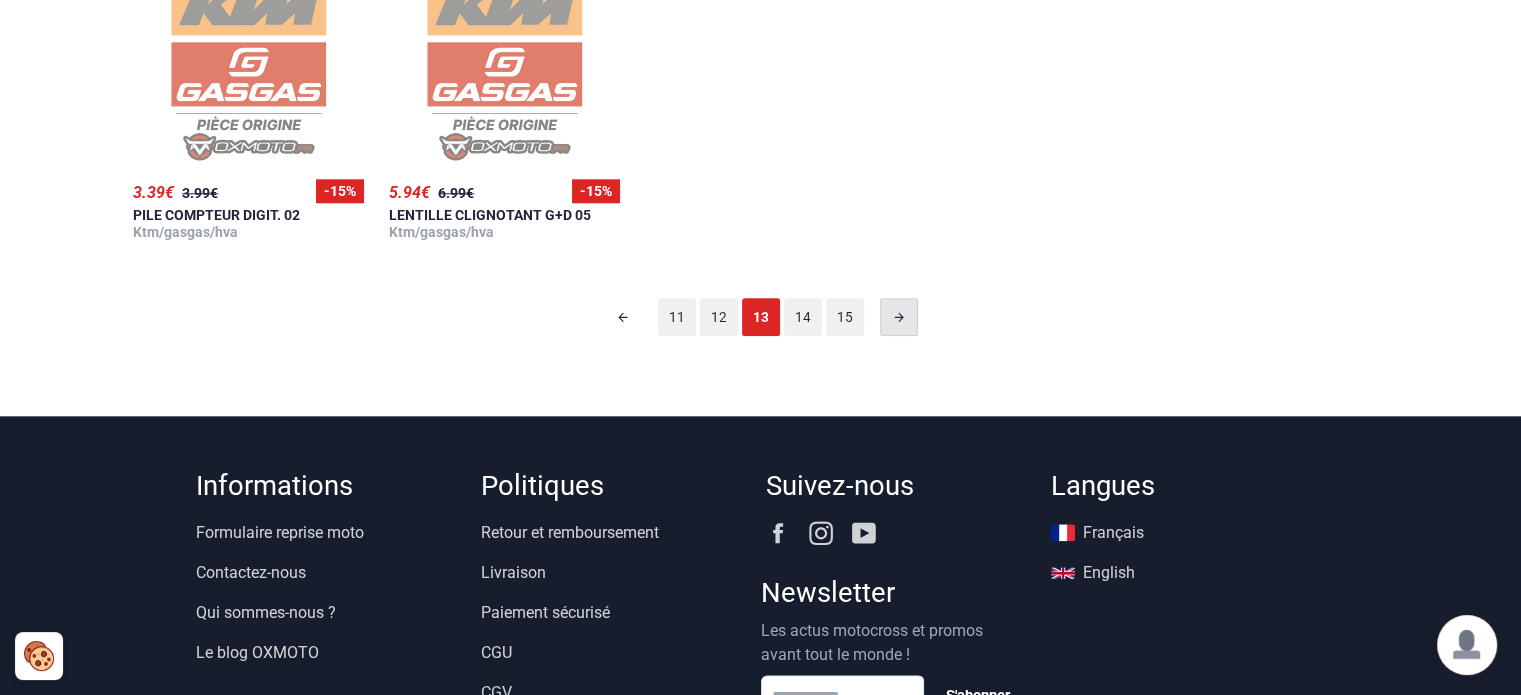 scroll, scrollTop: 2204, scrollLeft: 0, axis: vertical 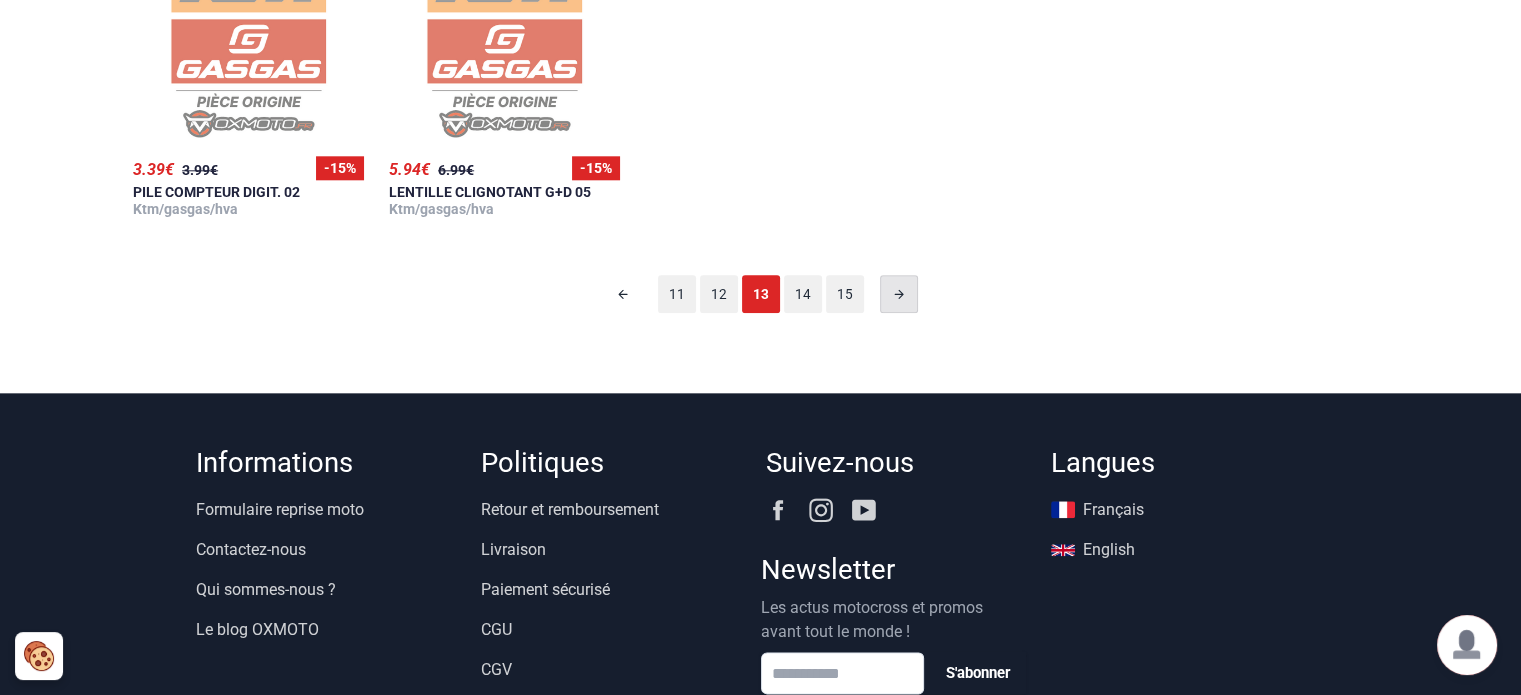 click at bounding box center (899, 294) 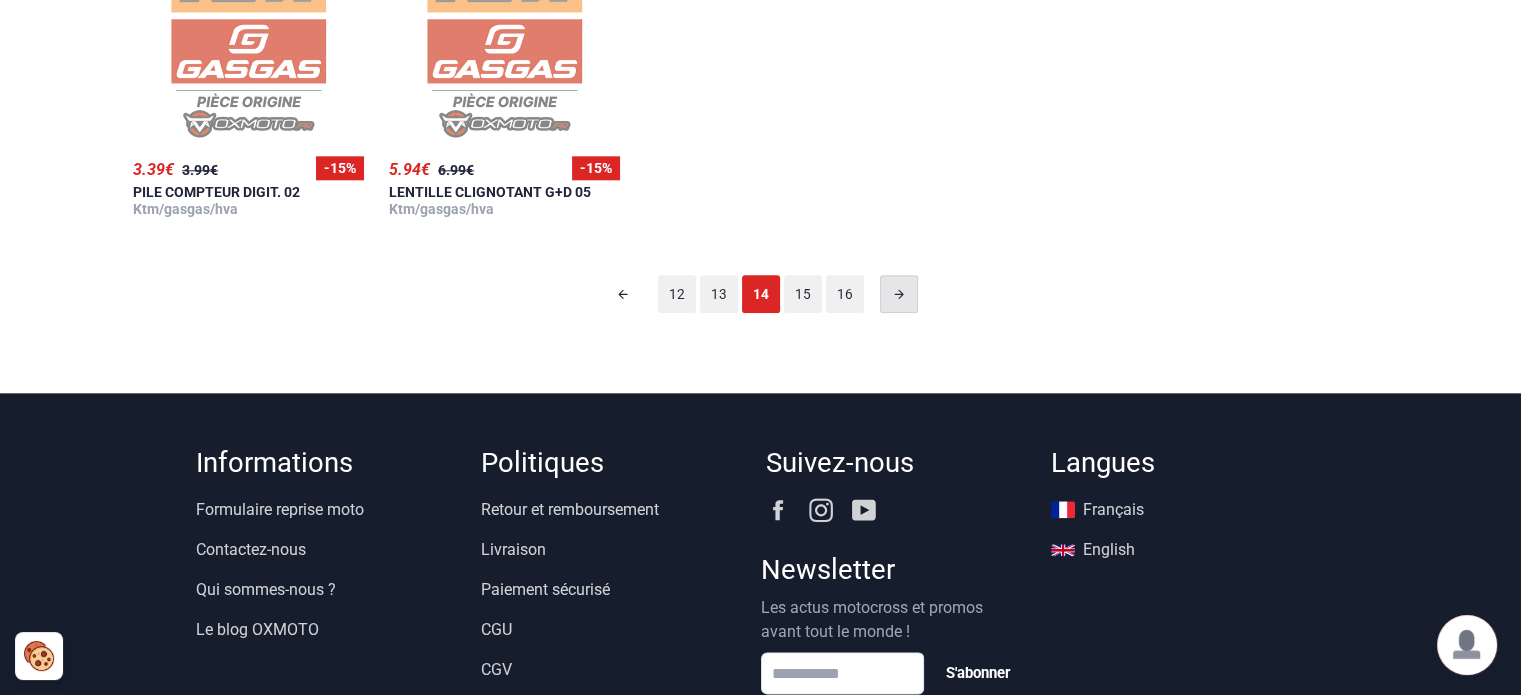 scroll, scrollTop: 124, scrollLeft: 0, axis: vertical 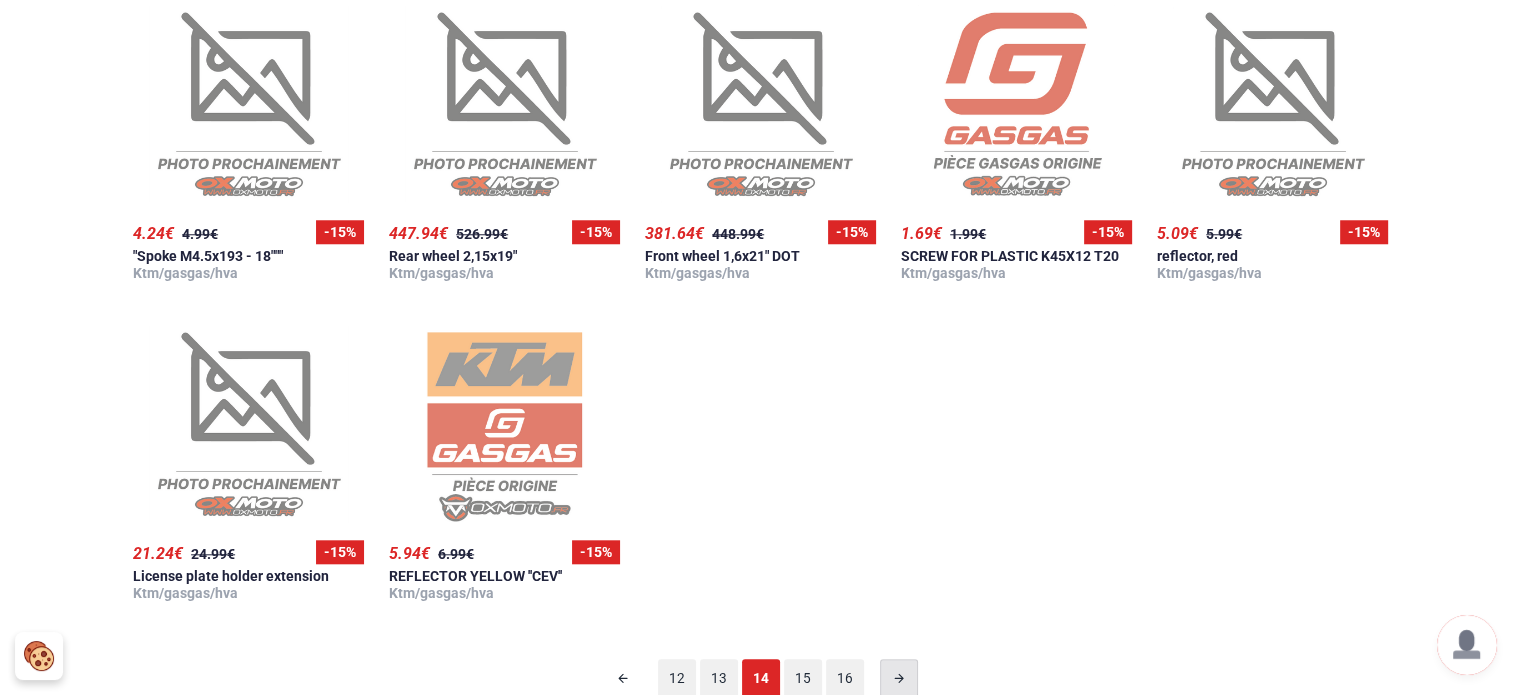 click at bounding box center (899, 678) 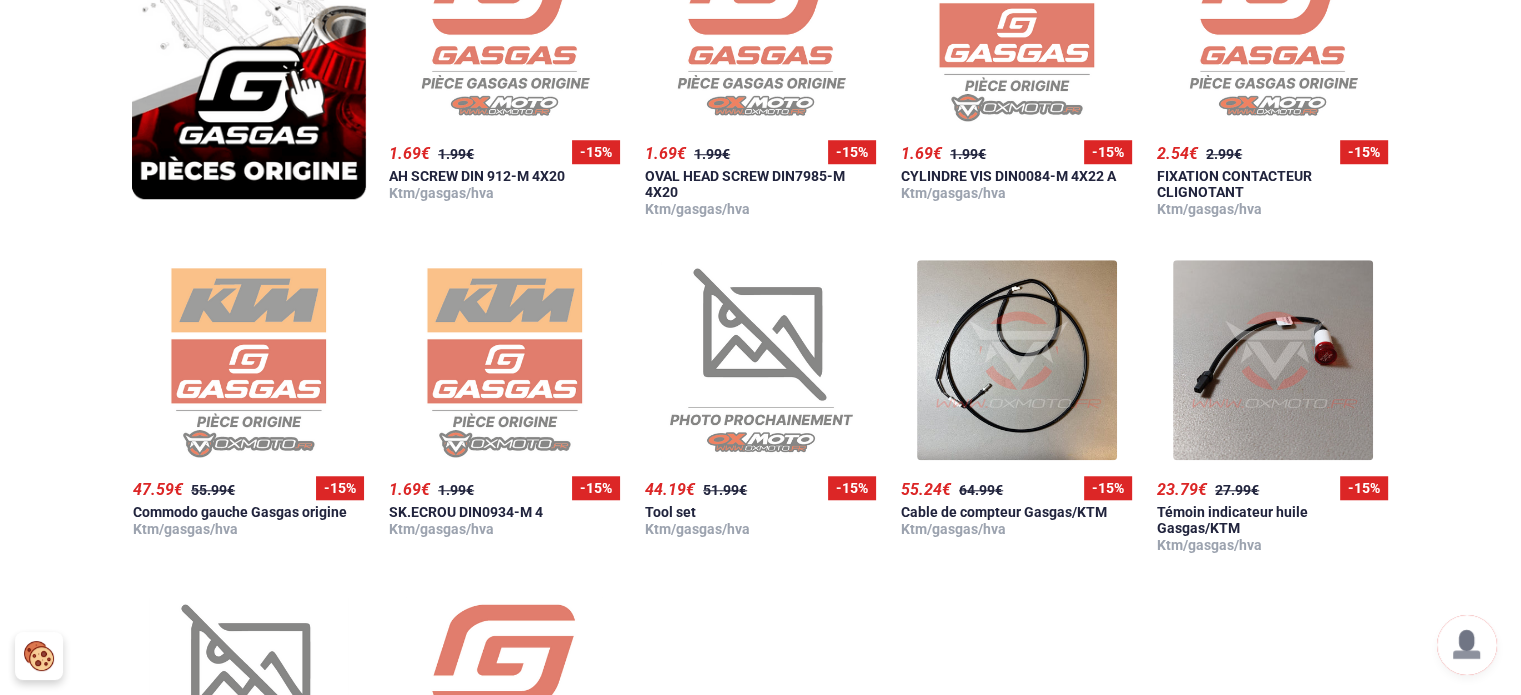 scroll, scrollTop: 1604, scrollLeft: 0, axis: vertical 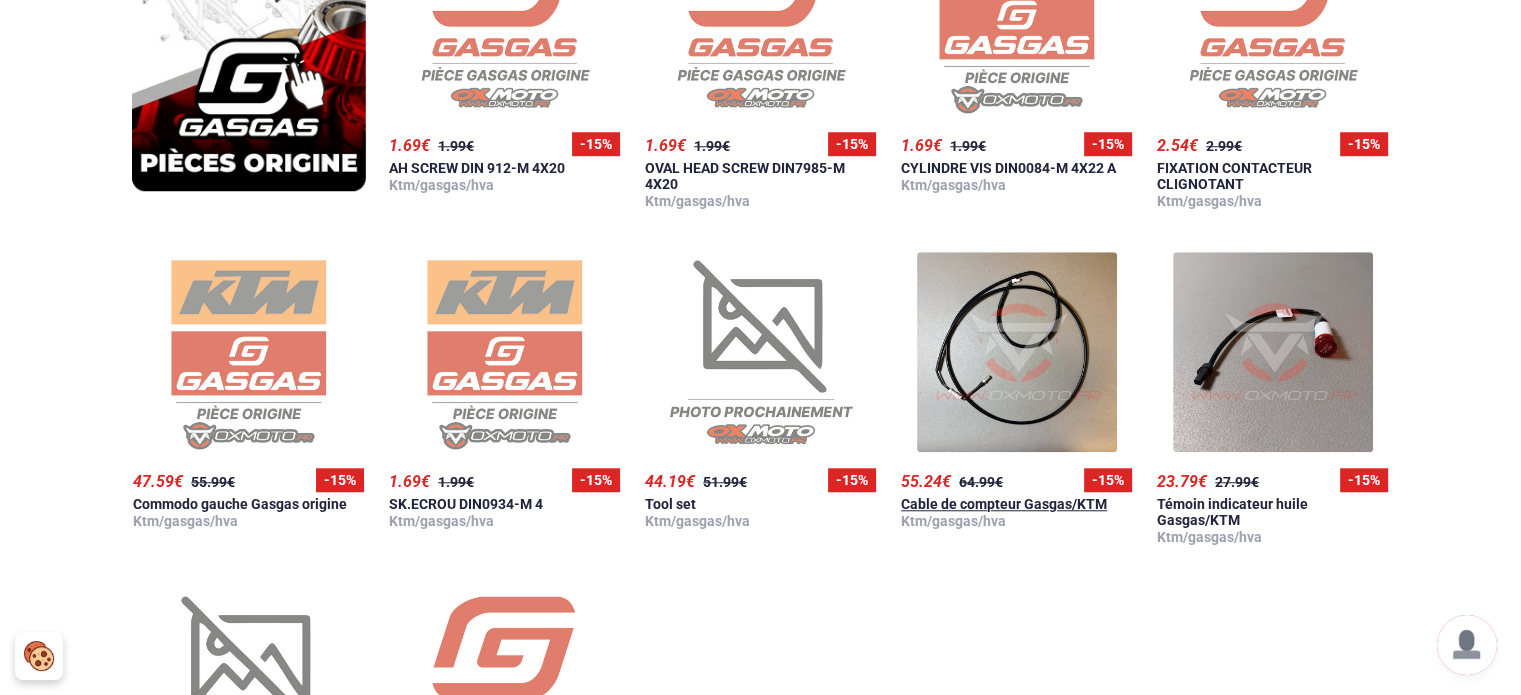 click on "Ktm/gasgas/hva" at bounding box center [953, 521] 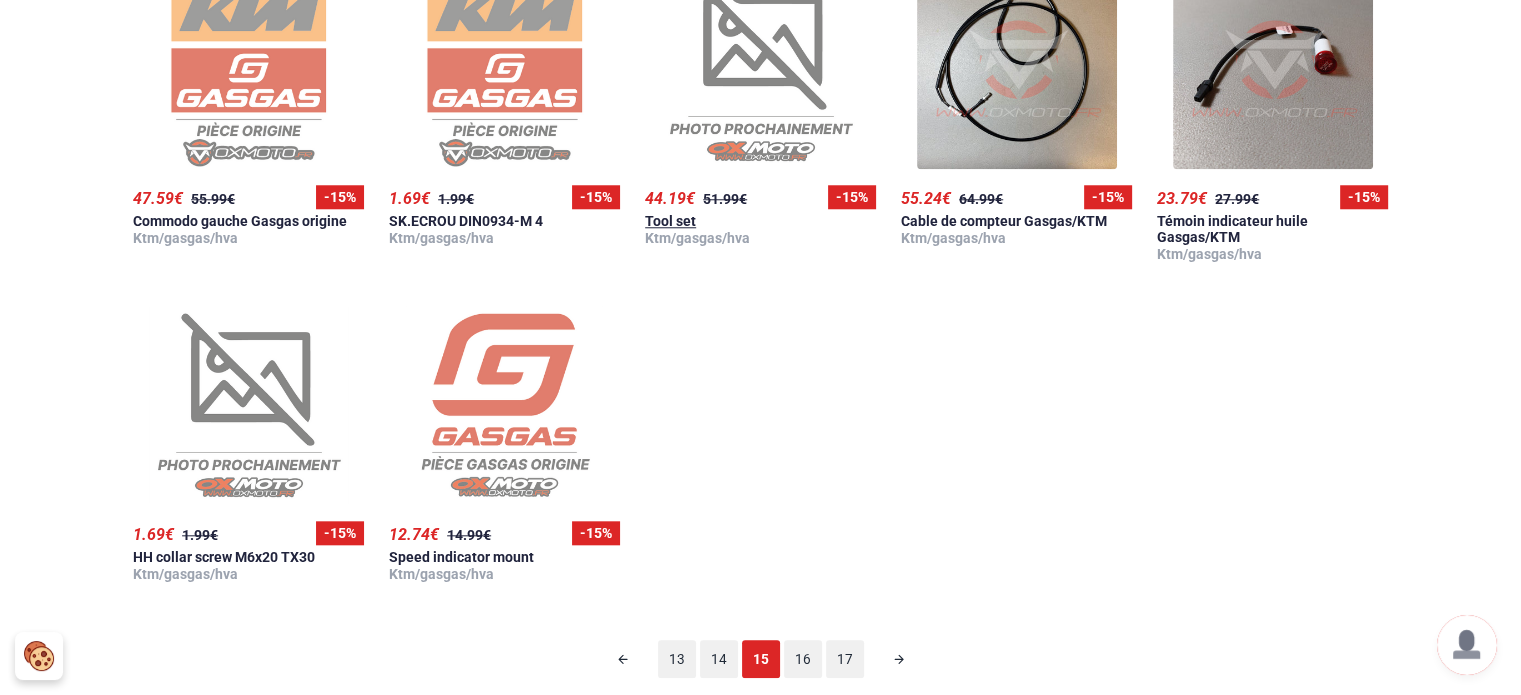 scroll, scrollTop: 1884, scrollLeft: 0, axis: vertical 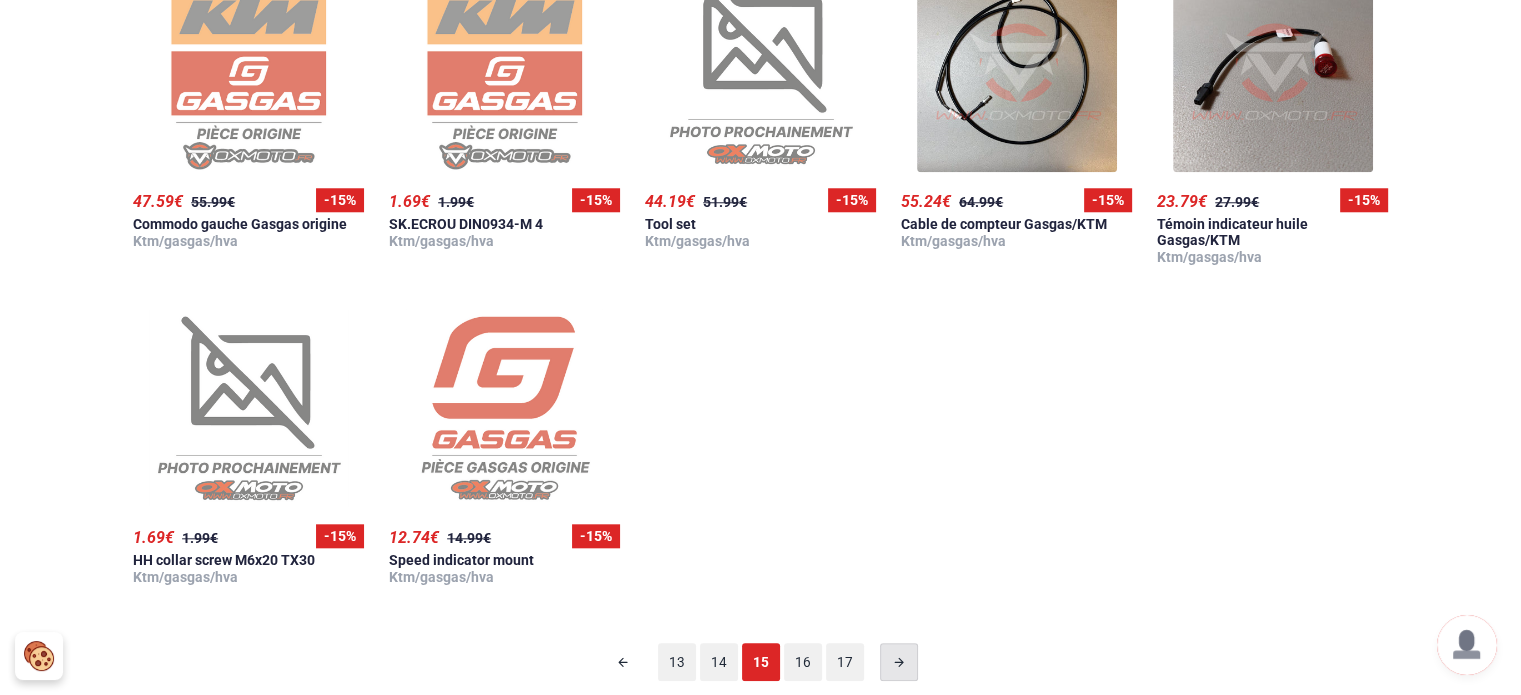 click at bounding box center [899, 662] 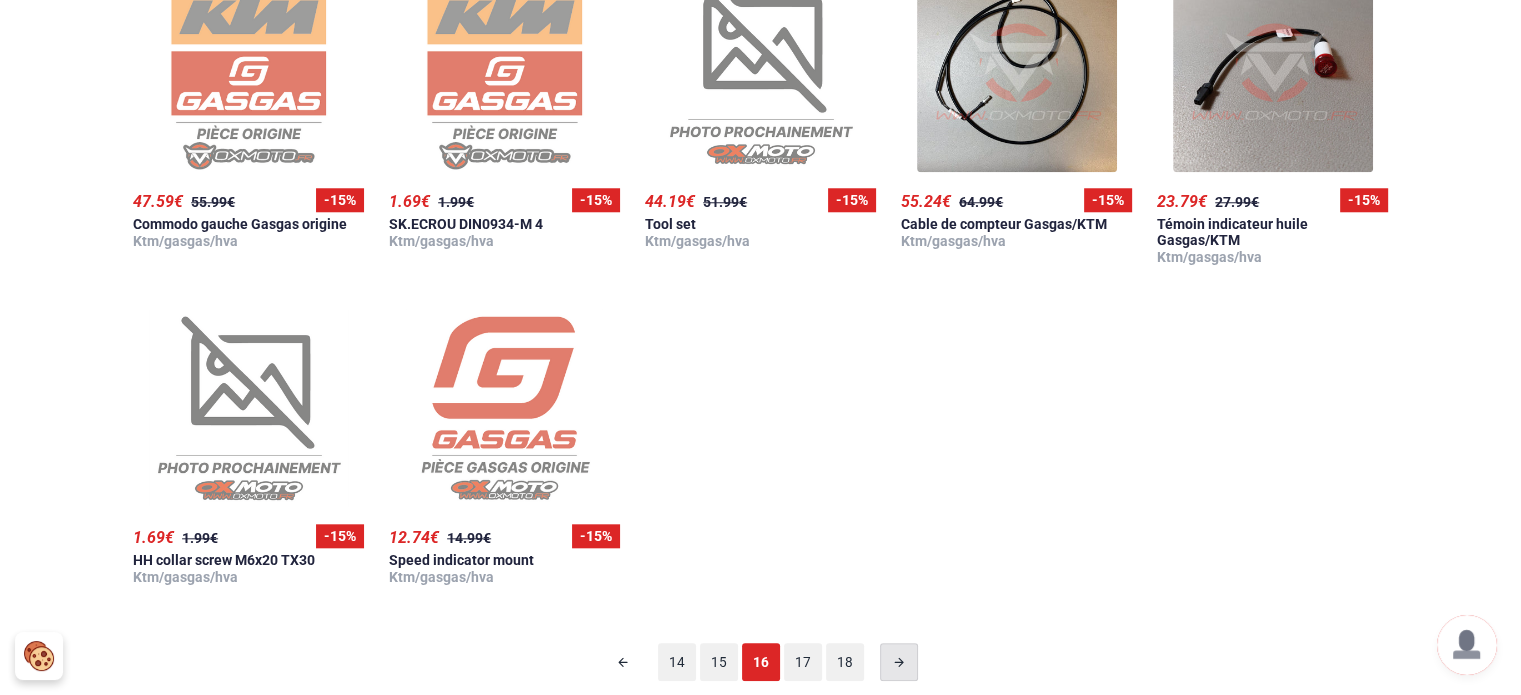 scroll, scrollTop: 124, scrollLeft: 0, axis: vertical 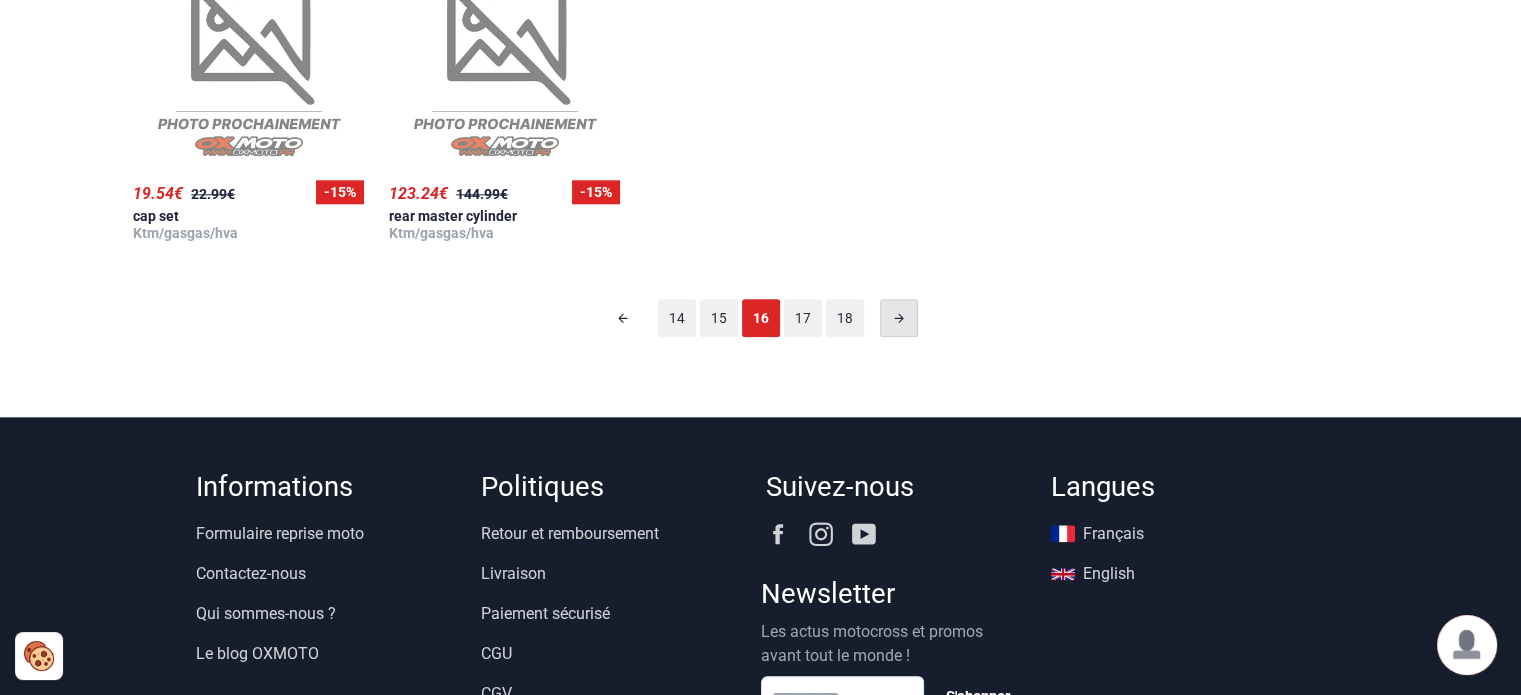 click at bounding box center (899, 318) 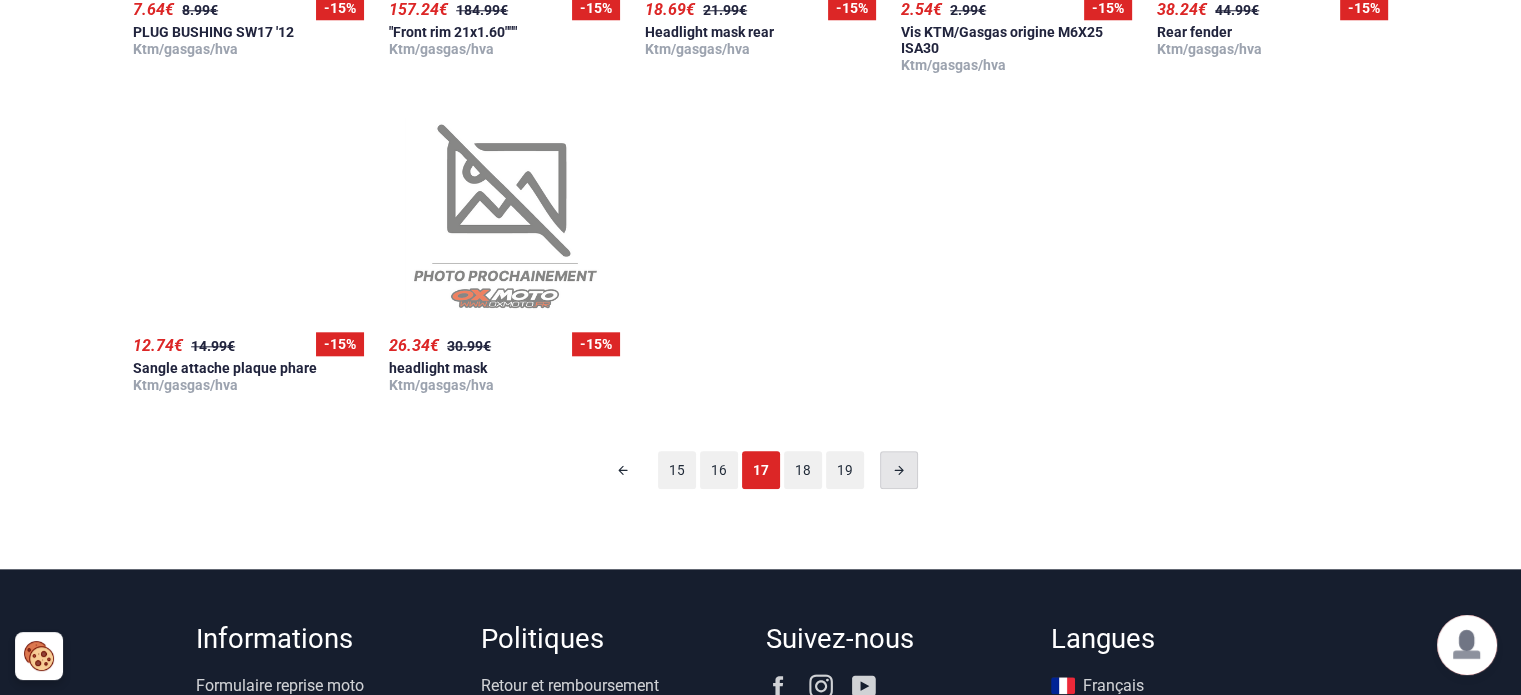 scroll, scrollTop: 2084, scrollLeft: 0, axis: vertical 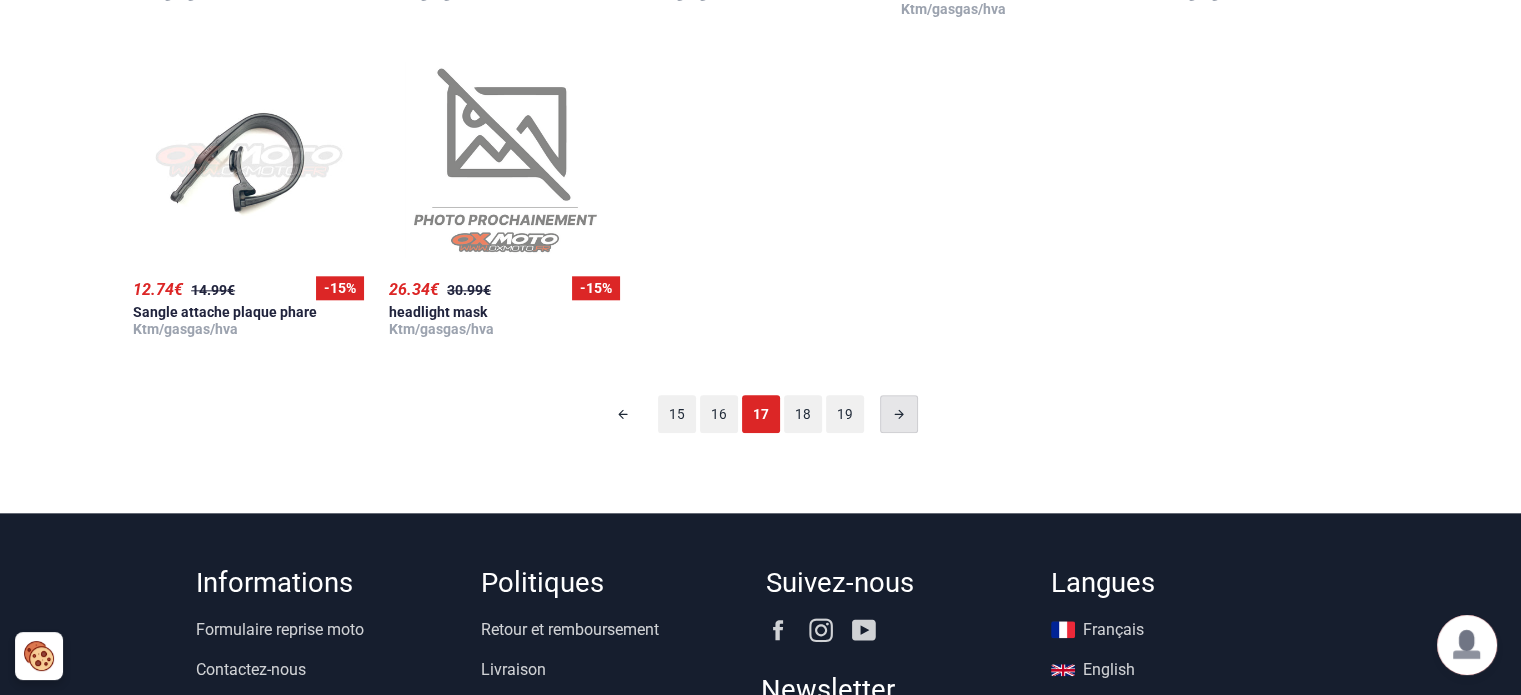 click 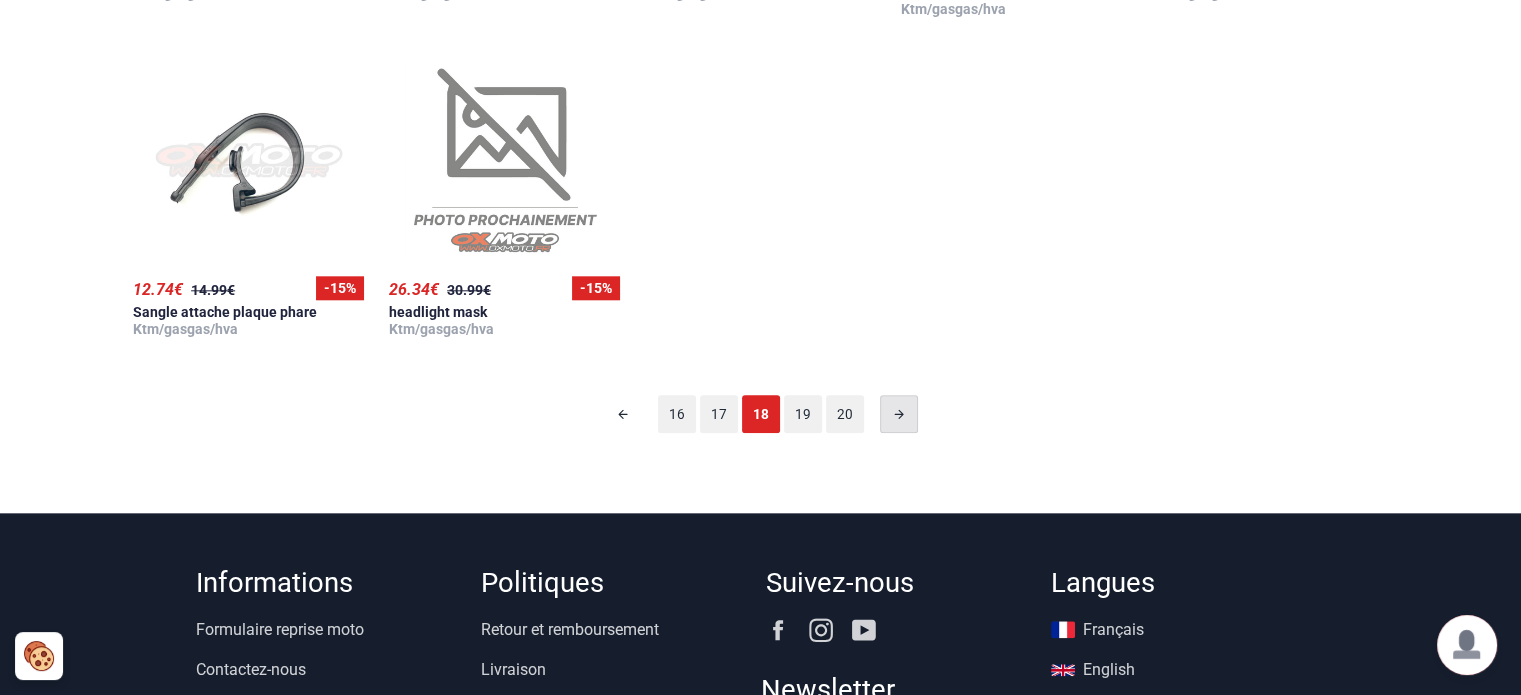 scroll, scrollTop: 124, scrollLeft: 0, axis: vertical 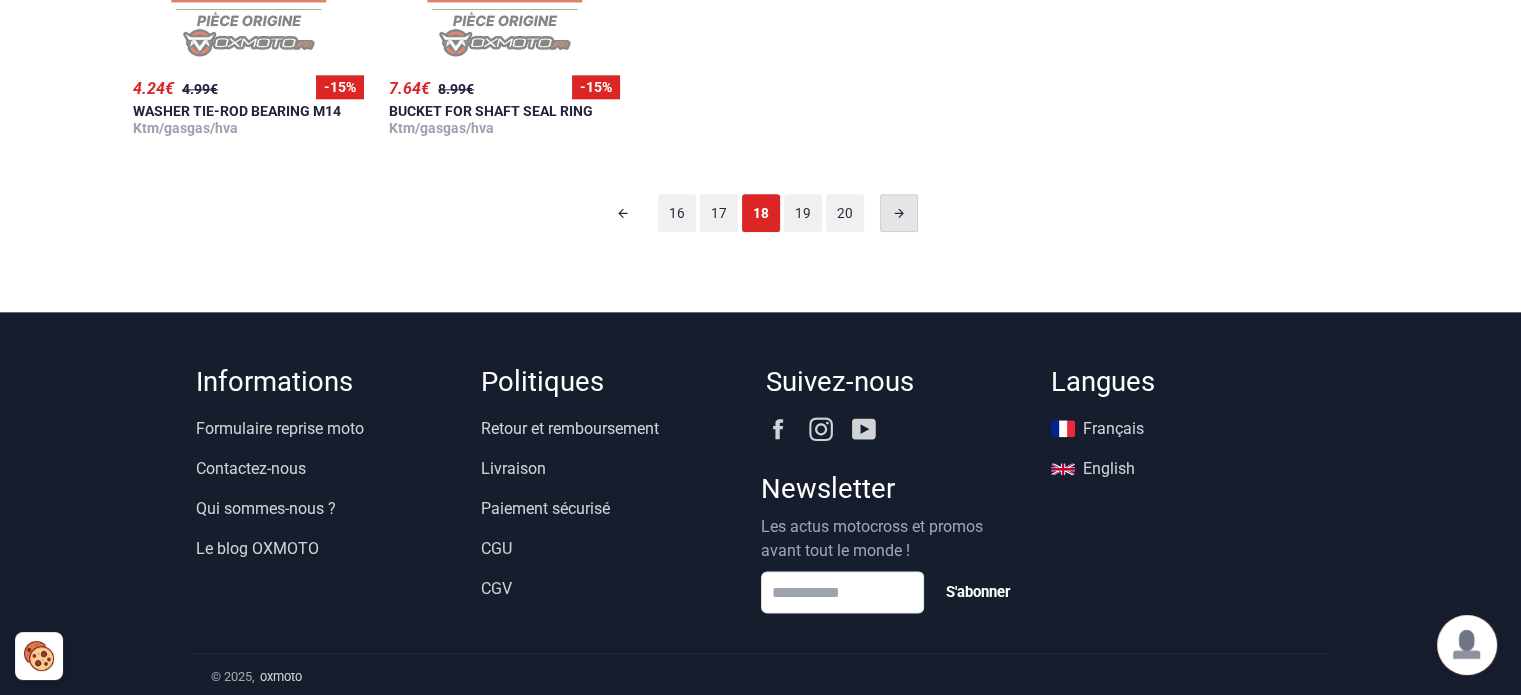 click at bounding box center (899, 213) 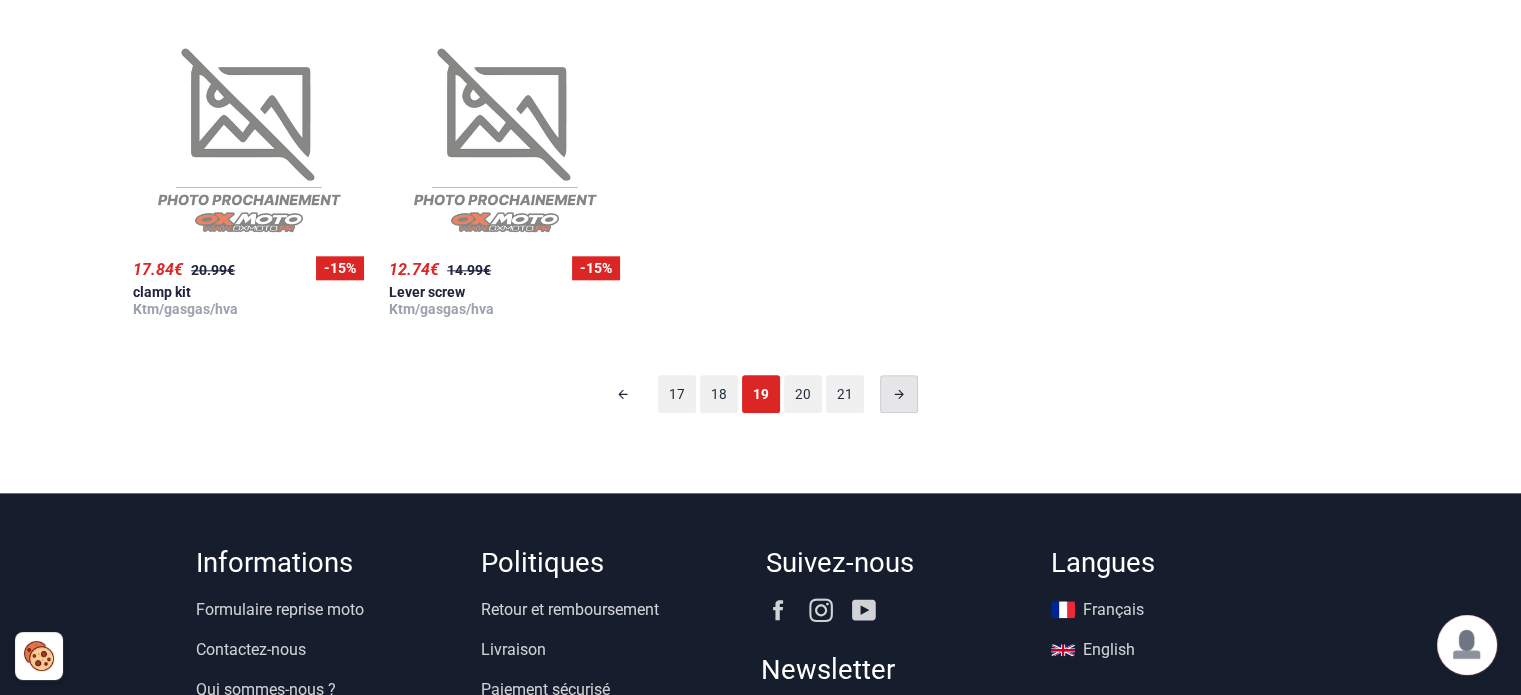scroll, scrollTop: 2124, scrollLeft: 0, axis: vertical 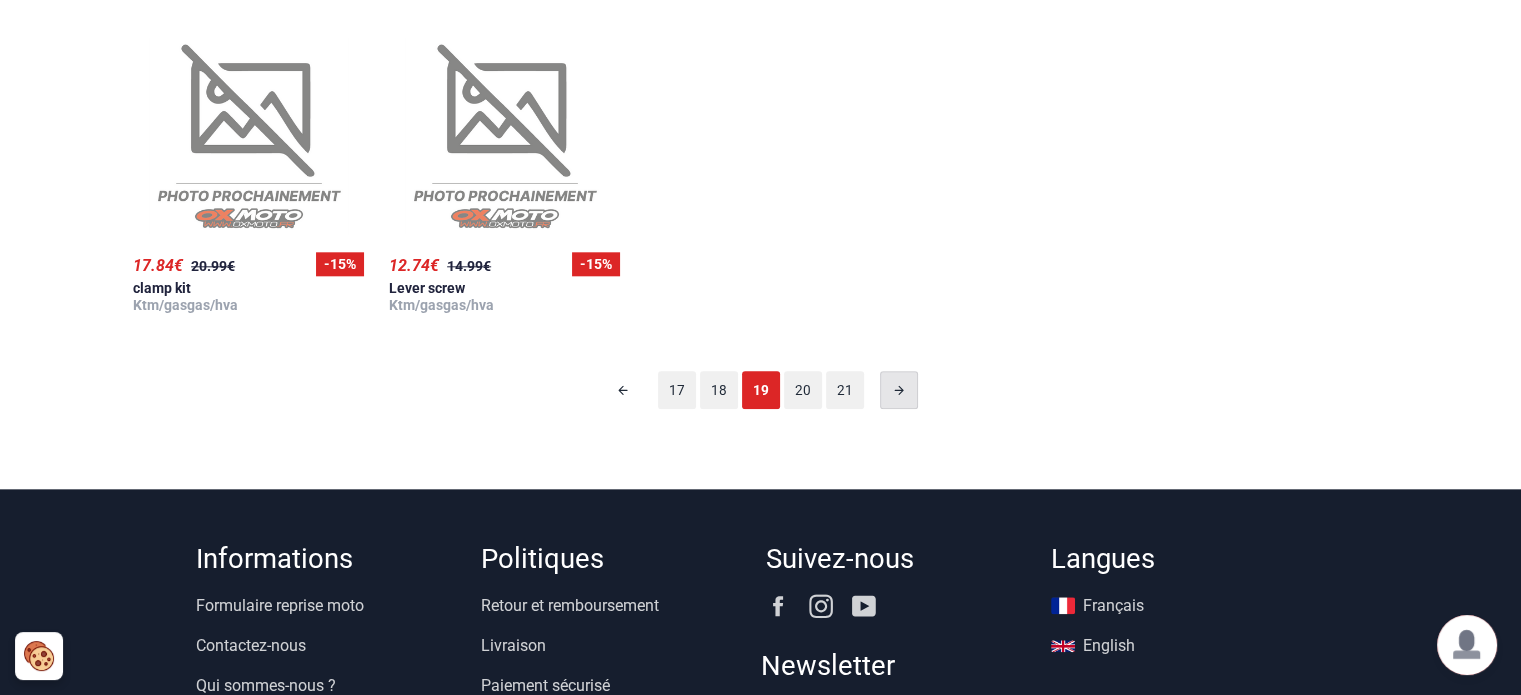 click 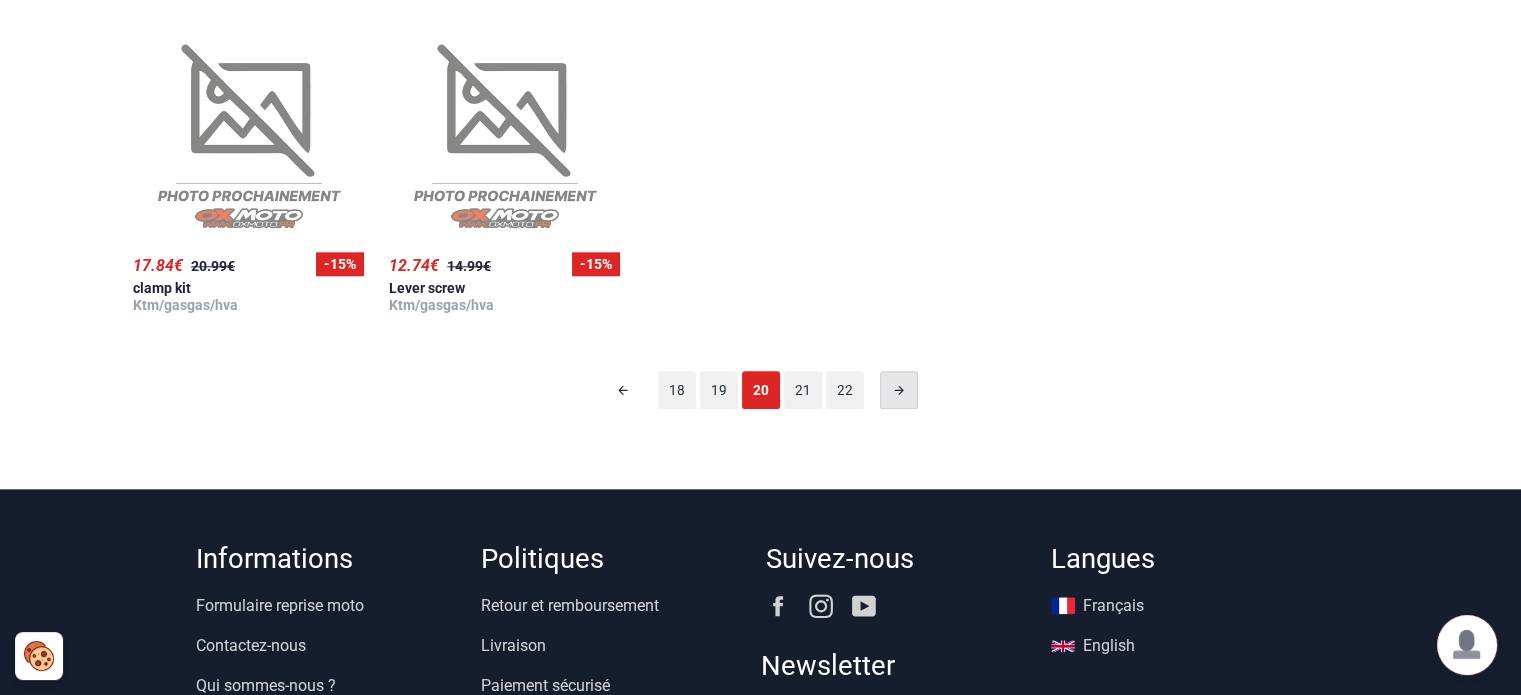 scroll, scrollTop: 124, scrollLeft: 0, axis: vertical 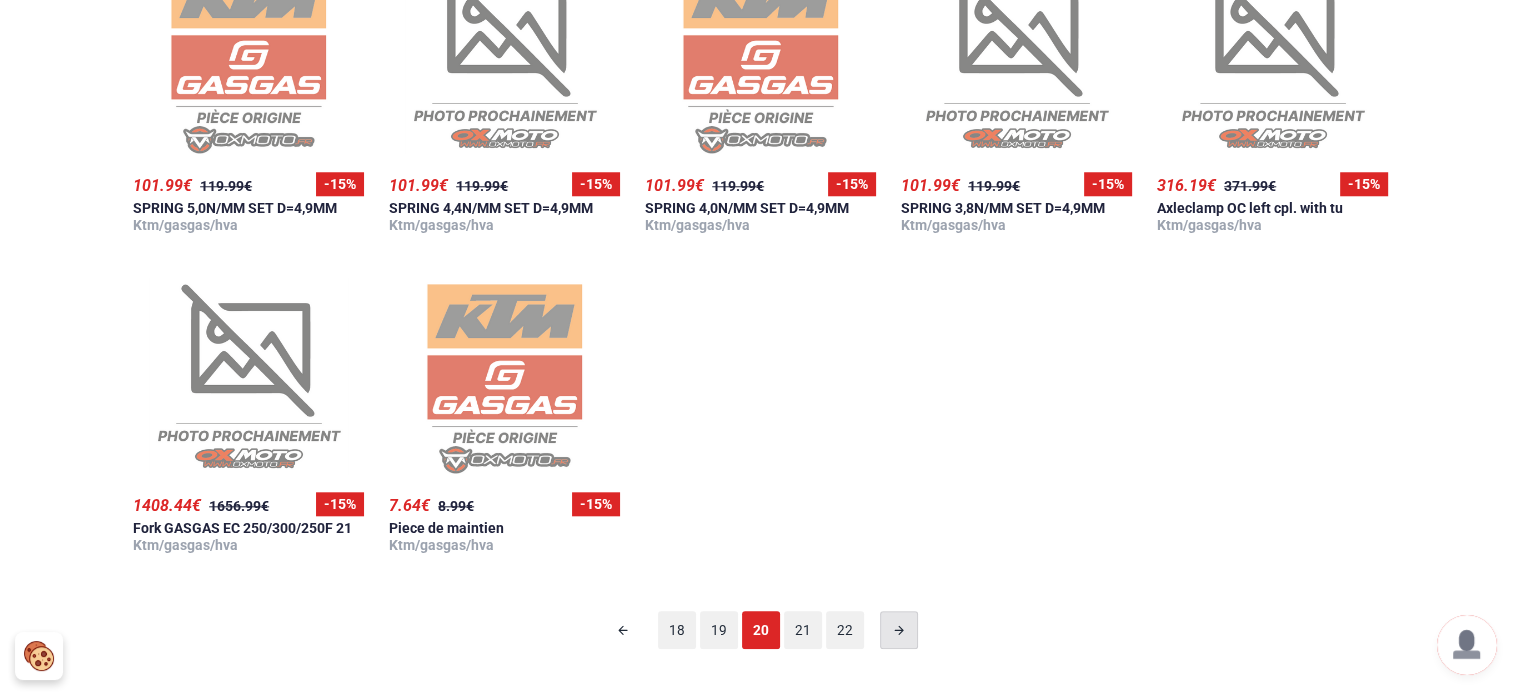 click at bounding box center [899, 630] 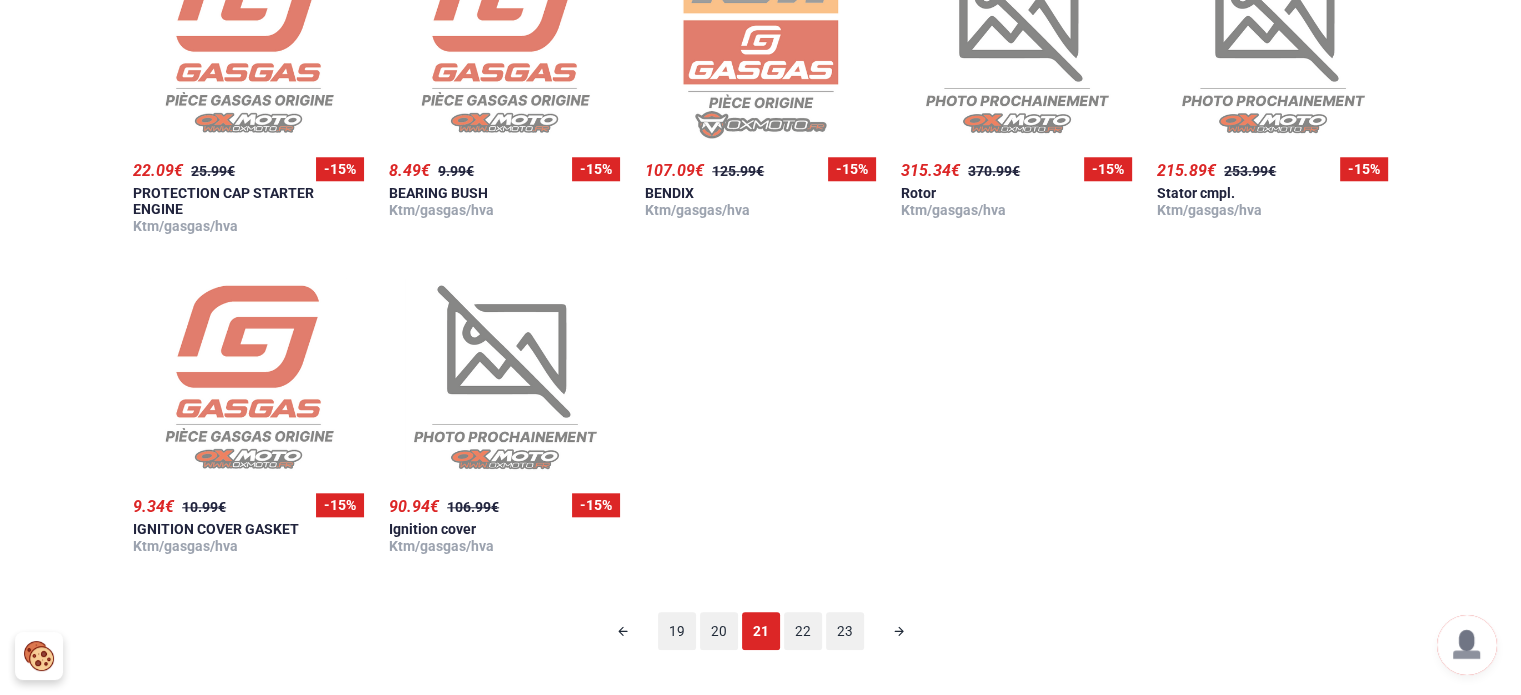 scroll, scrollTop: 2084, scrollLeft: 0, axis: vertical 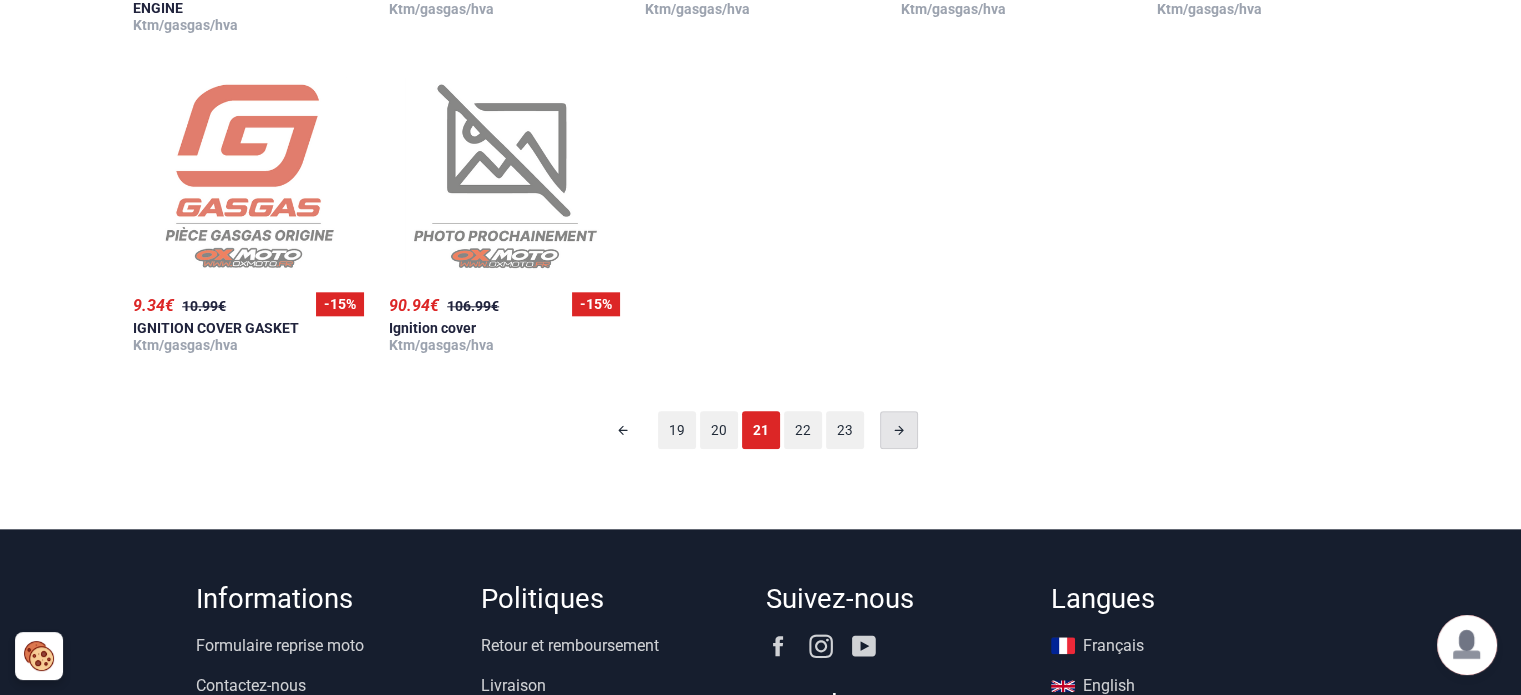 click at bounding box center (899, 430) 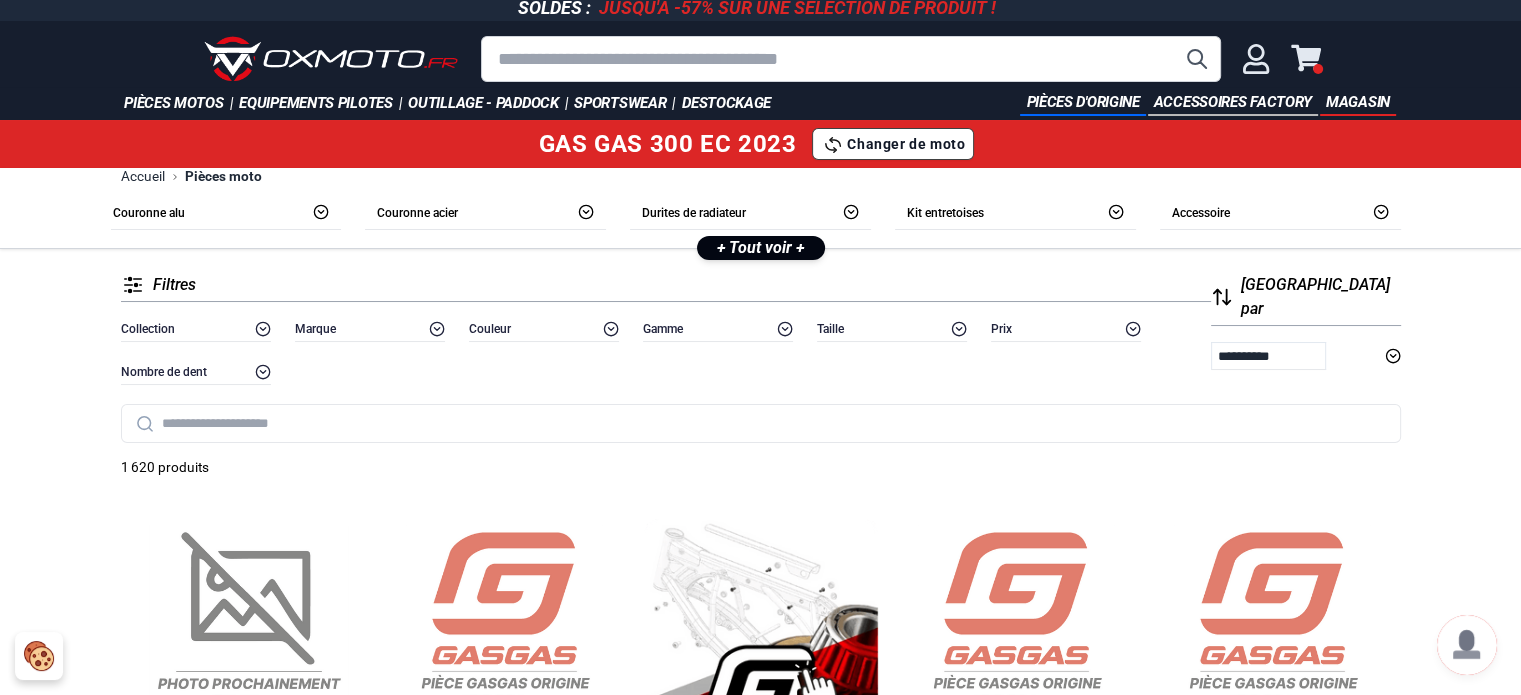 scroll, scrollTop: 0, scrollLeft: 0, axis: both 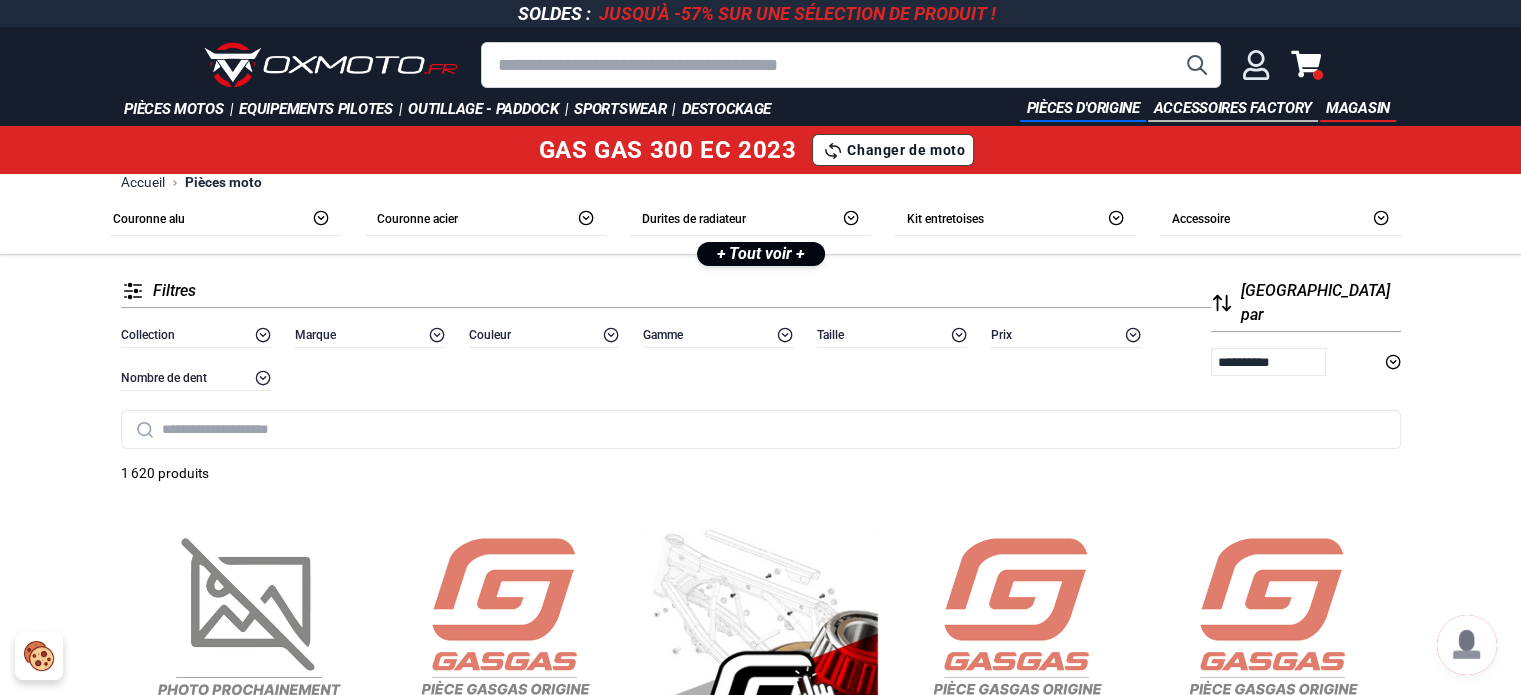 click 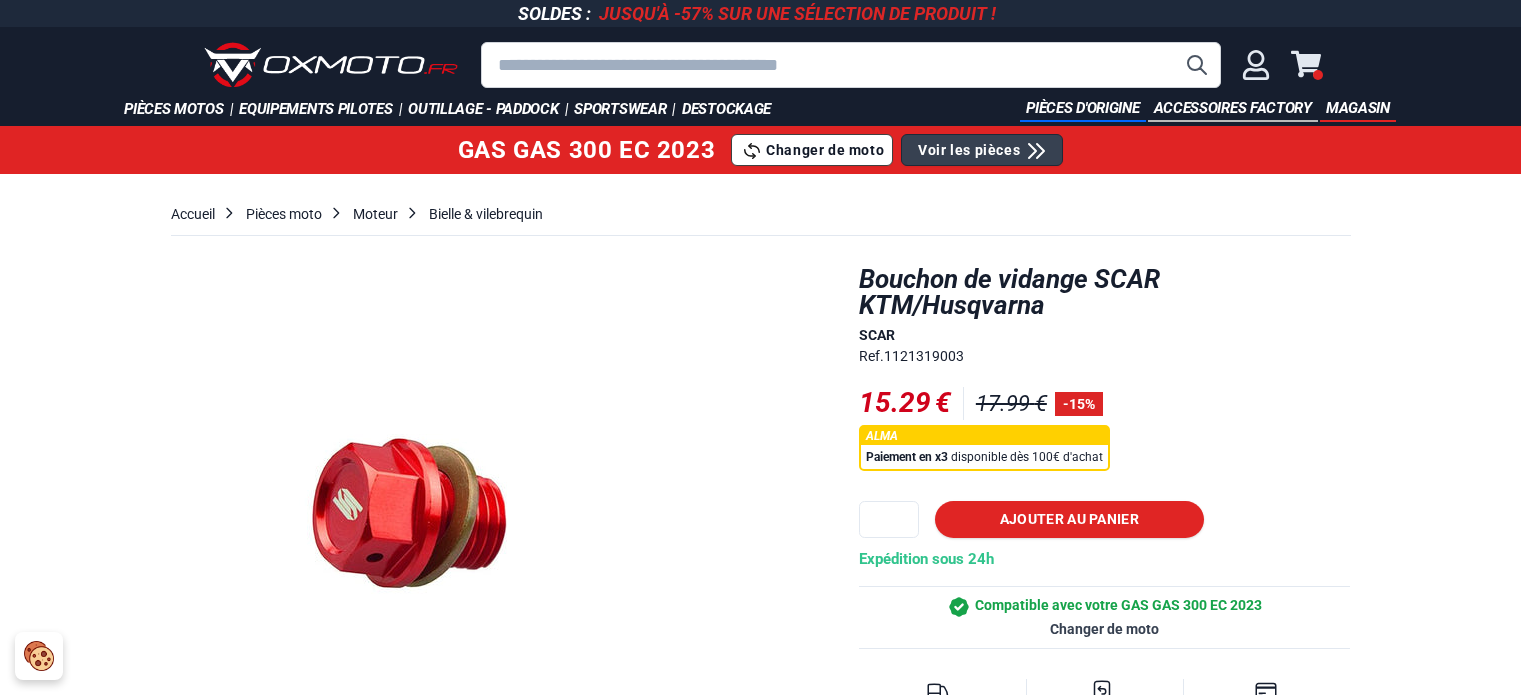 scroll, scrollTop: 0, scrollLeft: 0, axis: both 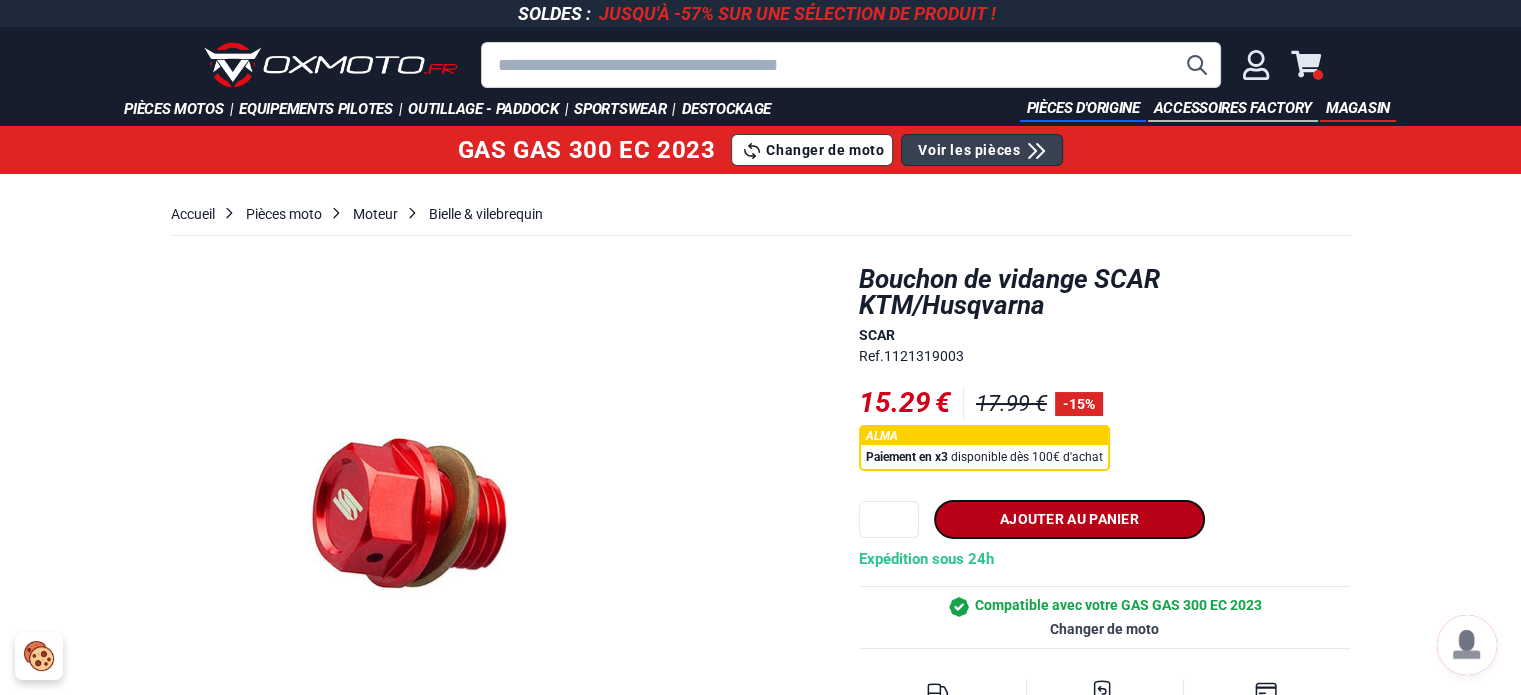 click on "Ajouter au panier" at bounding box center [1069, 519] 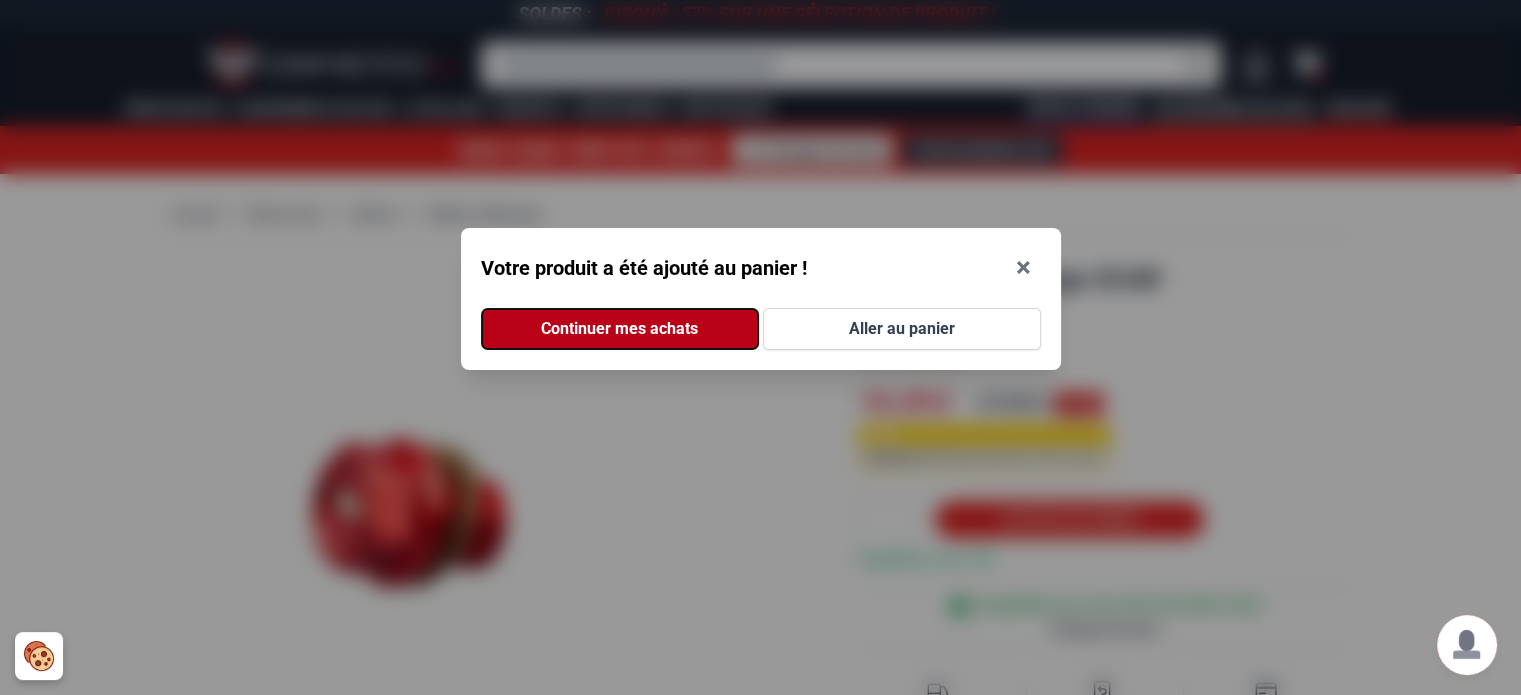 click on "Continuer mes achats" at bounding box center [620, 329] 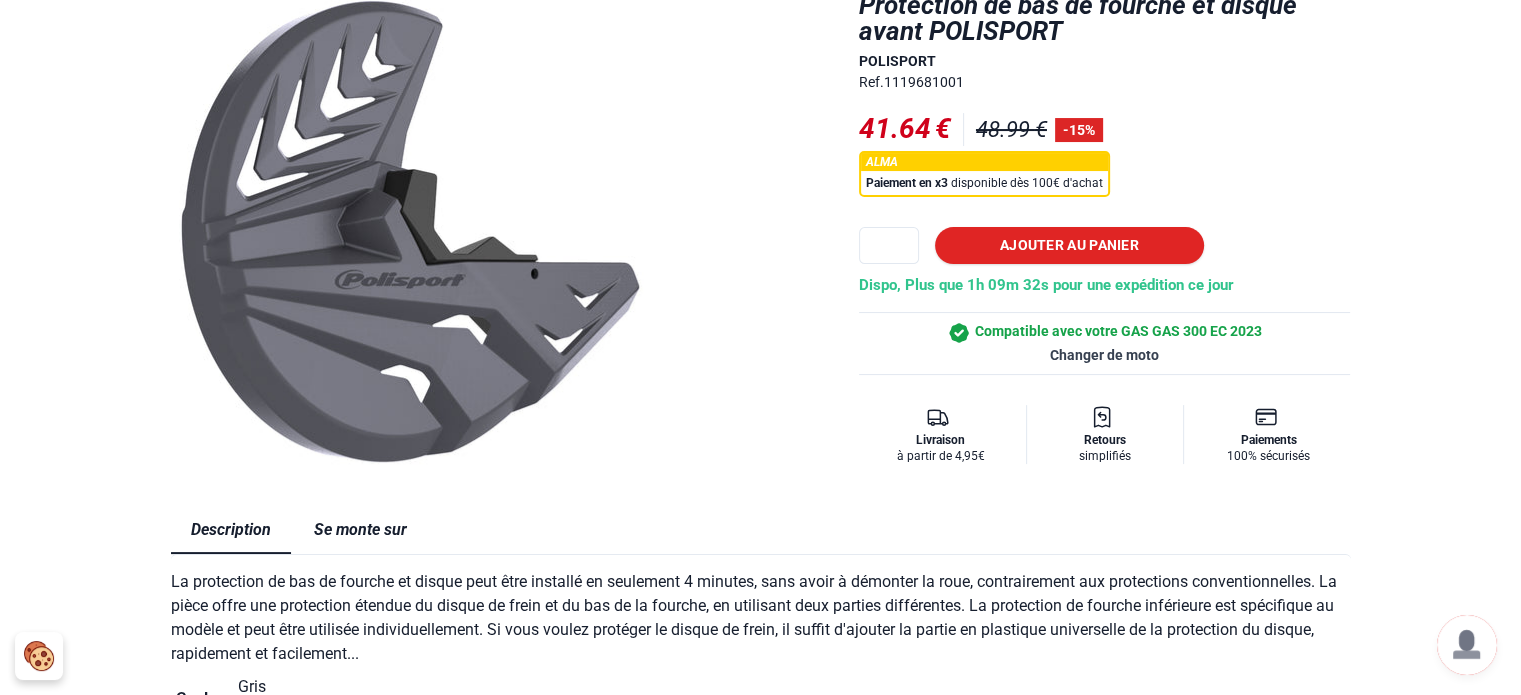 scroll, scrollTop: 191, scrollLeft: 0, axis: vertical 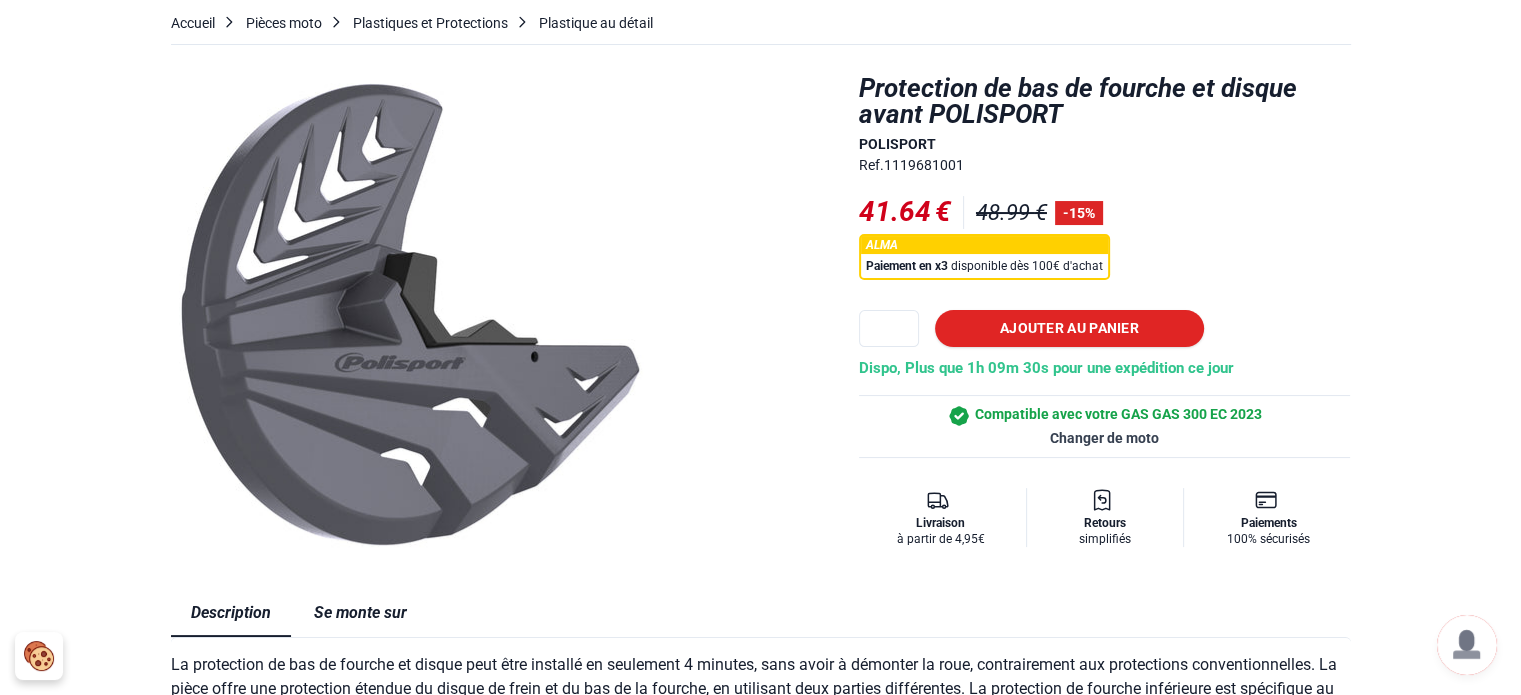 click on "Se monte sur" at bounding box center (360, 613) 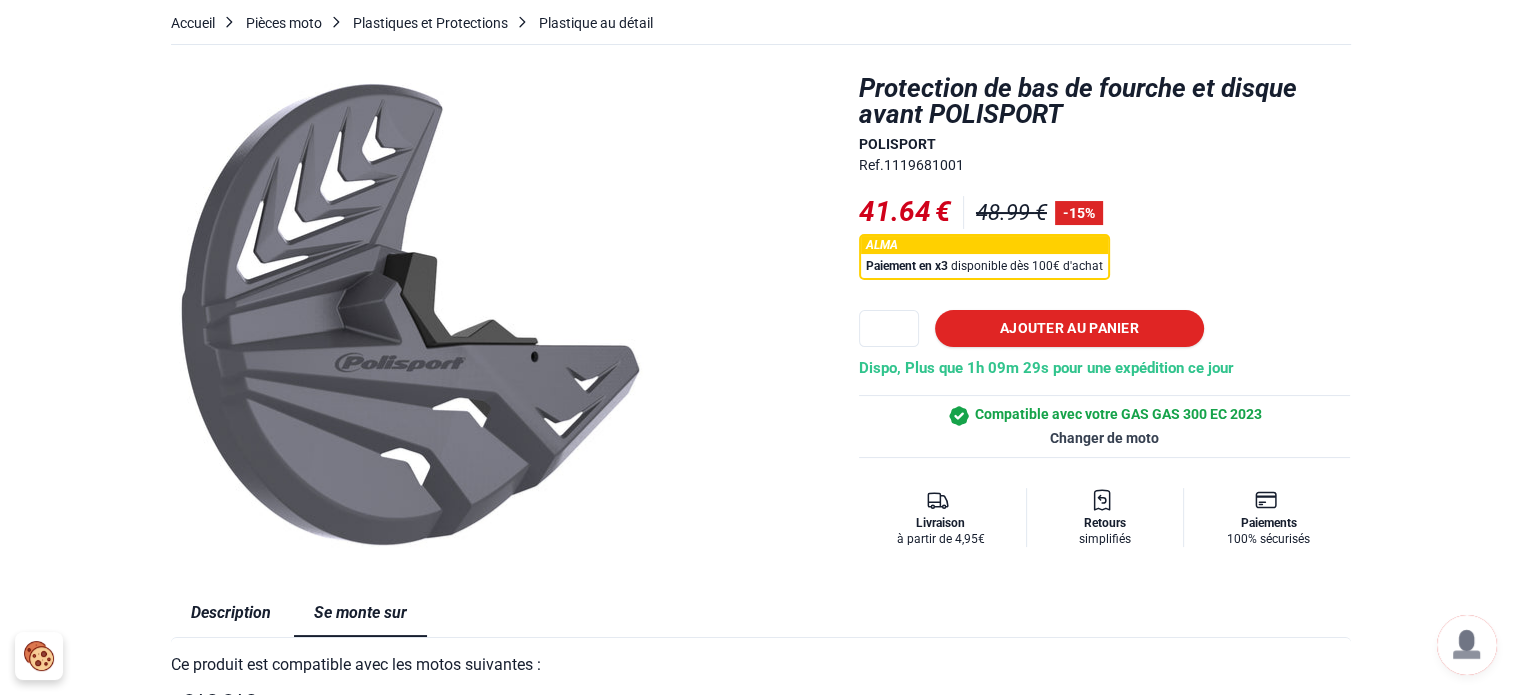 type 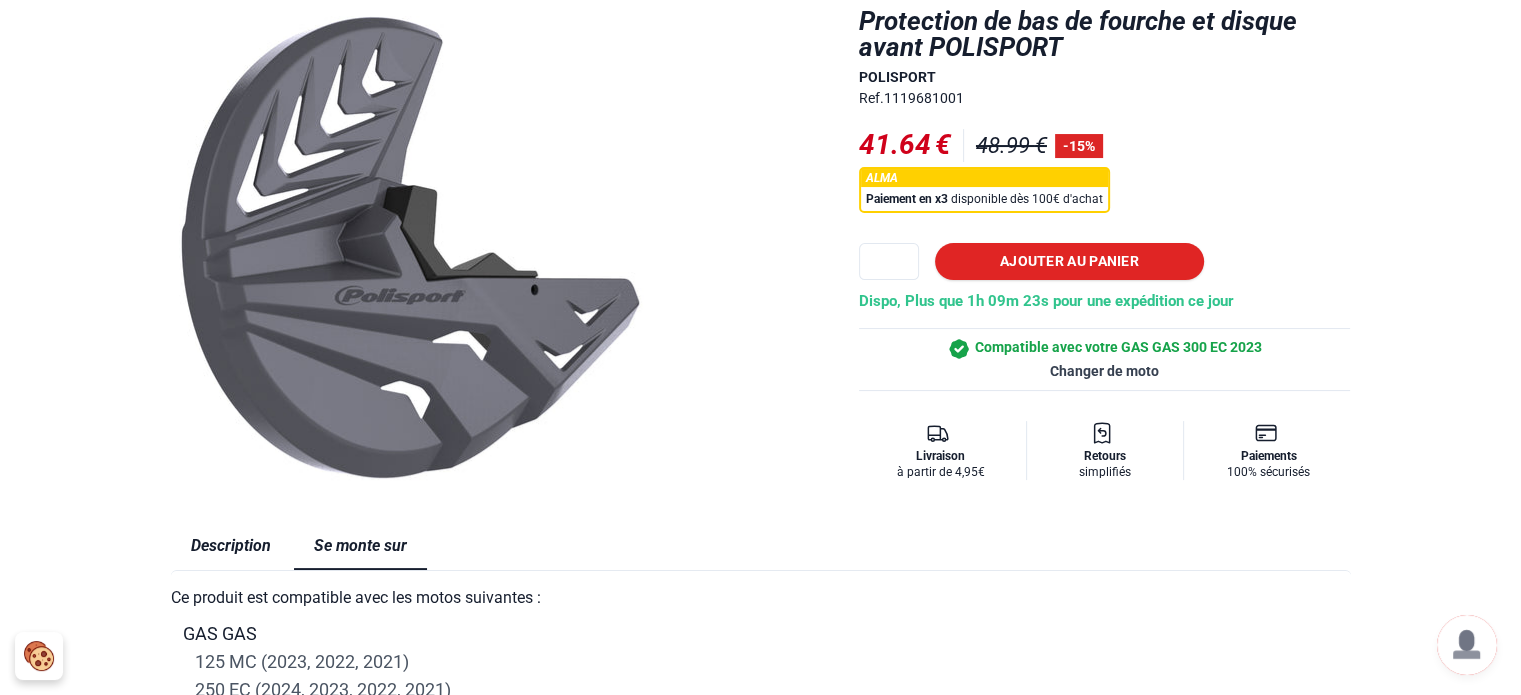scroll, scrollTop: 231, scrollLeft: 0, axis: vertical 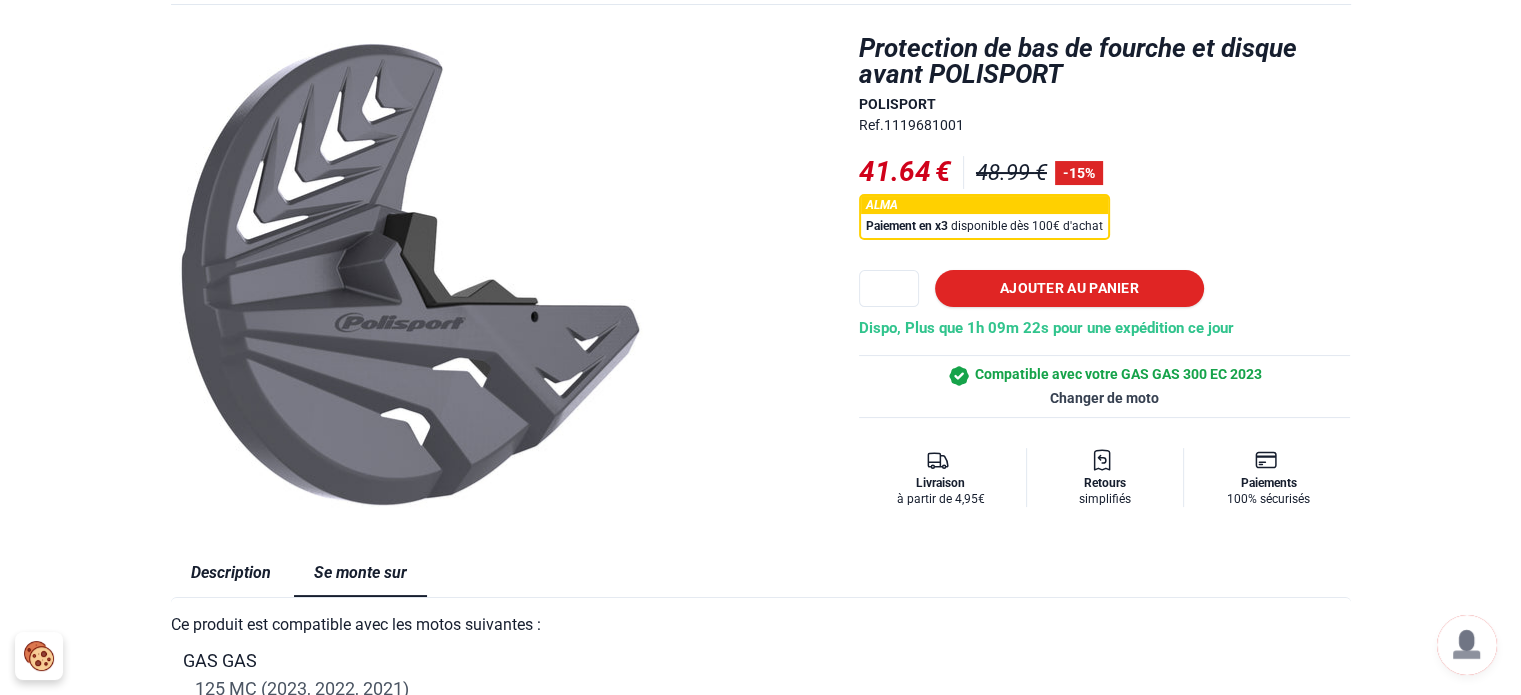 click at bounding box center [411, 275] 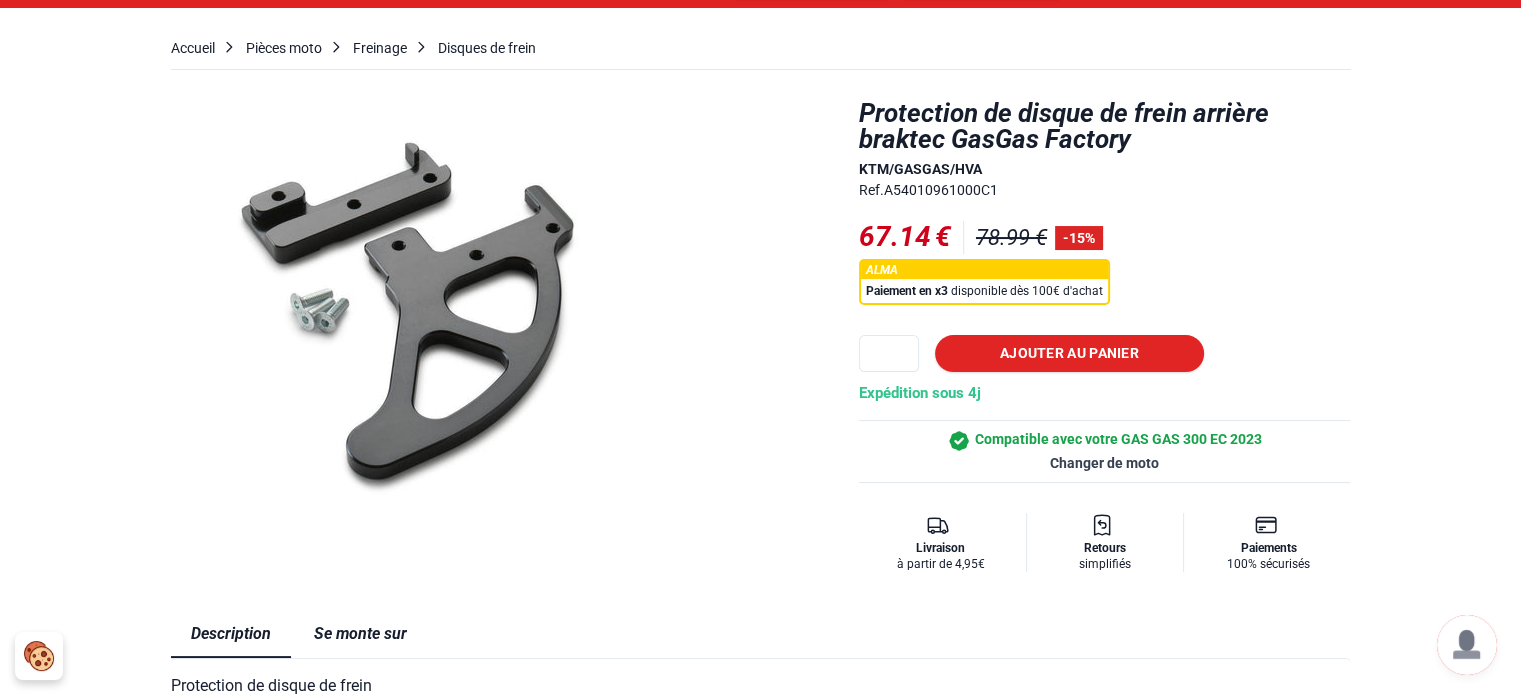 scroll, scrollTop: 160, scrollLeft: 0, axis: vertical 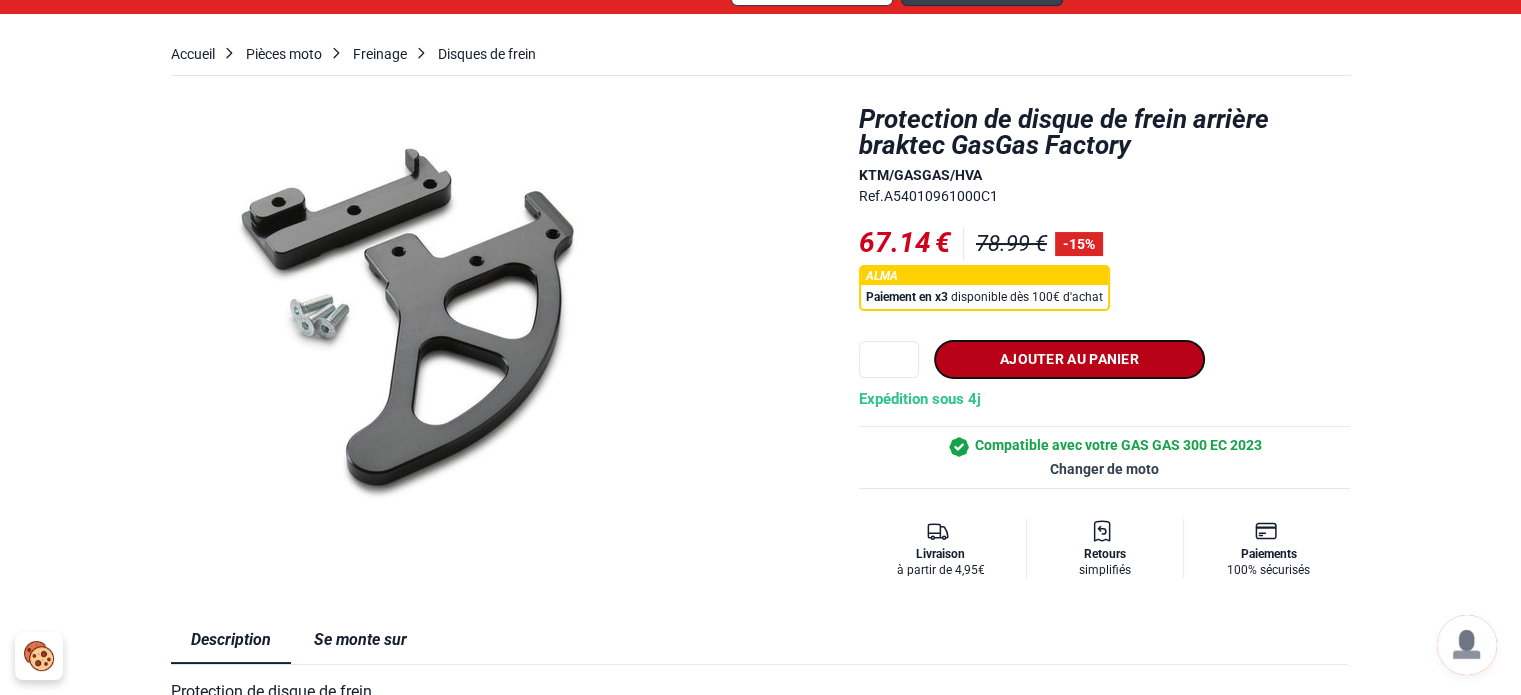 click on "Ajouter au panier" at bounding box center [1069, 359] 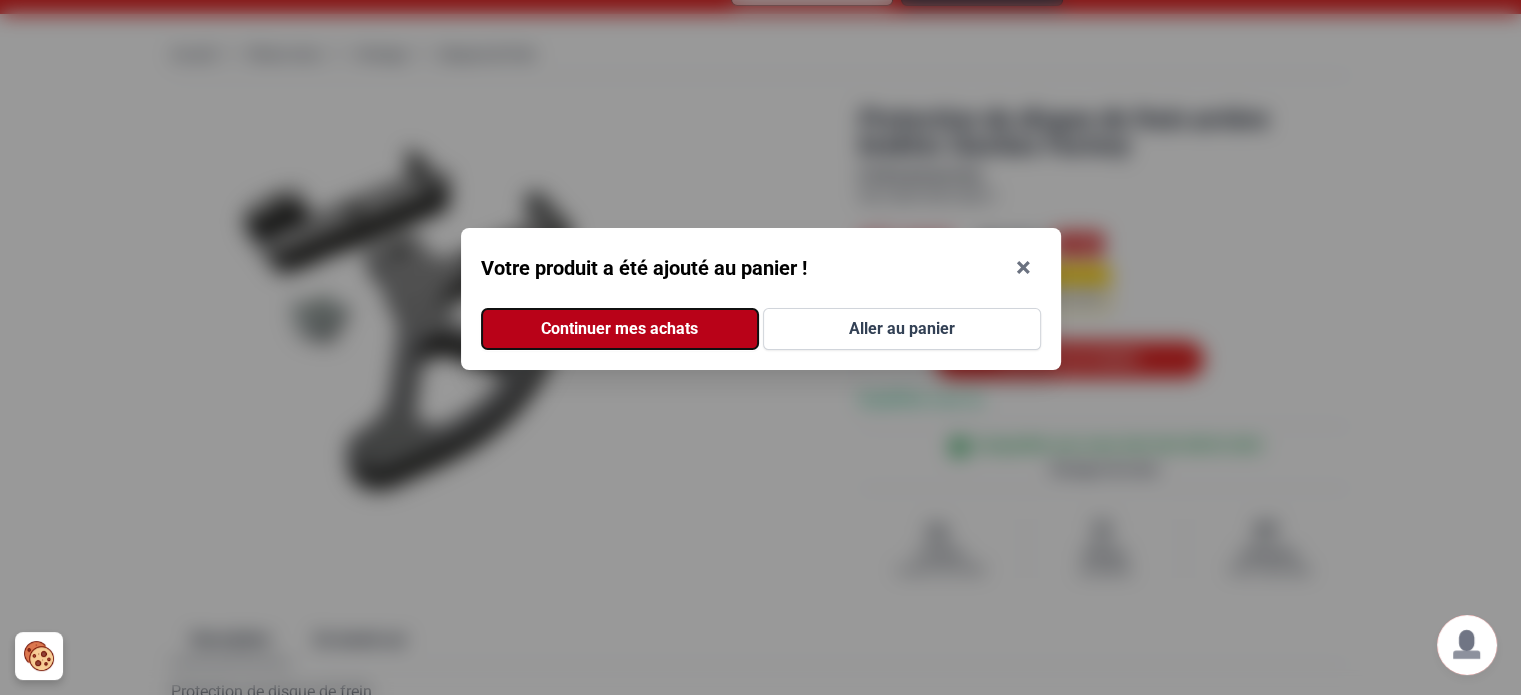click on "Continuer mes achats" at bounding box center (620, 329) 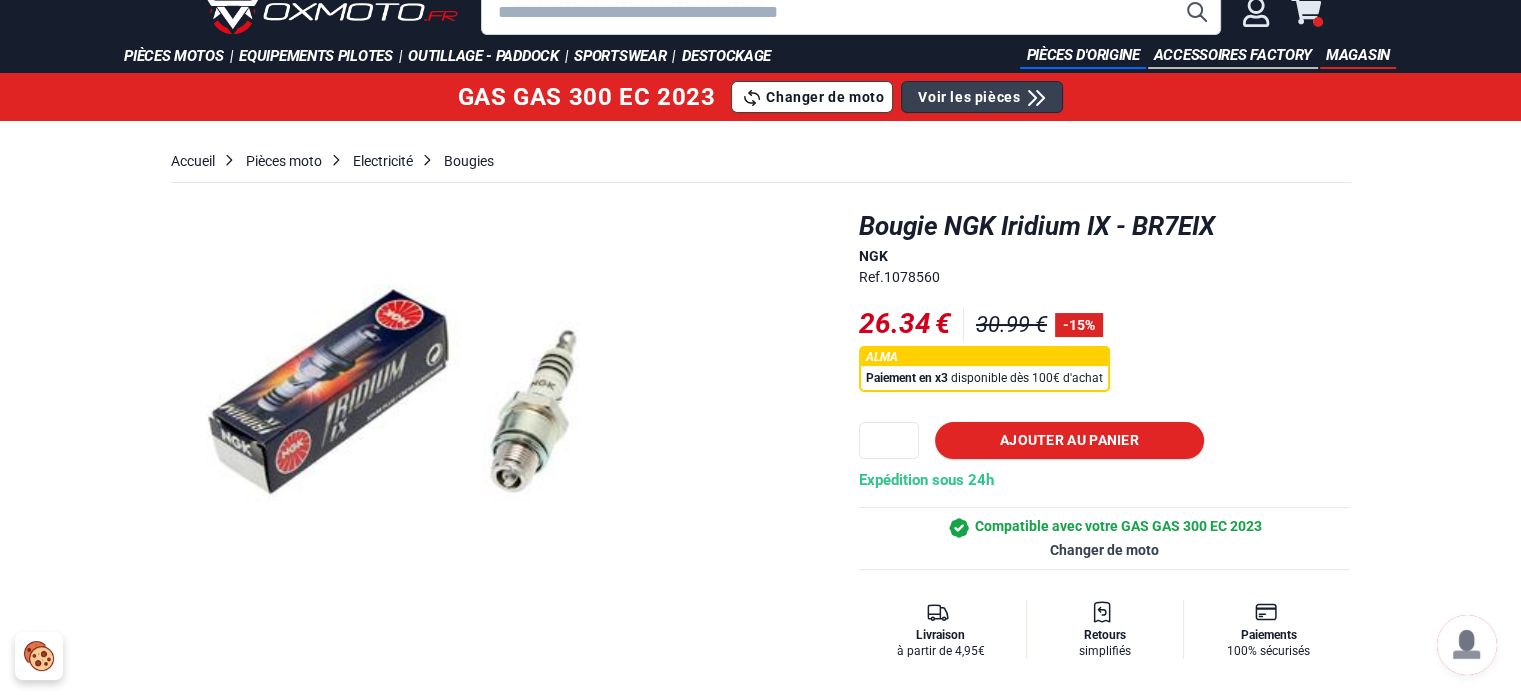 scroll, scrollTop: 0, scrollLeft: 0, axis: both 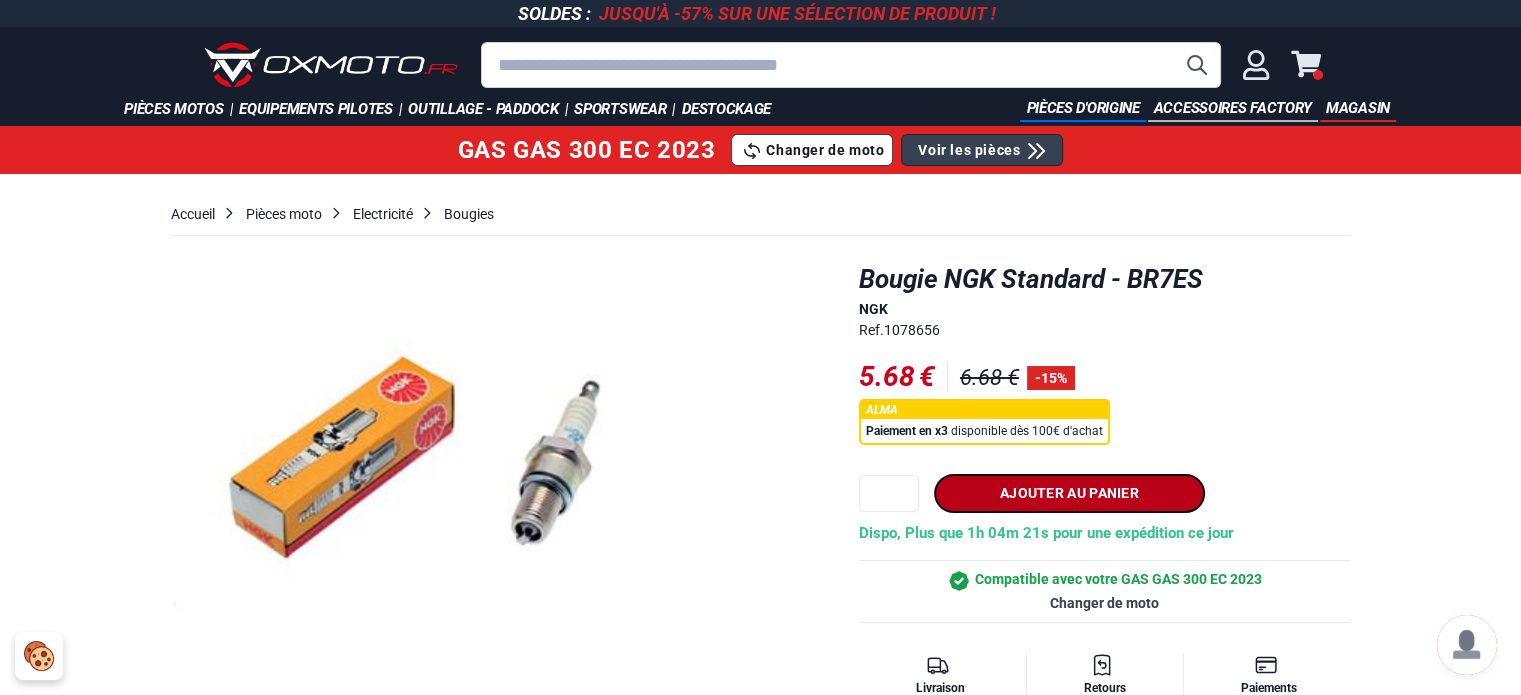click on "Ajouter au panier" at bounding box center [1069, 493] 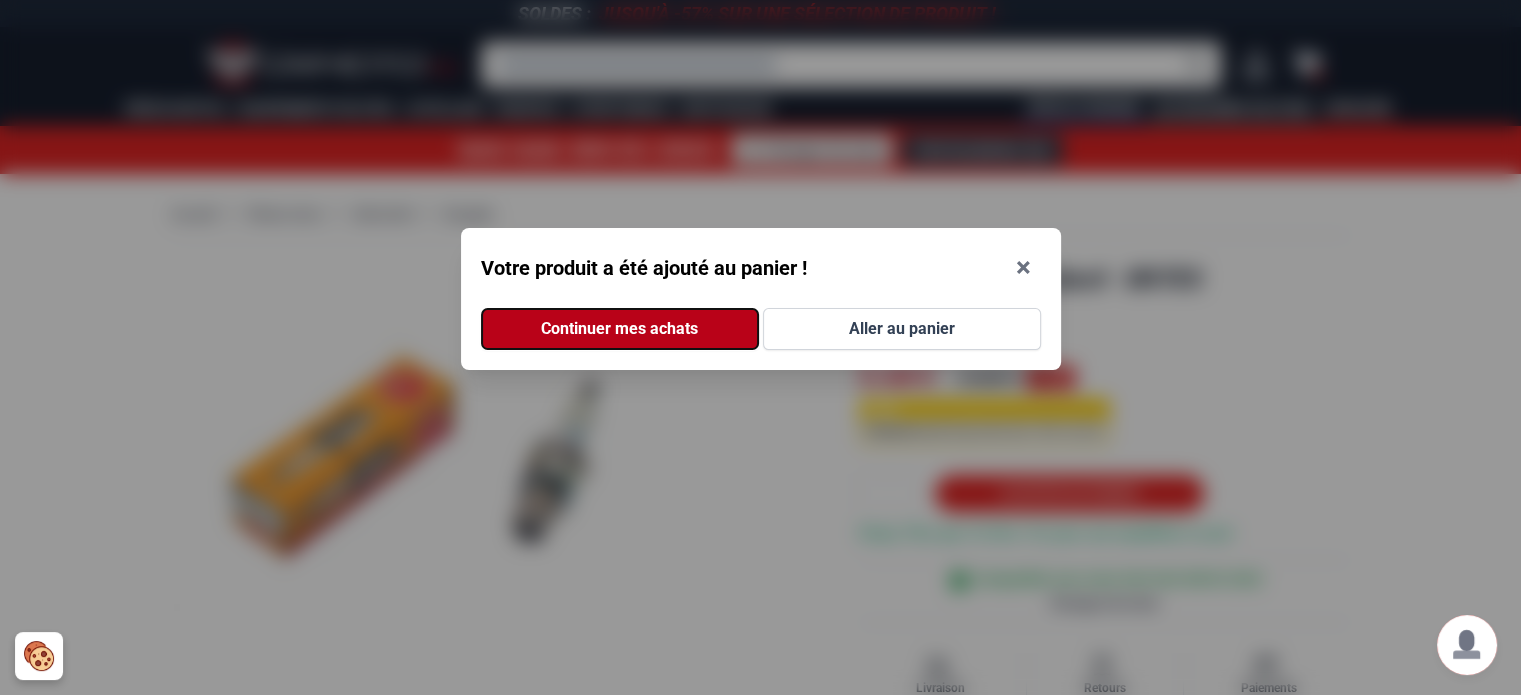 click on "Continuer mes achats" at bounding box center [620, 329] 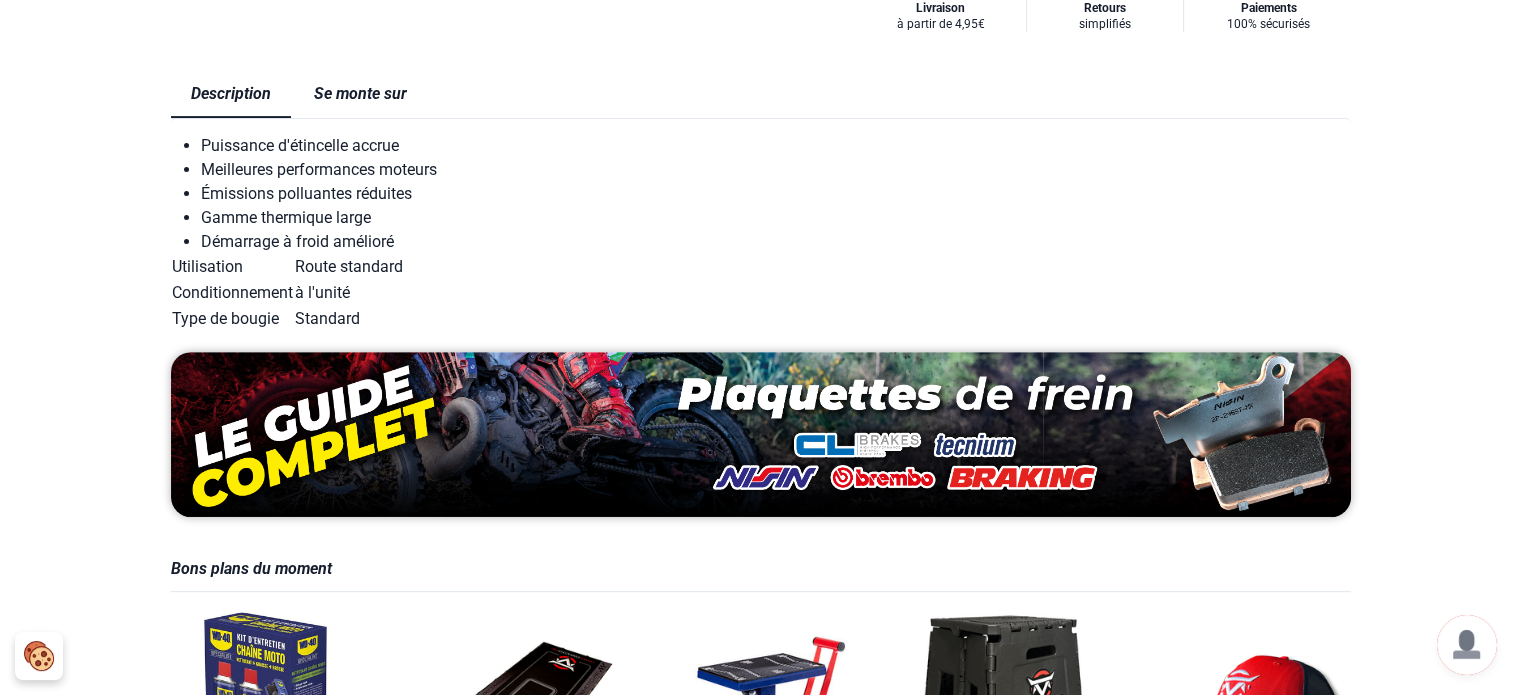 scroll, scrollTop: 640, scrollLeft: 0, axis: vertical 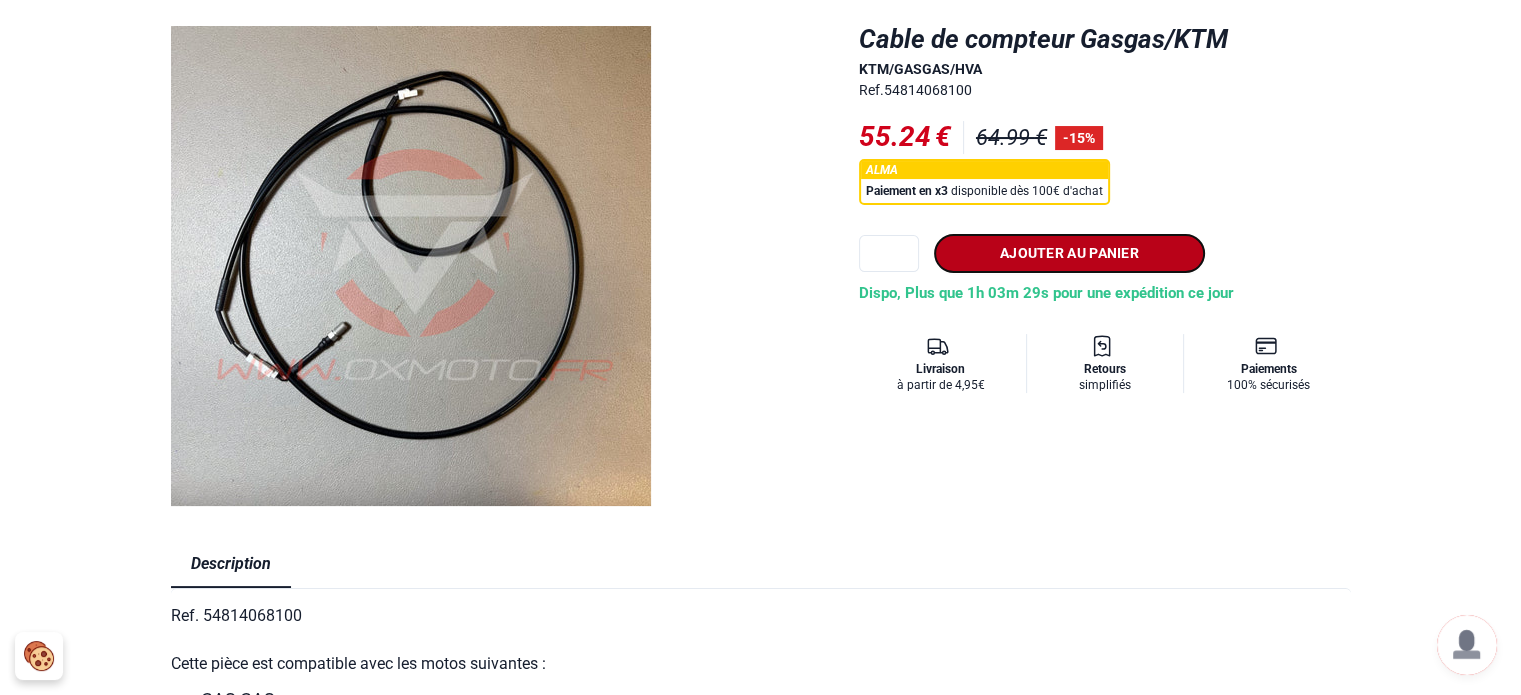 click on "Ajouter au panier" at bounding box center (1069, 253) 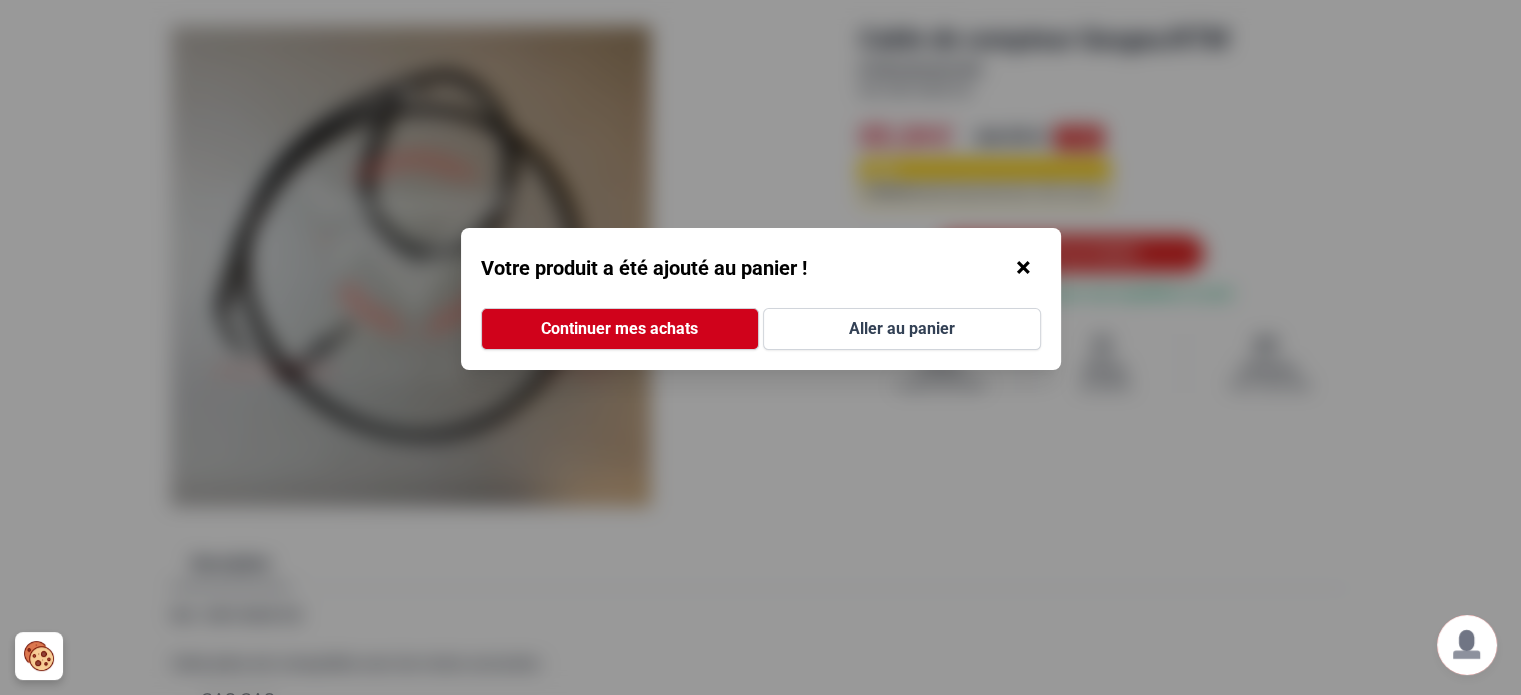 click on "×" at bounding box center [1023, 268] 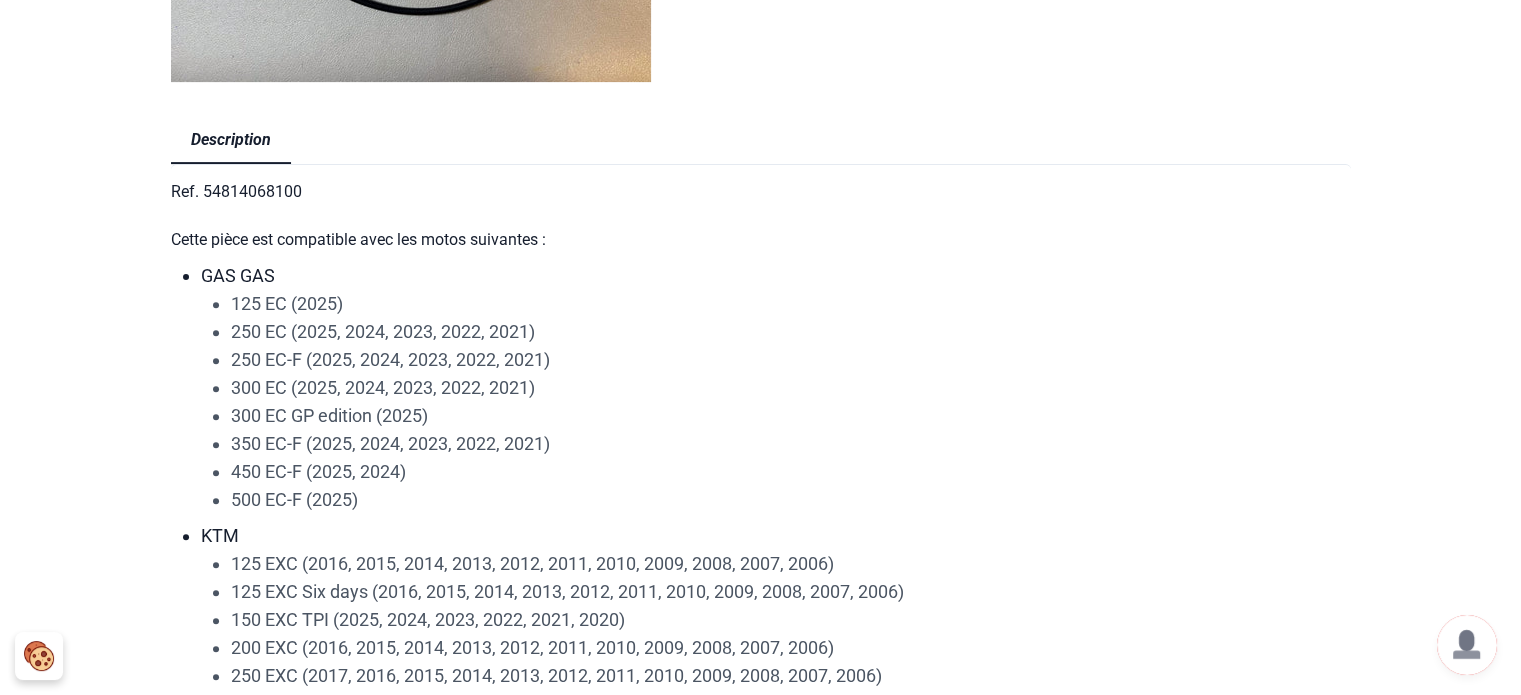 scroll, scrollTop: 680, scrollLeft: 0, axis: vertical 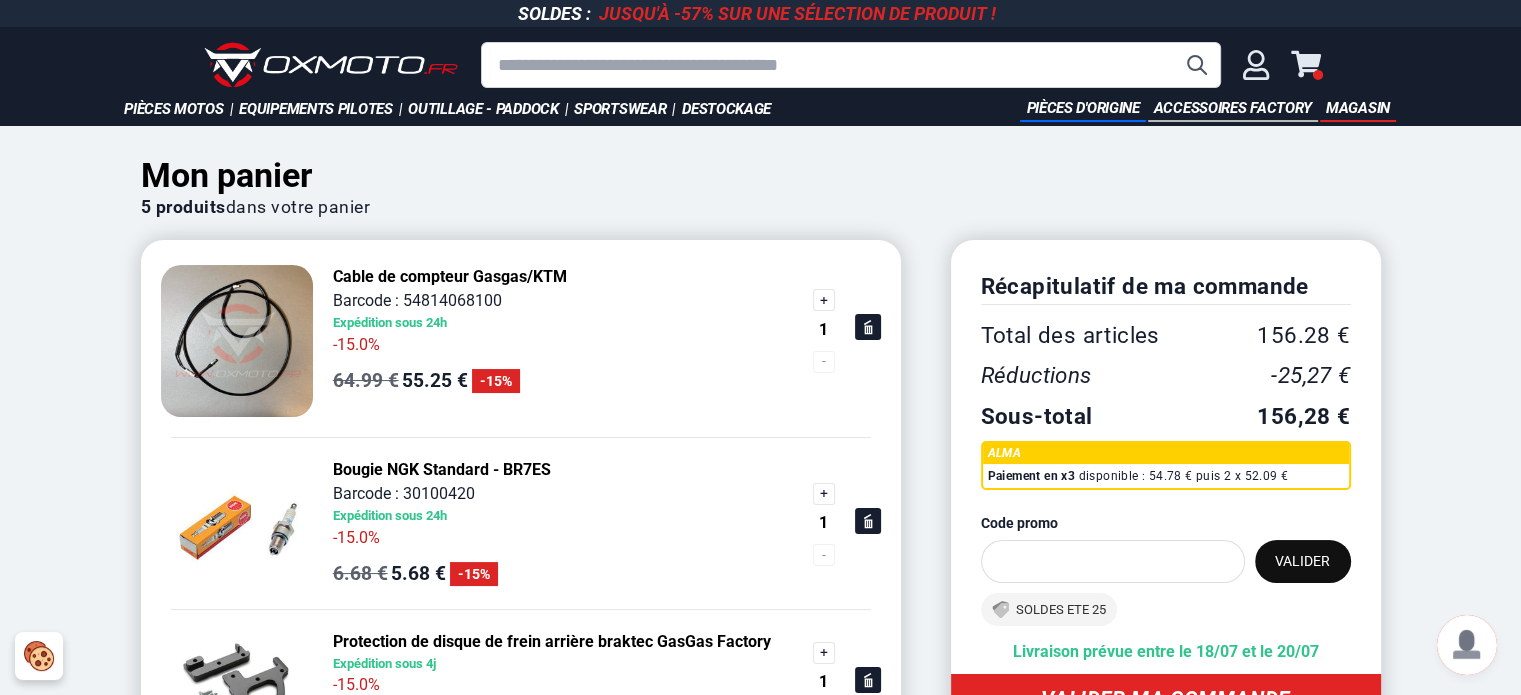 click on "Mon panier
5 produits
dans votre panier
Cable de compteur Gasgas/KTM
Barcode : 54814068100
Pour moto : GAS GAS 300 EC 2023
Expédition sous 24h
-15%" at bounding box center [760, 711] 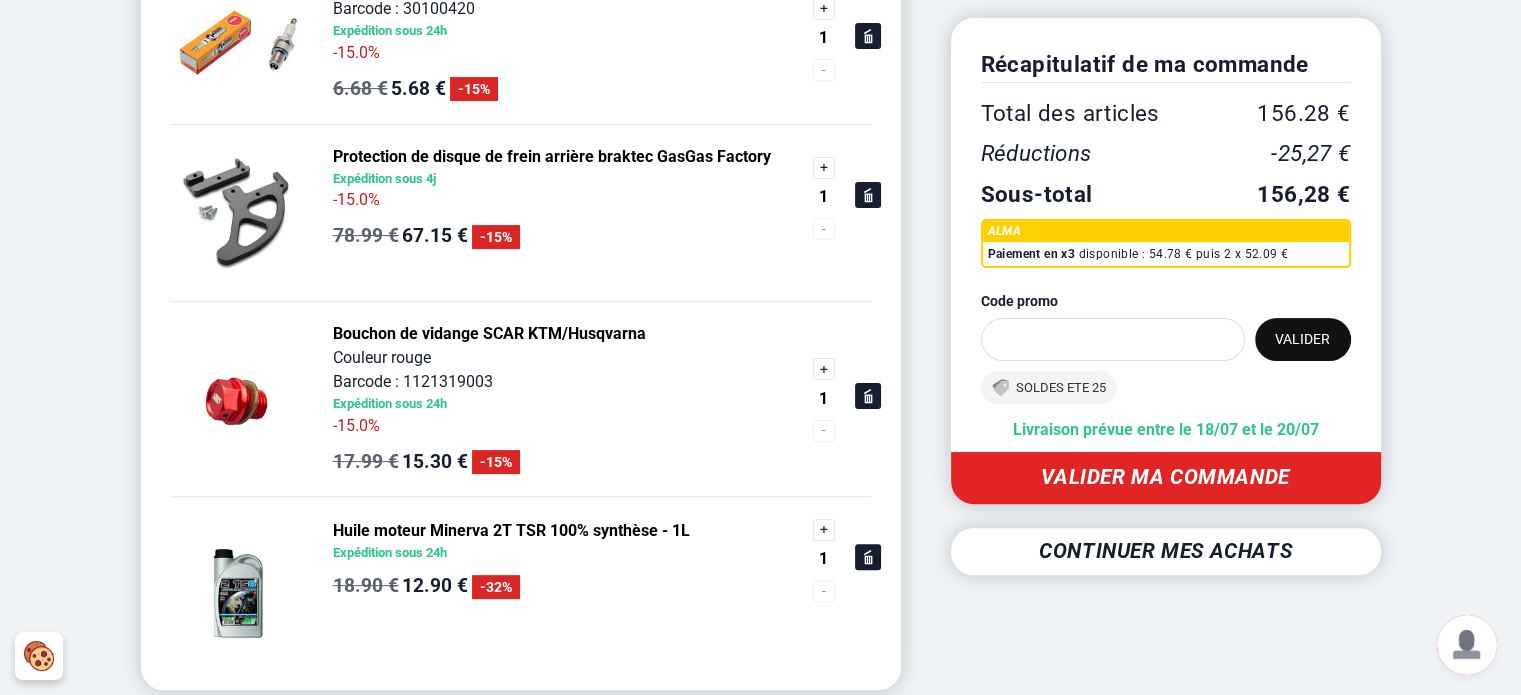 scroll, scrollTop: 488, scrollLeft: 0, axis: vertical 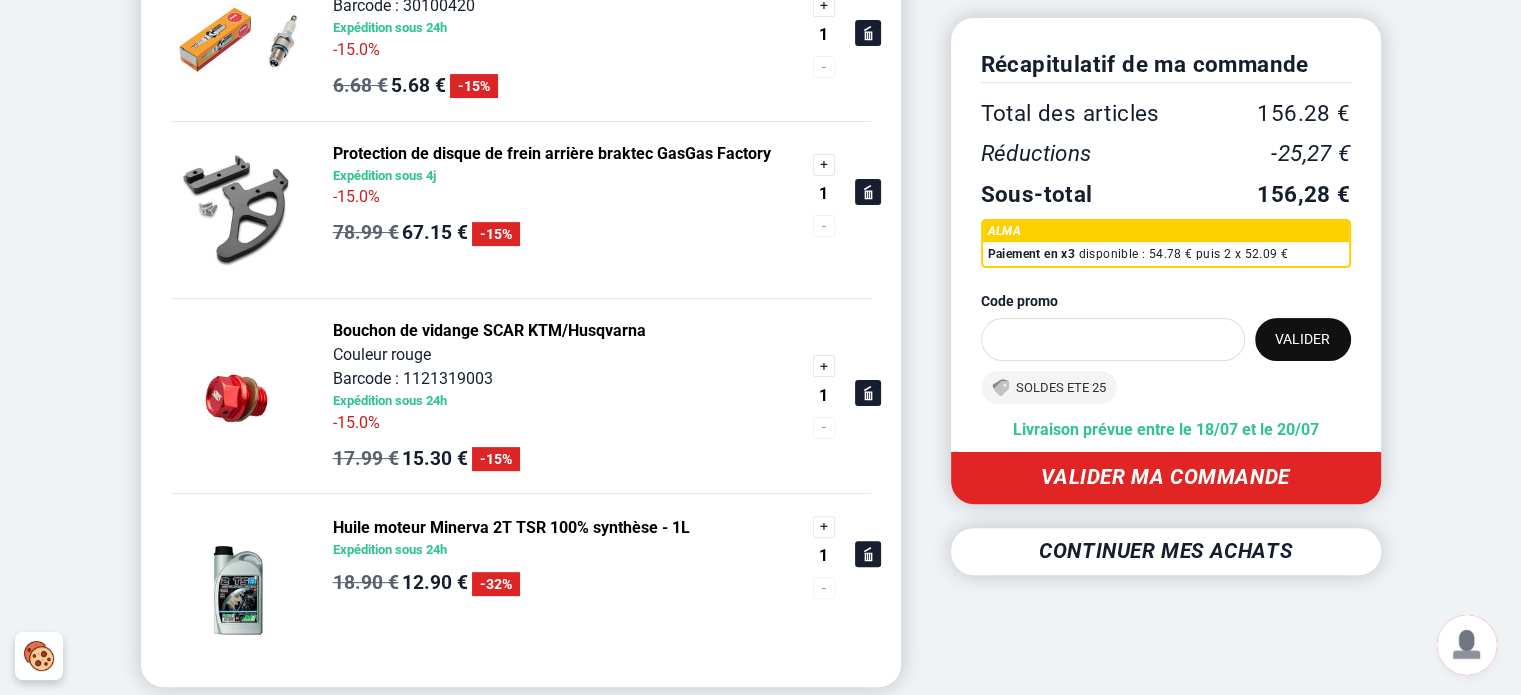 click 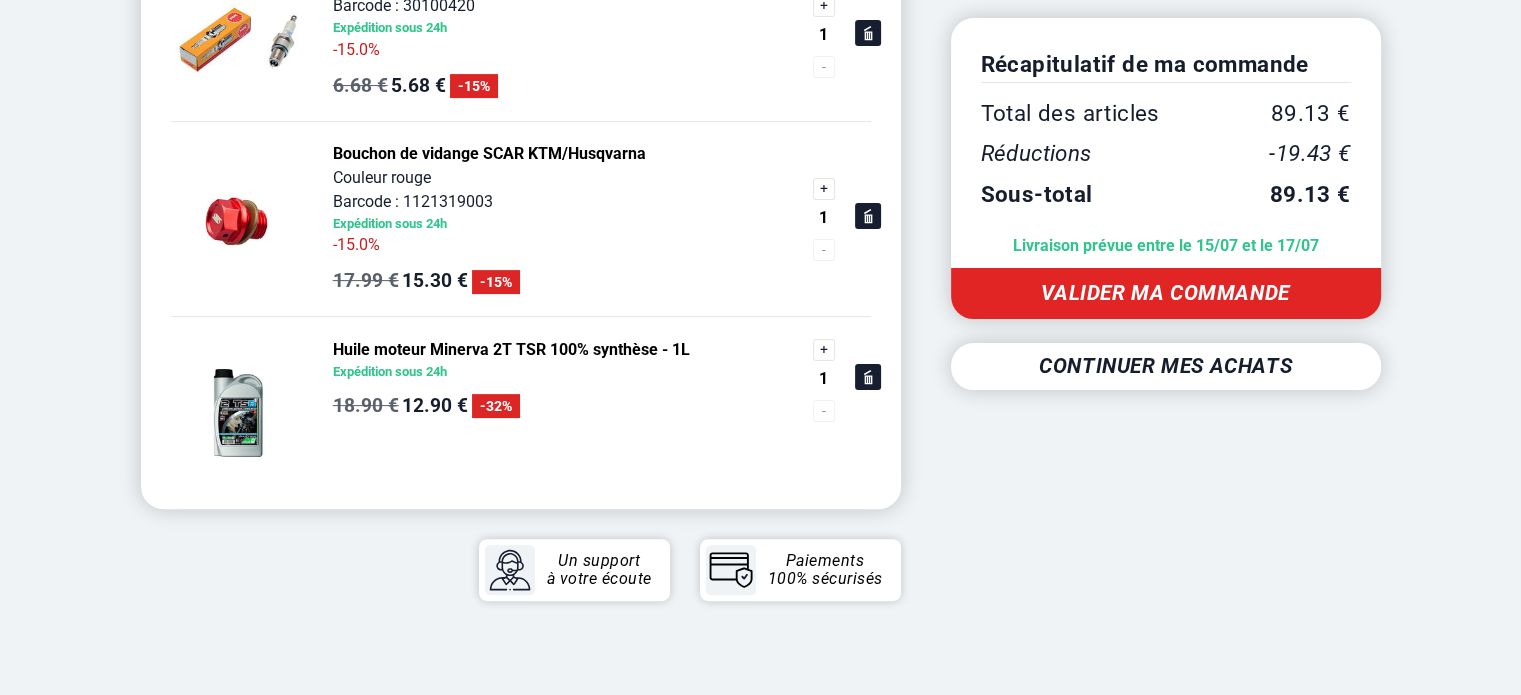 scroll, scrollTop: 488, scrollLeft: 0, axis: vertical 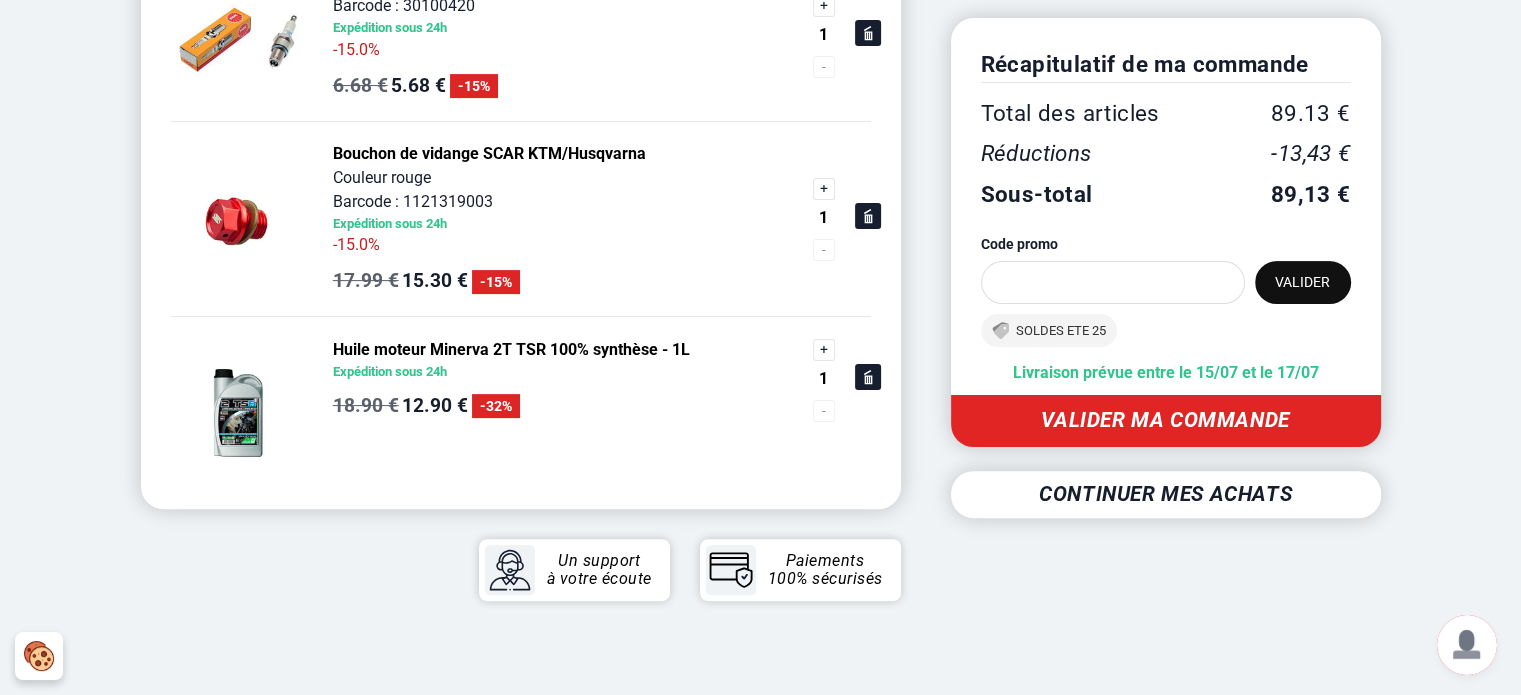 click 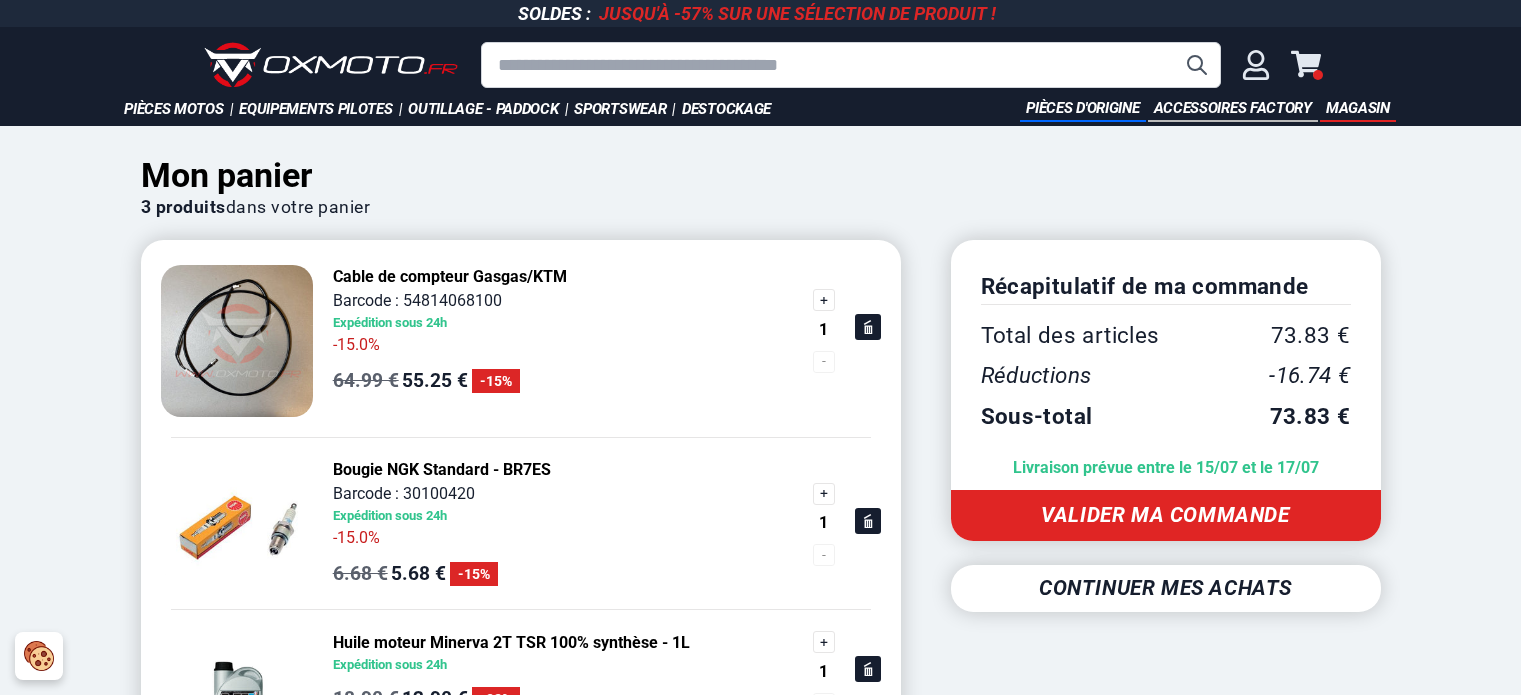 scroll, scrollTop: 0, scrollLeft: 0, axis: both 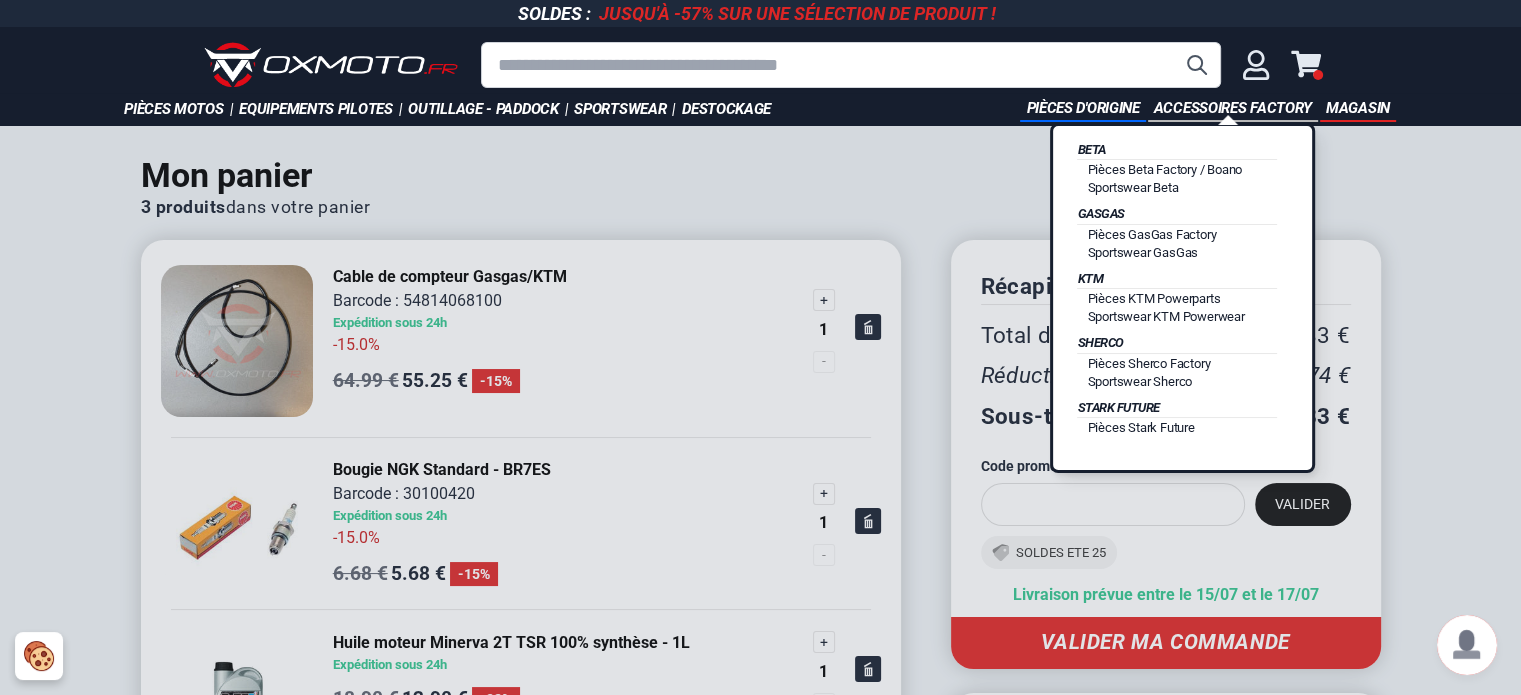 click on "GasGas" at bounding box center (1177, 214) 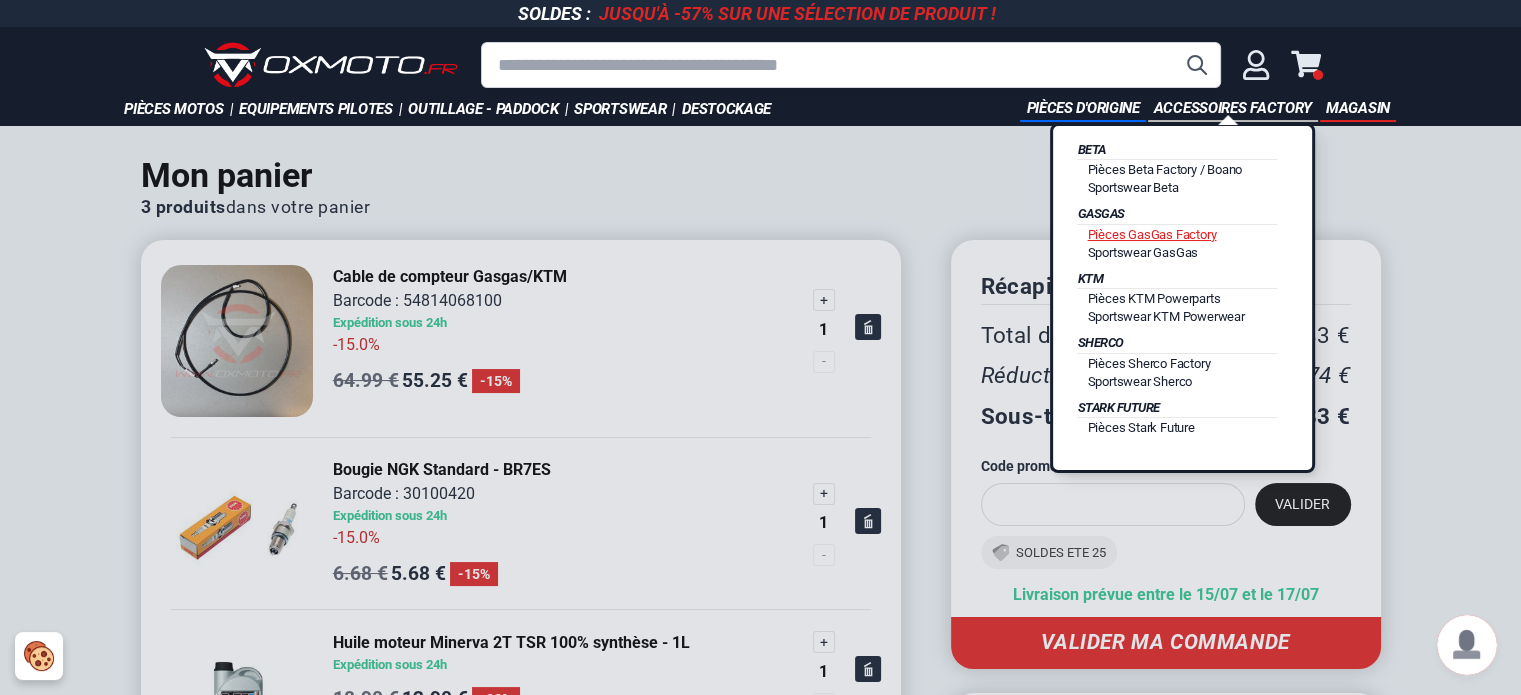 click on "Pièces GasGas Factory" at bounding box center [1151, 234] 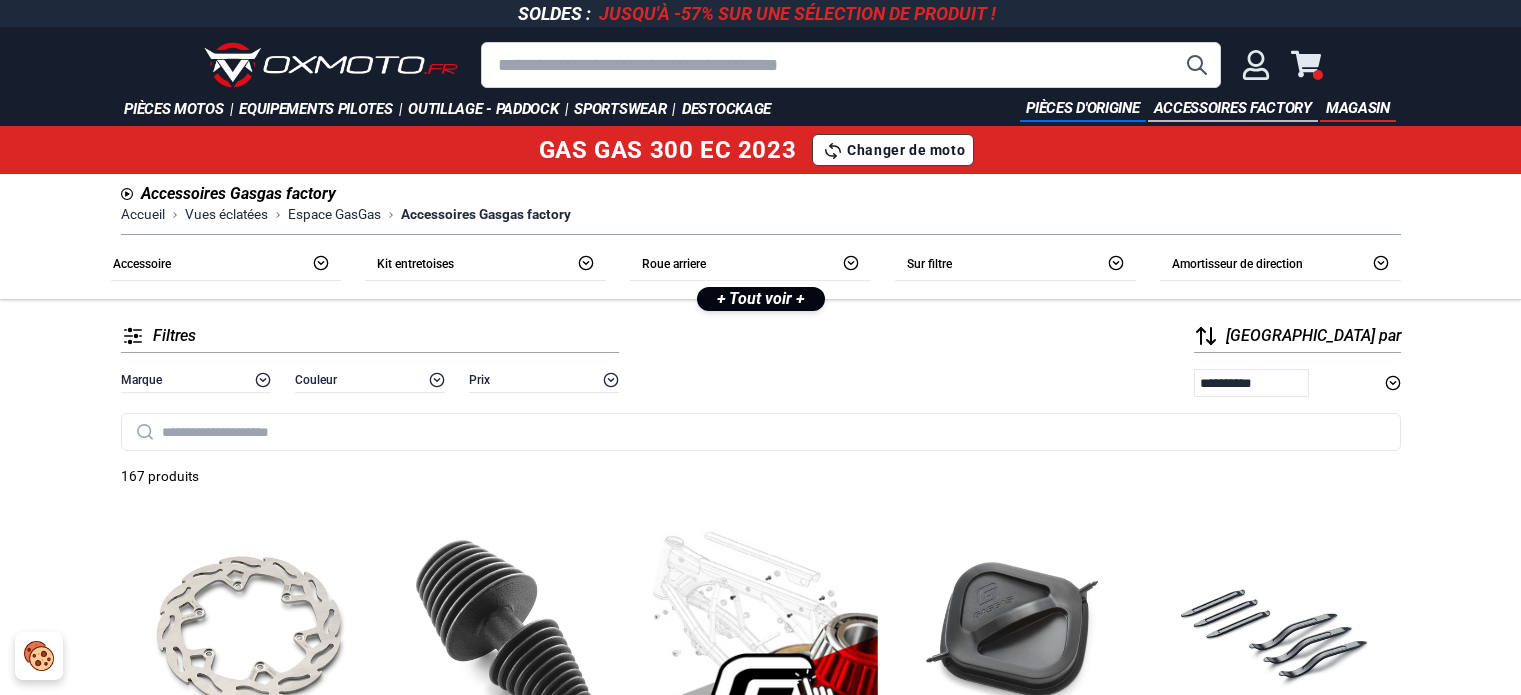 scroll, scrollTop: 0, scrollLeft: 0, axis: both 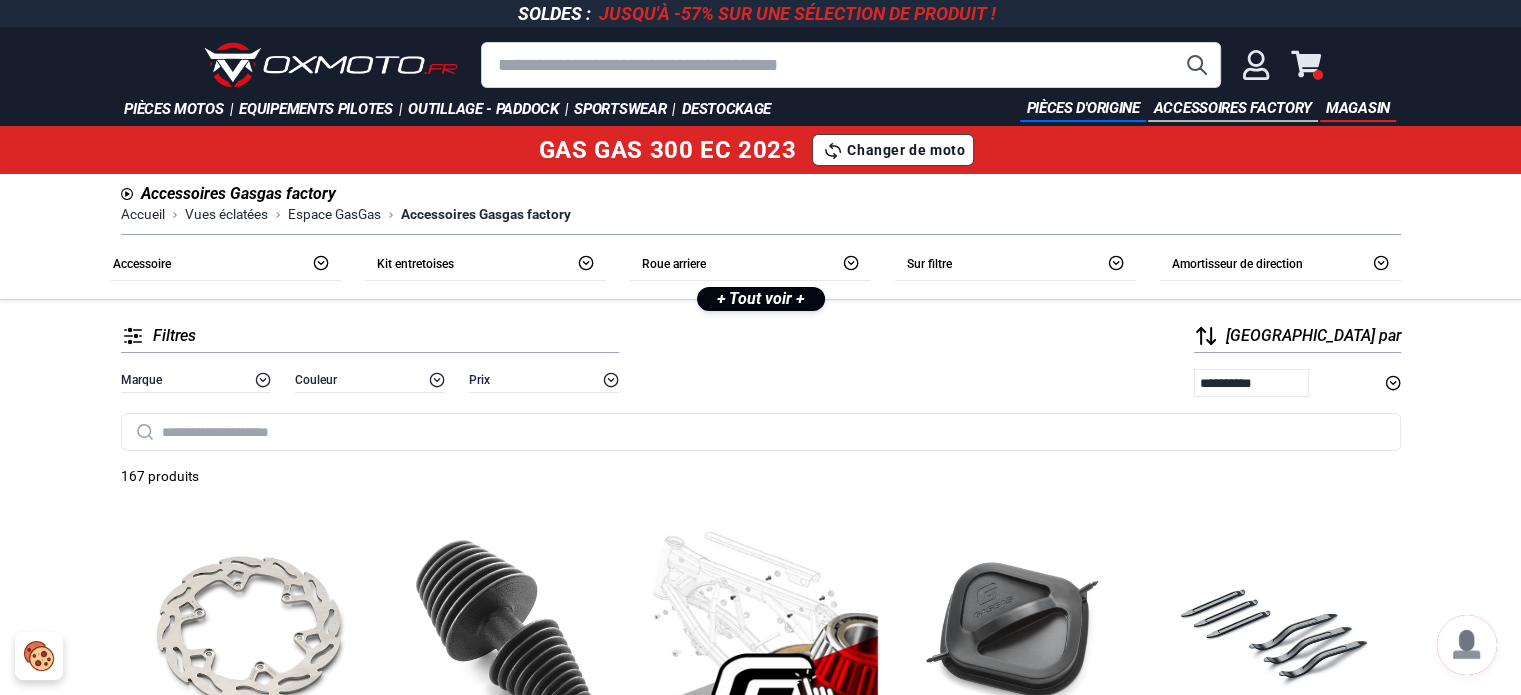 click on "888888 84.14  € 98.99  € - 15 % Disque de frein Flame Ktm/gasgas/hva 888888 7.64  € 8.99  € - 15 % Bouchon de pot 2T/4T KTM/Gasgas factory Ktm/gasgas/hva 888888 16.99  € 19.99  € - 15 % Couvercle de filtre à air Ktm/gasgas/hva 888888 72.24  € 84.99  € - 15 % Jeu de démonte-pneu Ktm/gasgas/hva 999997 50.14  € 58.99  € - 15 % Pompe à pied Ktm/gasgas/hva 888888 46.74  € 54.99  € - 15 % Règle de réglage de précontrainte Ktm/gasgas/hva 888888 24.64  € 28.99  € - 15 % Nettoyeur de joint spi de fourche Ktm/gasgas/hva 1 7.64  € 8.99  € - 15 % Spatule anti-boue Ktm/gasgas/hva 999997 13.59  € 15.99  € - 15 % Bloque-fourche de transport Ktm/gasgas/hva 888888 16.14  € 18.99  € - 15 % Jauge d'épaisseur Ktm/gasgas/hva 999998 424.14  € 498.99  € - 15 % Valise Ktm/gasgas/hva 888888 118.14  € 138.99  € - 15 % Tabouret de stand Ktm/gasgas/hva 888888 72.24  € 84.99  € - 15 % Socle réglable Ktm/gasgas/hva 999998 150.44  € 176.99  € - 15 % Selle Factory Racing 999998" at bounding box center (761, 1514) 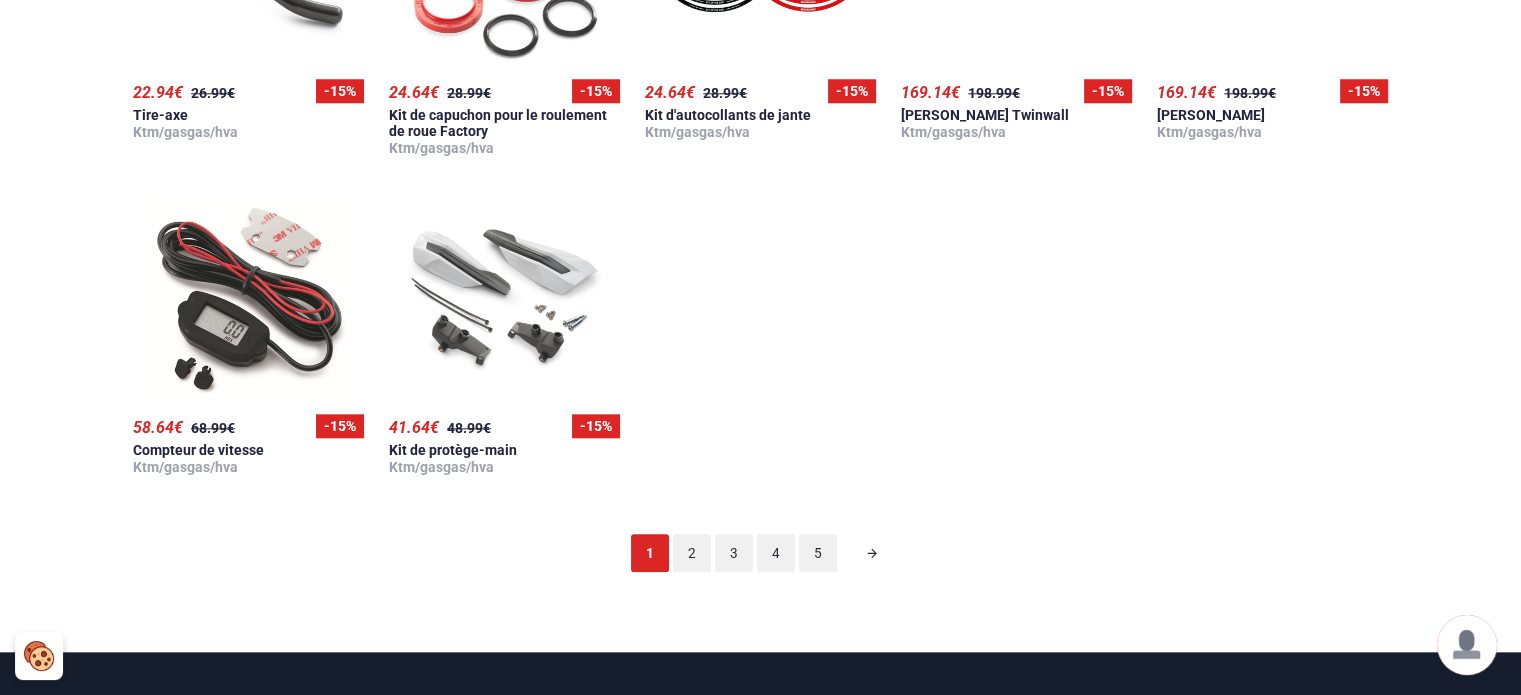 scroll, scrollTop: 1920, scrollLeft: 0, axis: vertical 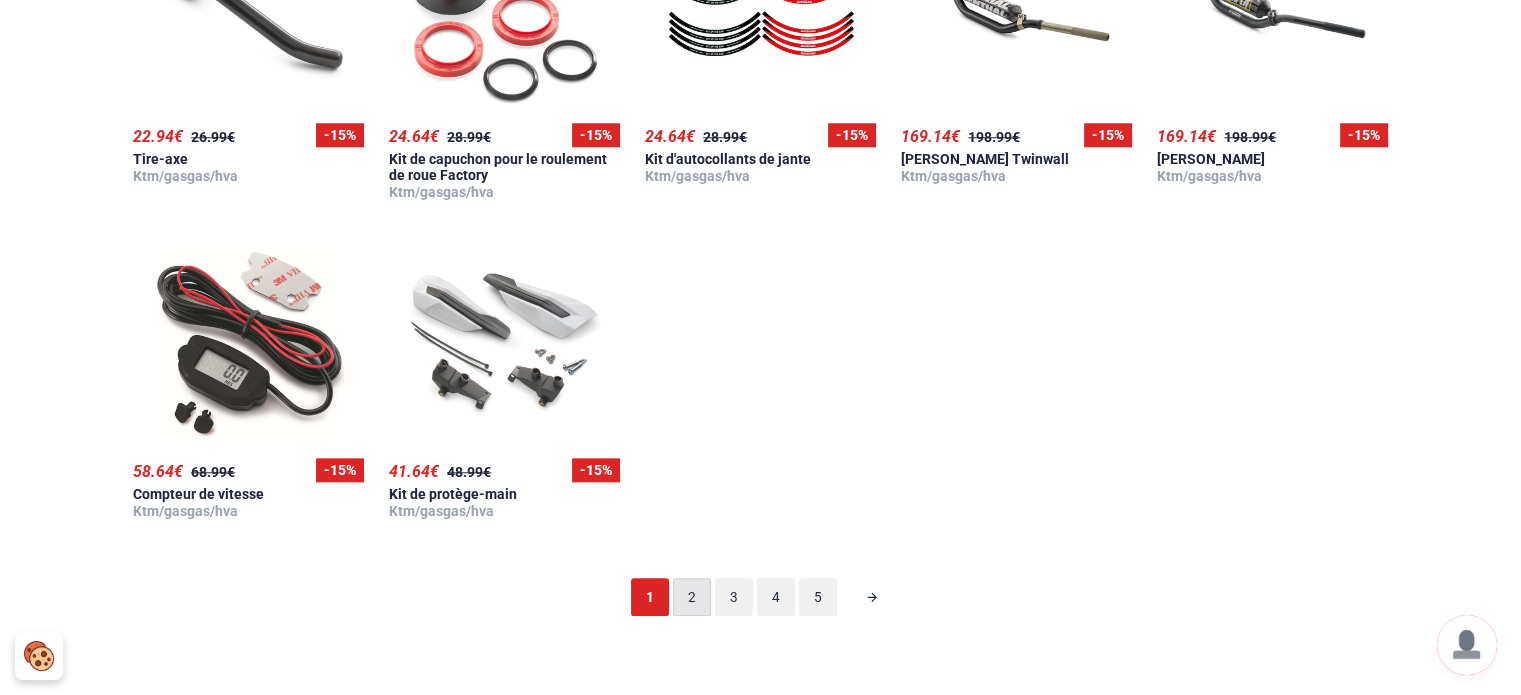click on "2" at bounding box center [692, 597] 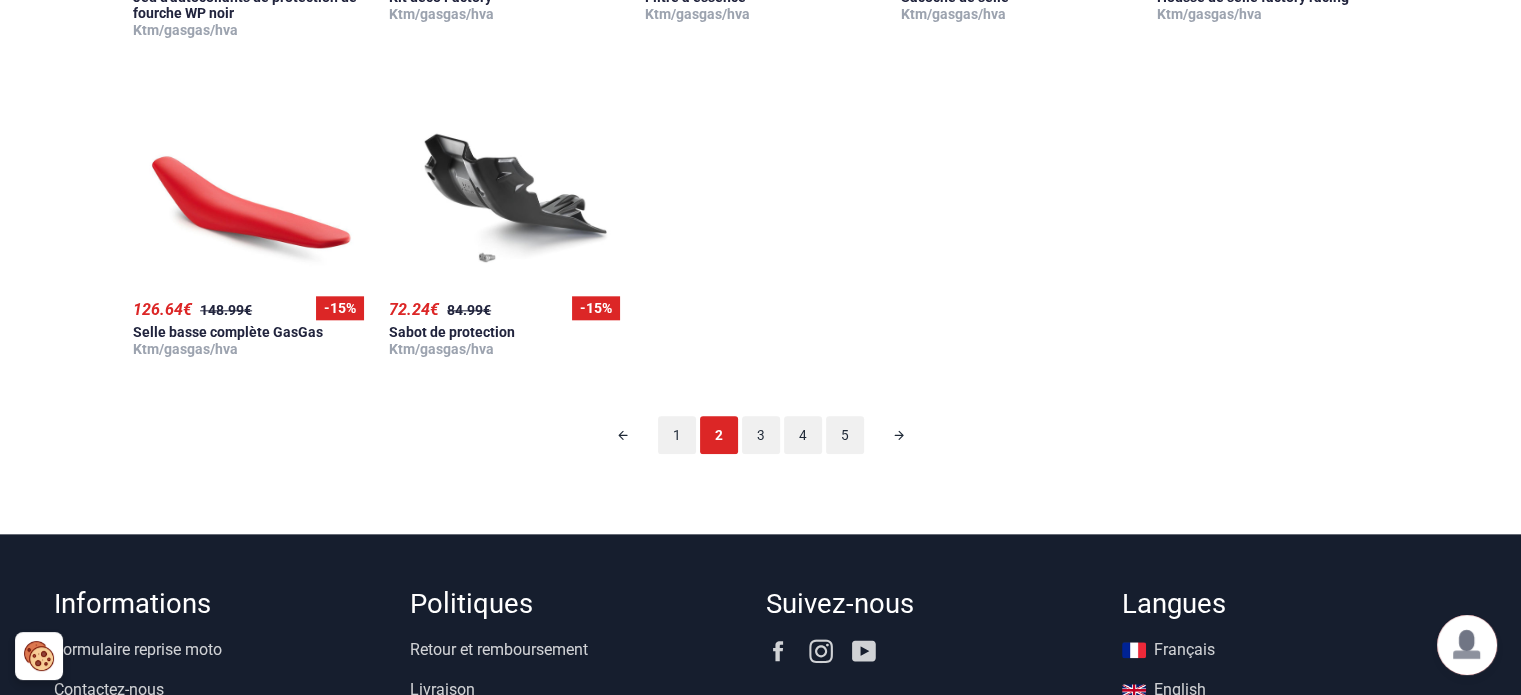 scroll, scrollTop: 2124, scrollLeft: 0, axis: vertical 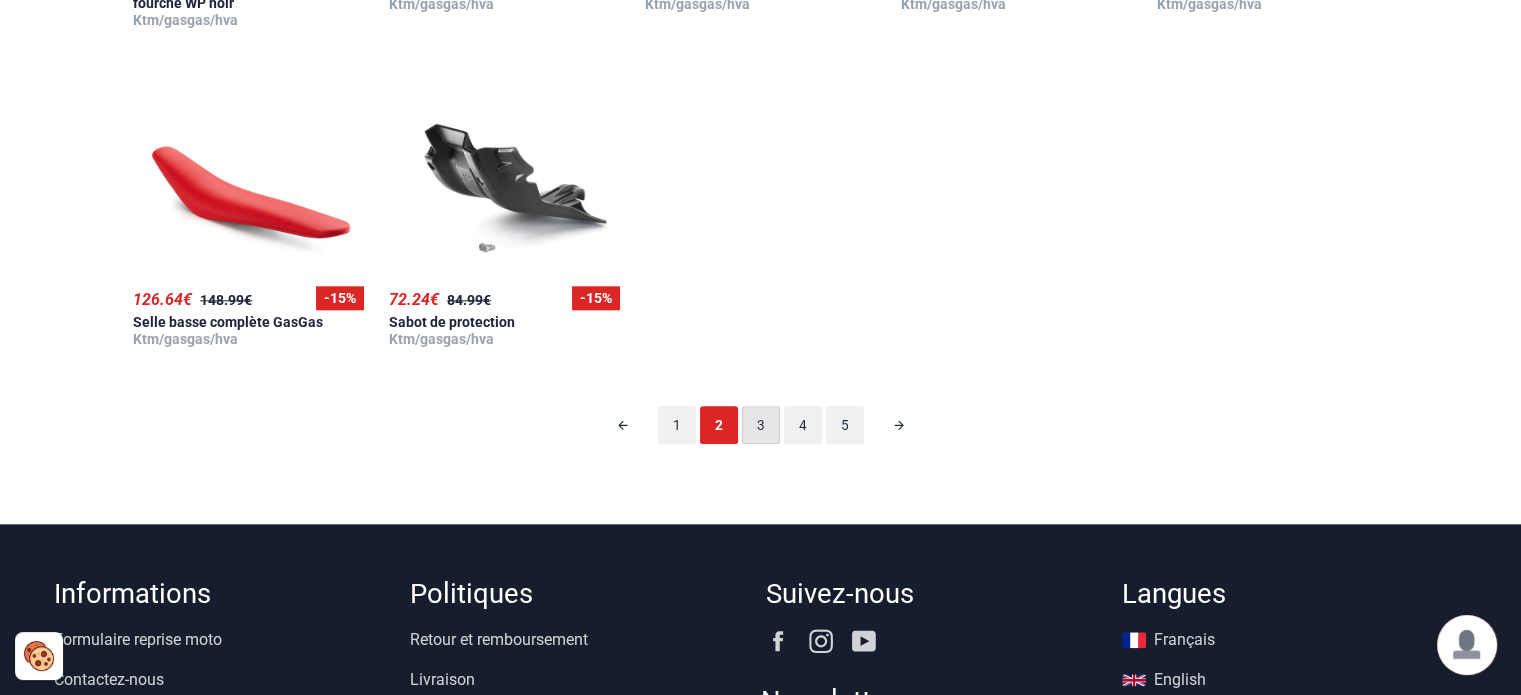 click on "3" at bounding box center [761, 425] 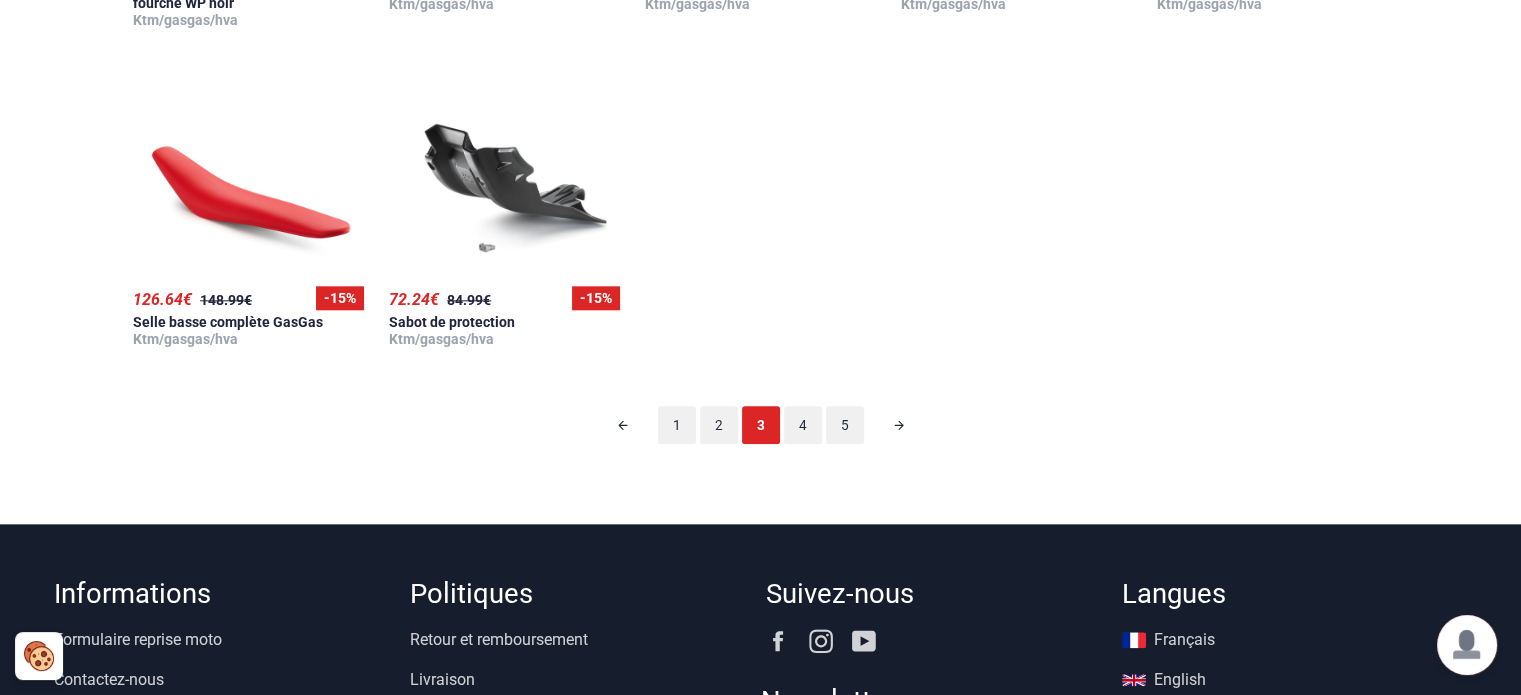 scroll, scrollTop: 124, scrollLeft: 0, axis: vertical 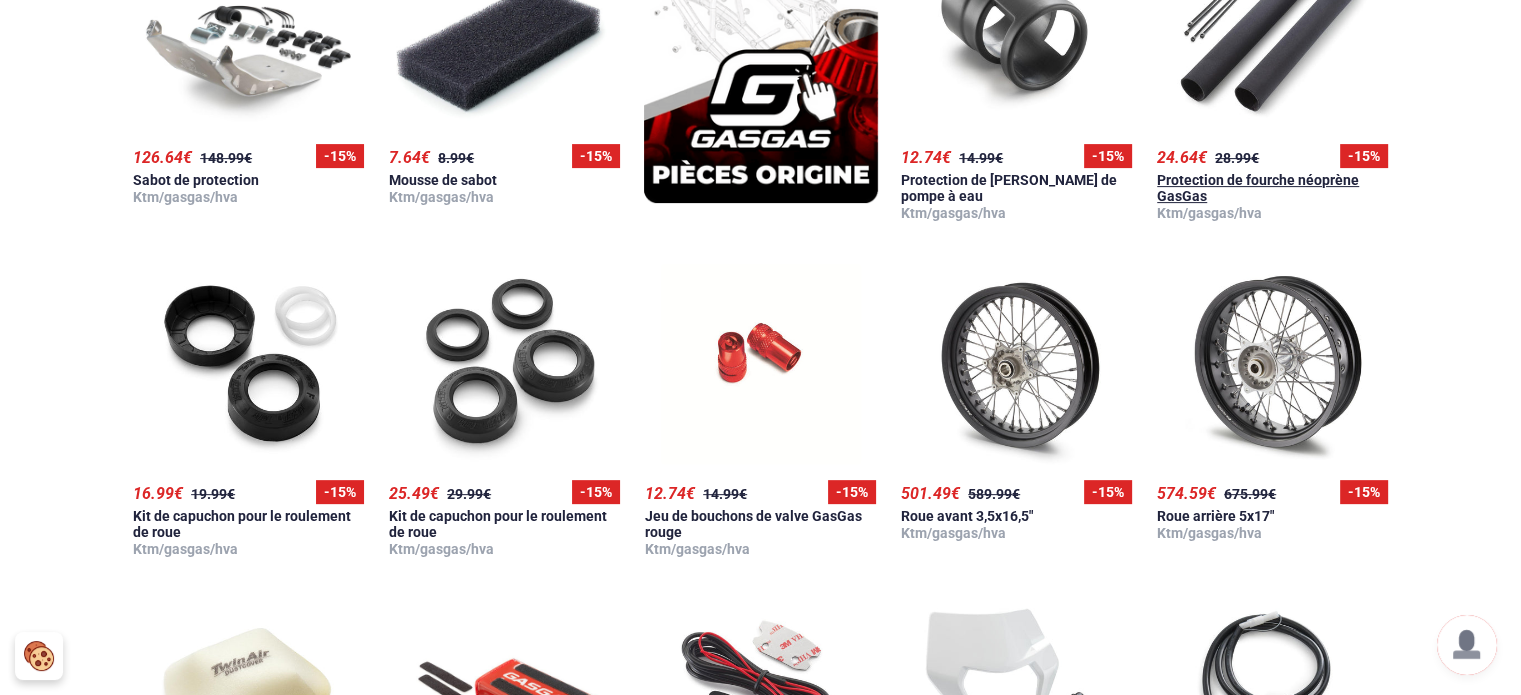 click on "24.64  € 28.99  € - 15 %" at bounding box center (1272, 158) 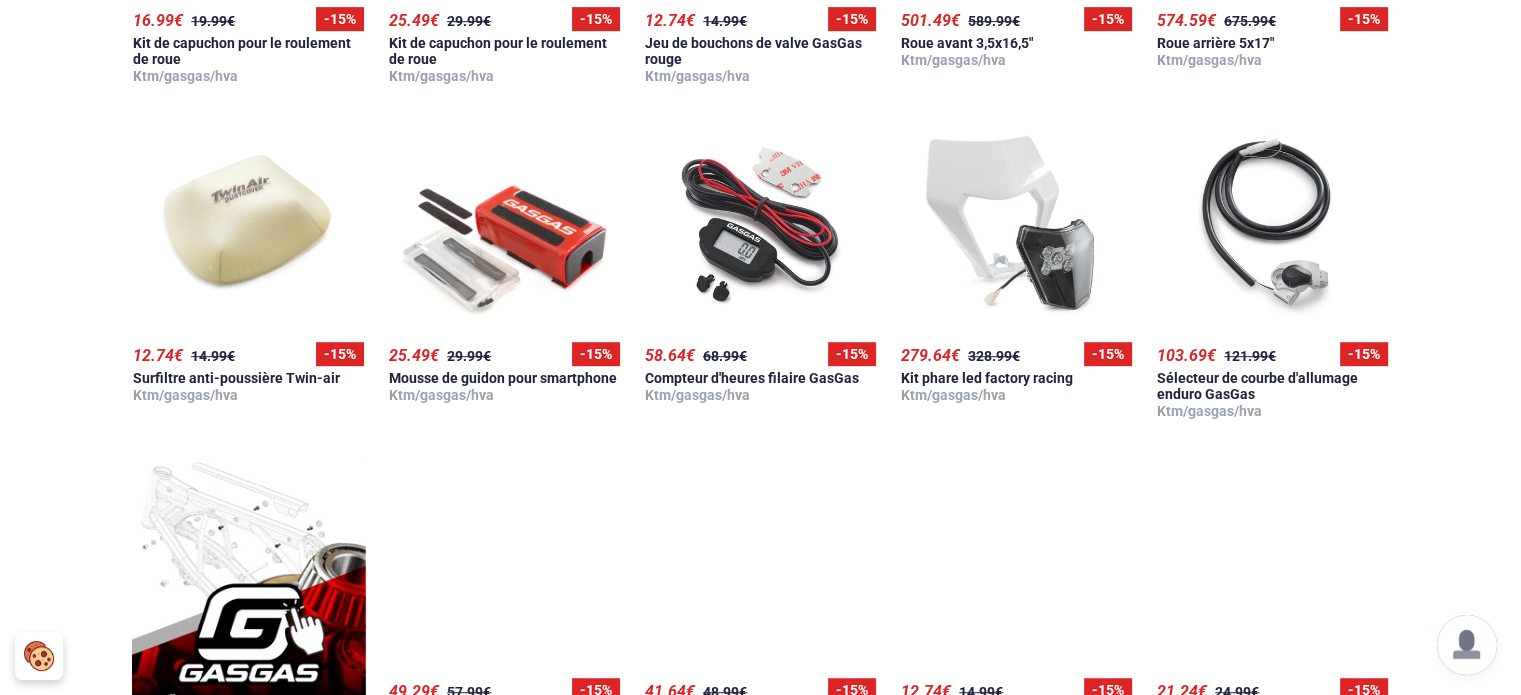 scroll, scrollTop: 1084, scrollLeft: 0, axis: vertical 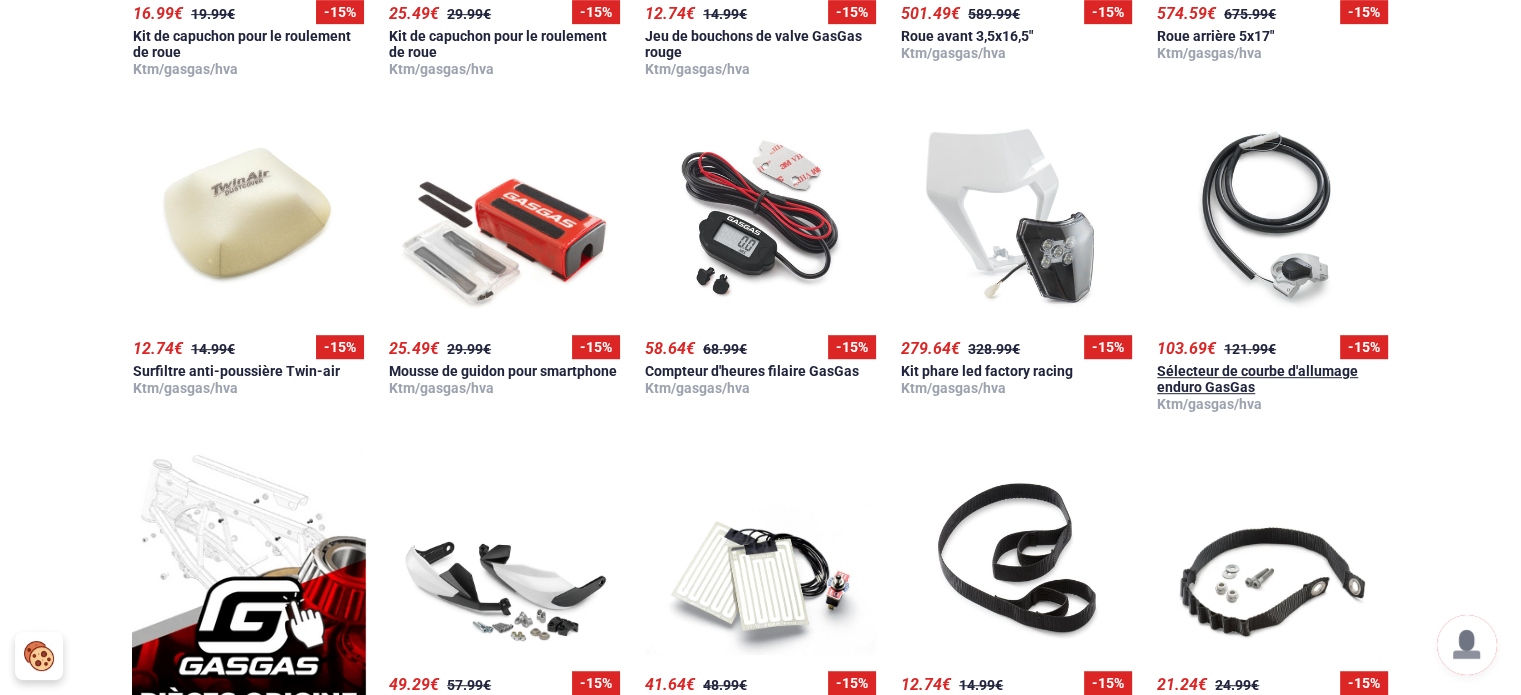 click on "Sélecteur de courbe d'allumage enduro GasGas" at bounding box center [1257, 379] 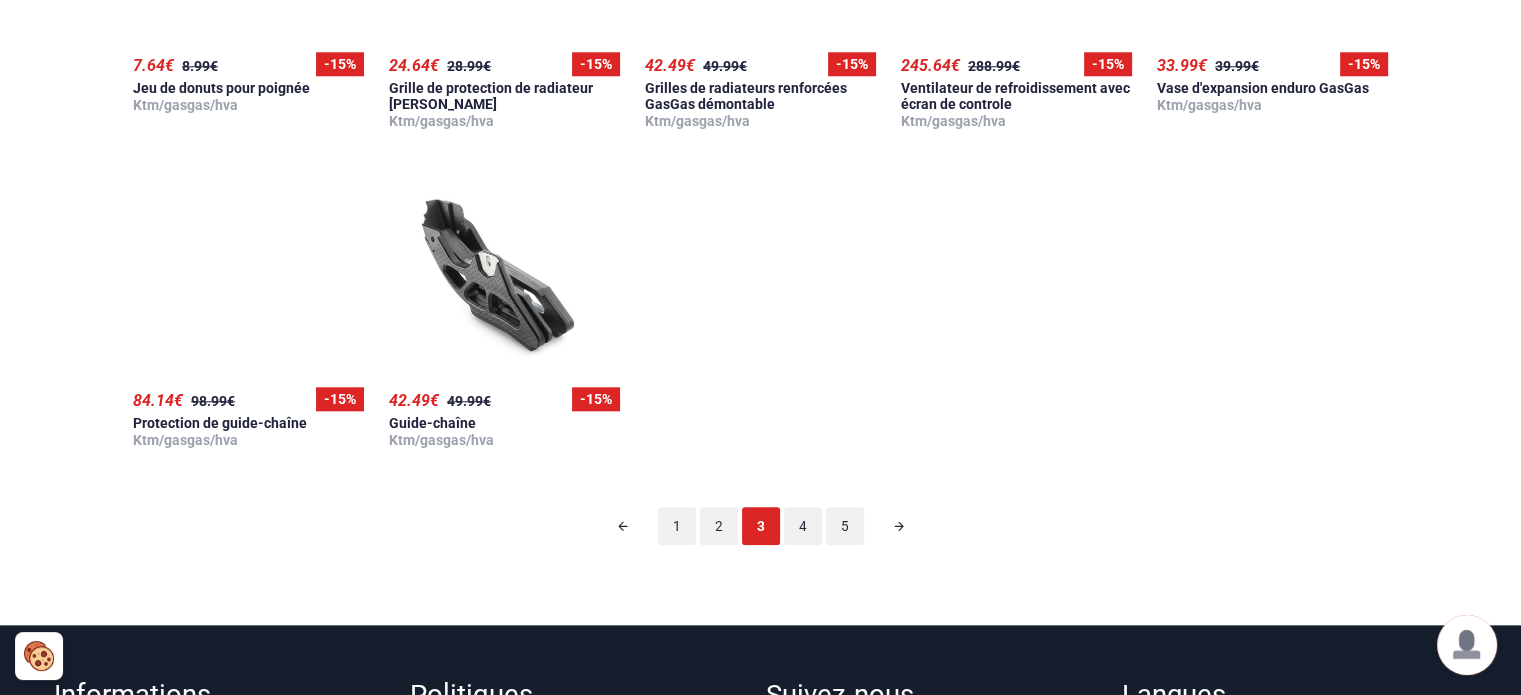 scroll, scrollTop: 2044, scrollLeft: 0, axis: vertical 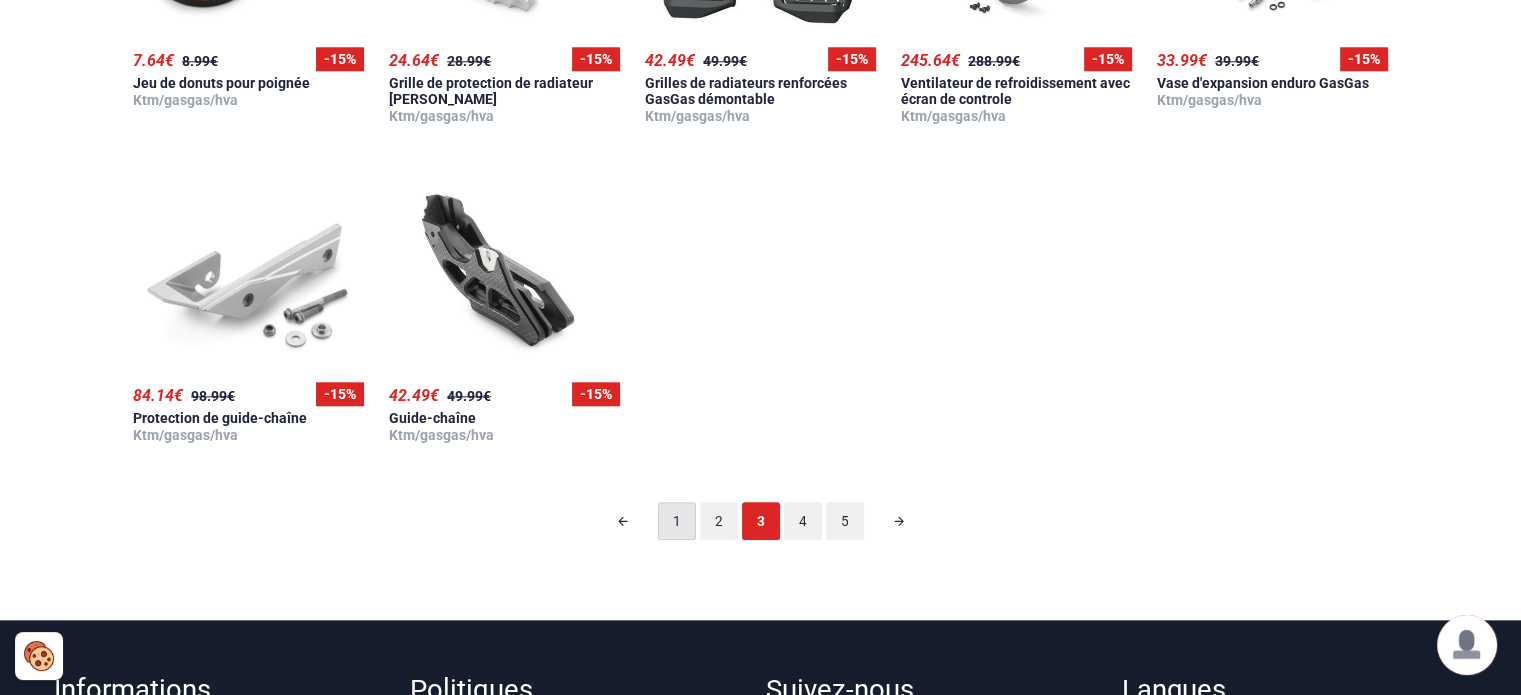 click on "1" at bounding box center (677, 521) 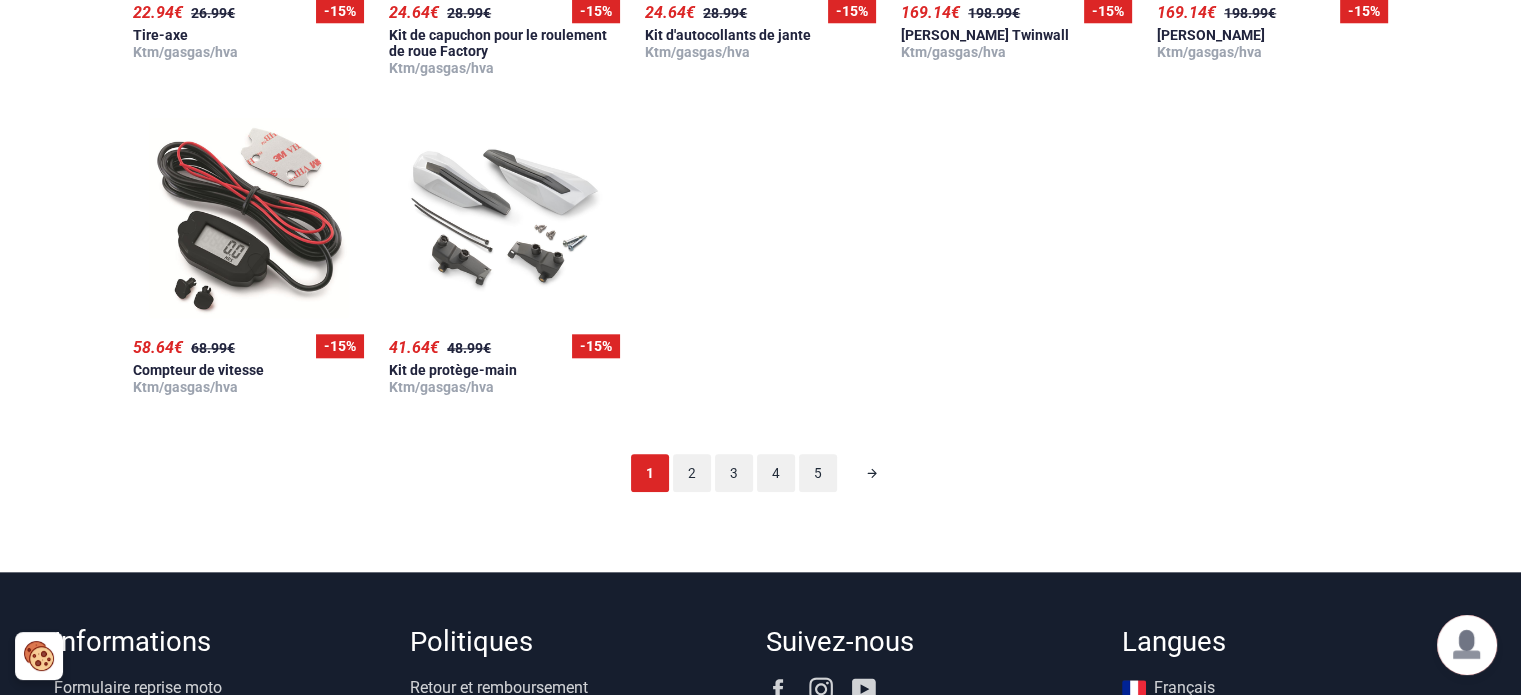 scroll, scrollTop: 124, scrollLeft: 0, axis: vertical 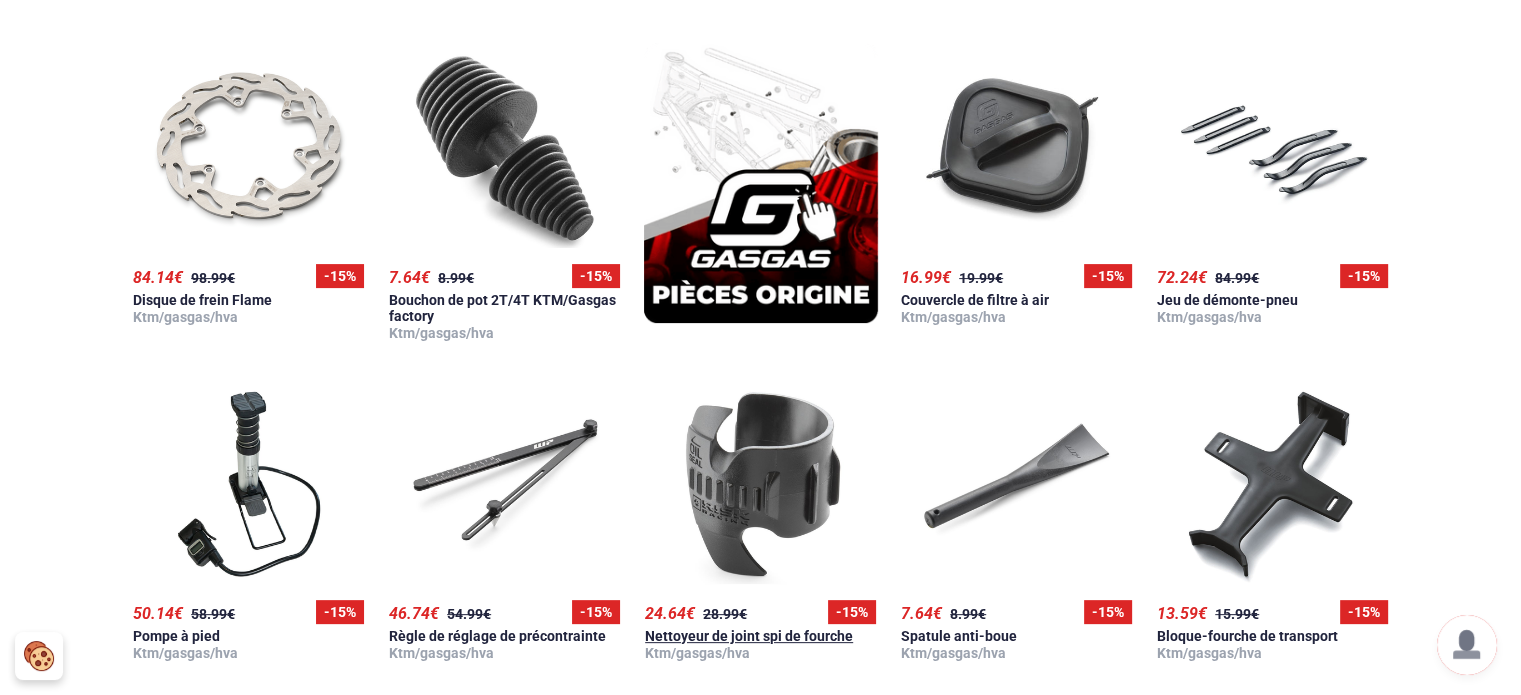 click on "28.99  €" at bounding box center [725, 614] 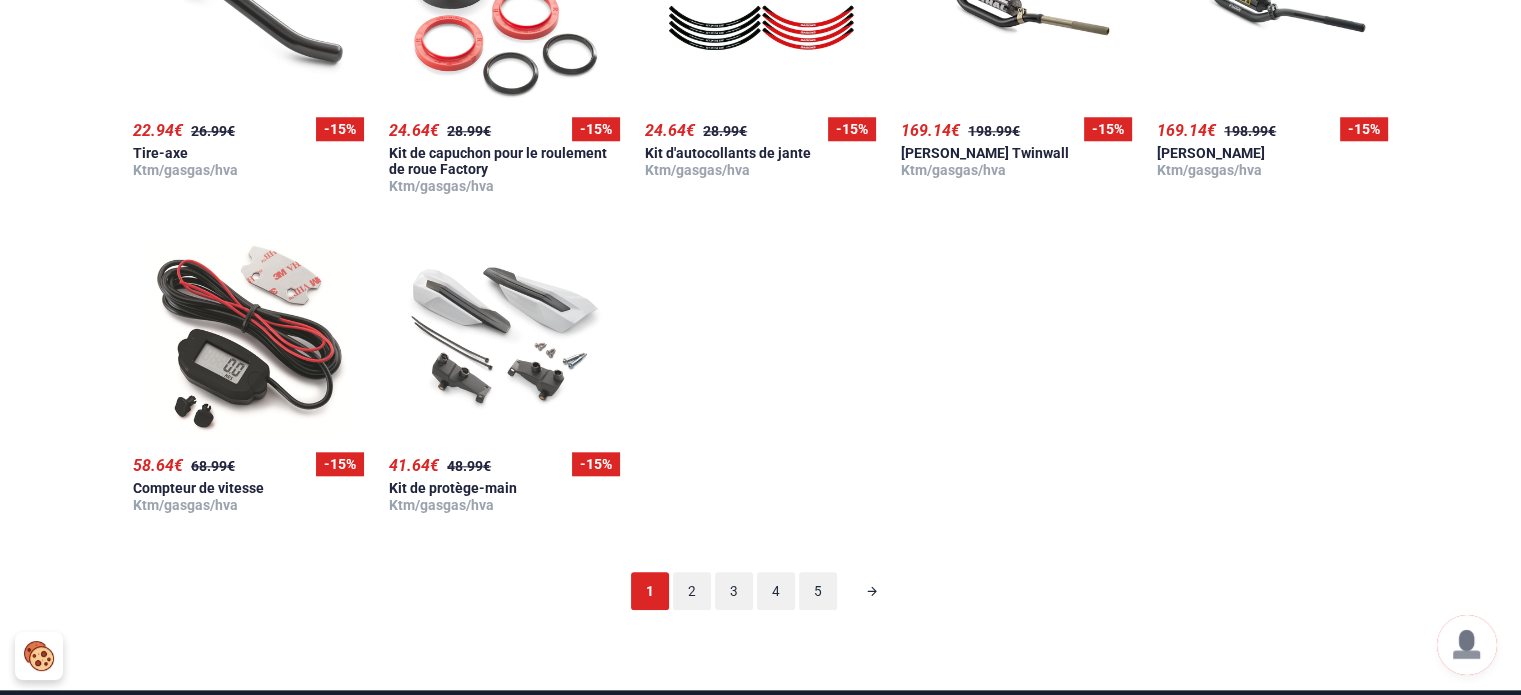 scroll, scrollTop: 2044, scrollLeft: 0, axis: vertical 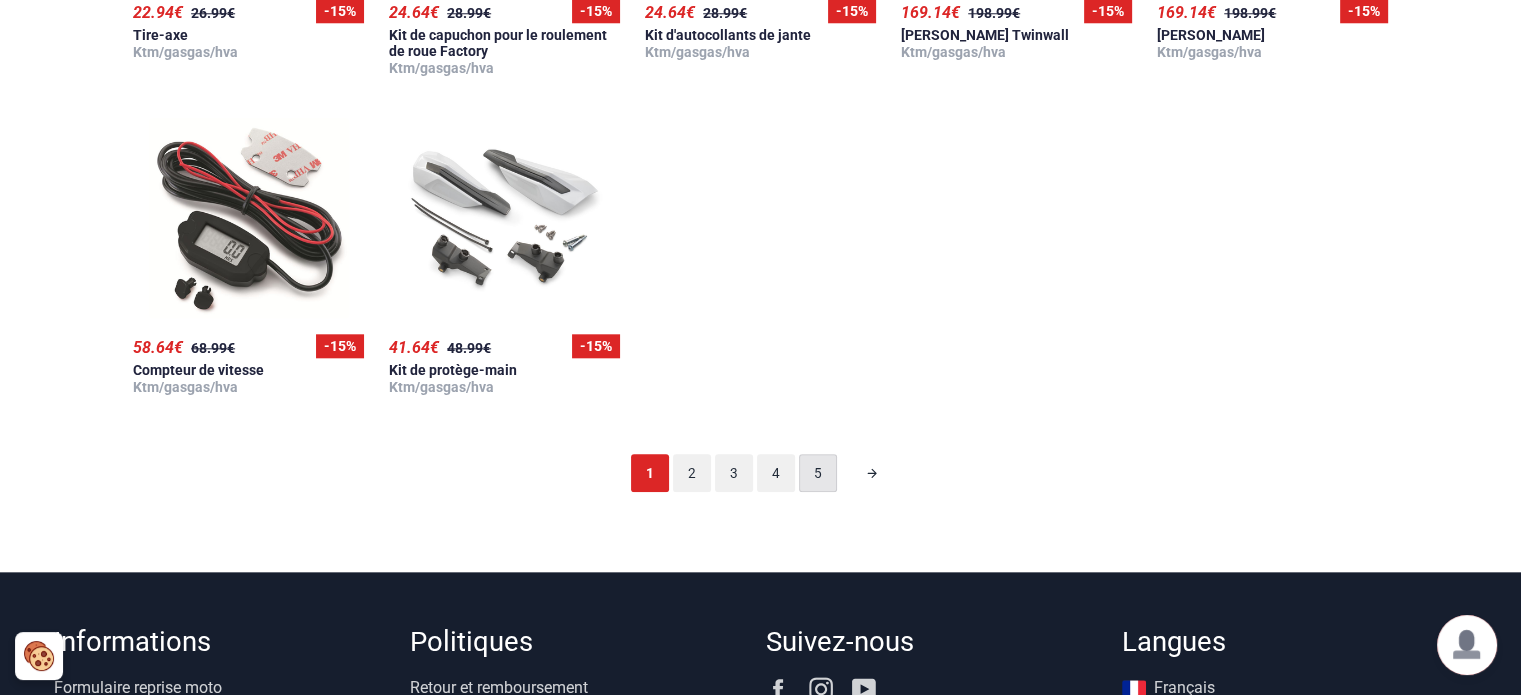 click on "5" at bounding box center (818, 473) 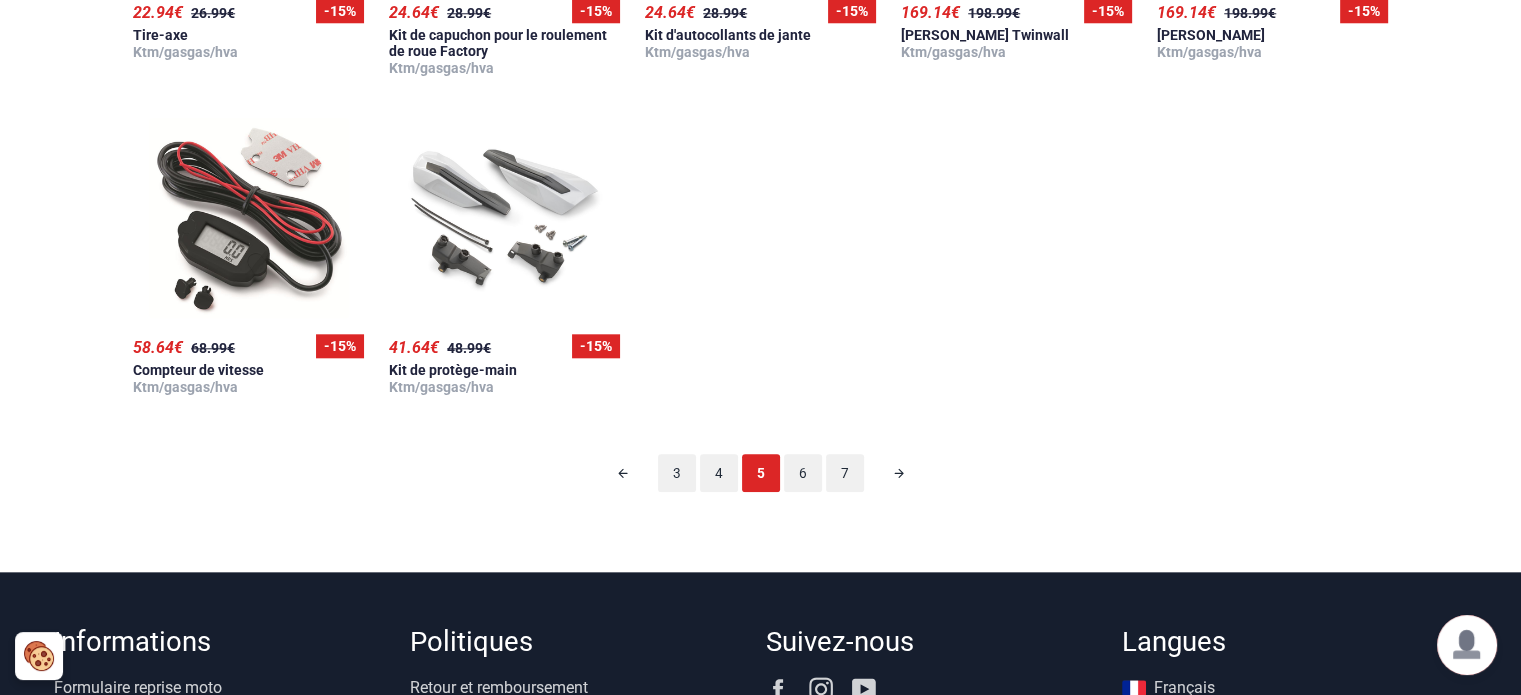 scroll, scrollTop: 124, scrollLeft: 0, axis: vertical 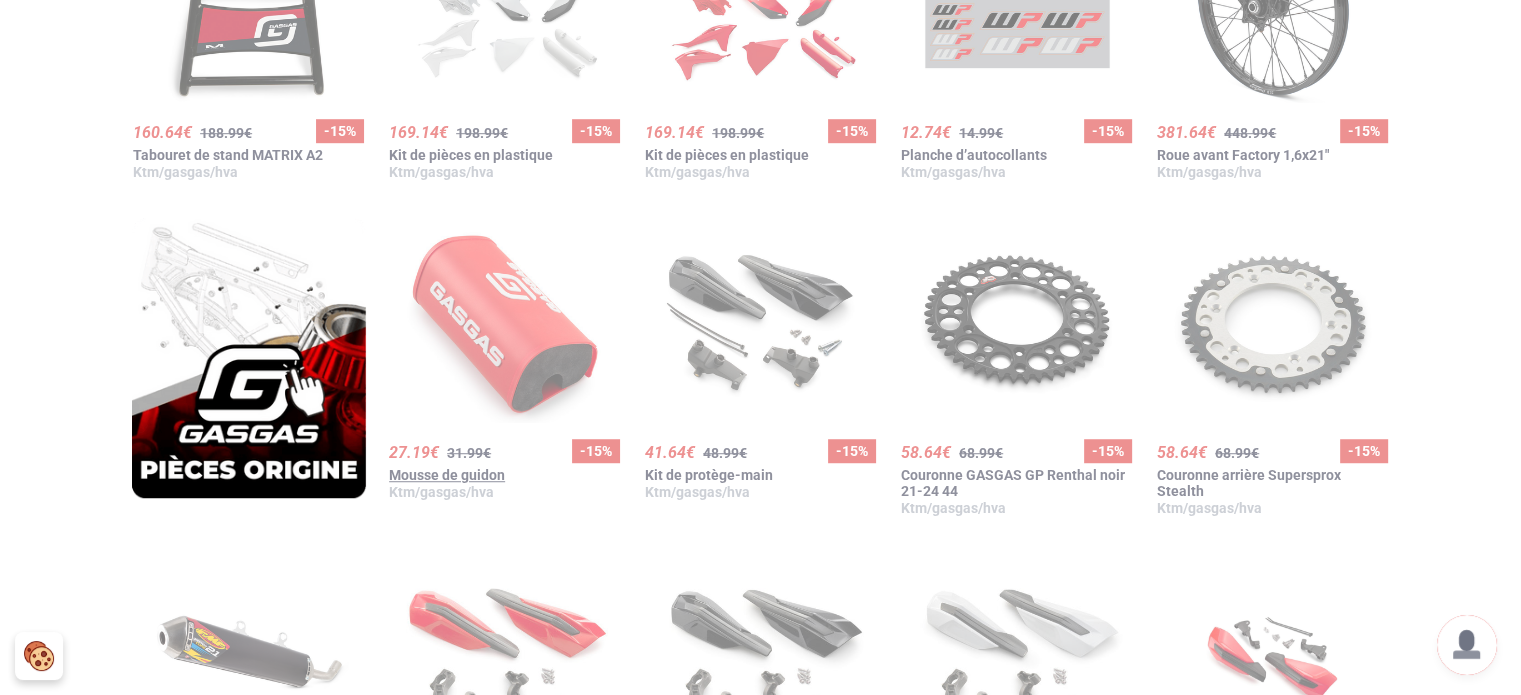 click on "Mousse de guidon" at bounding box center [447, 475] 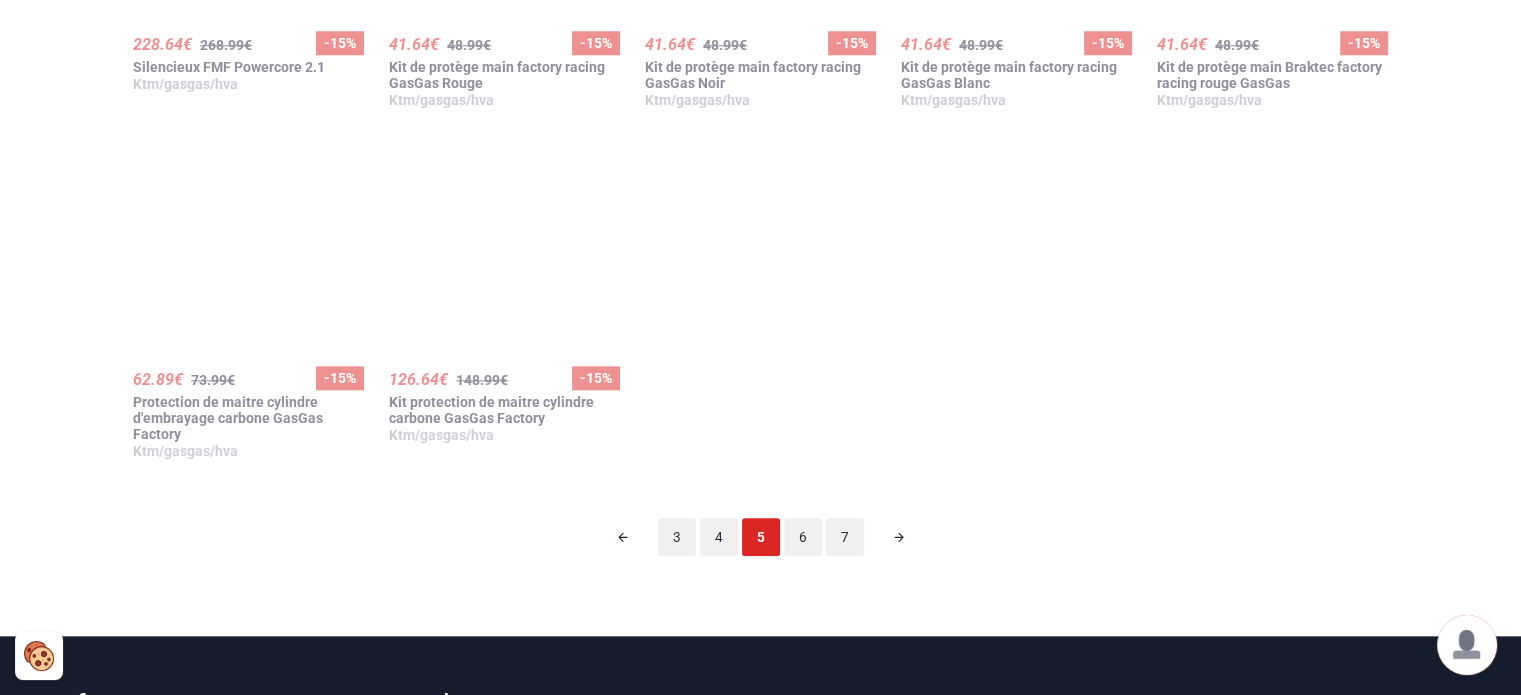 scroll, scrollTop: 2084, scrollLeft: 0, axis: vertical 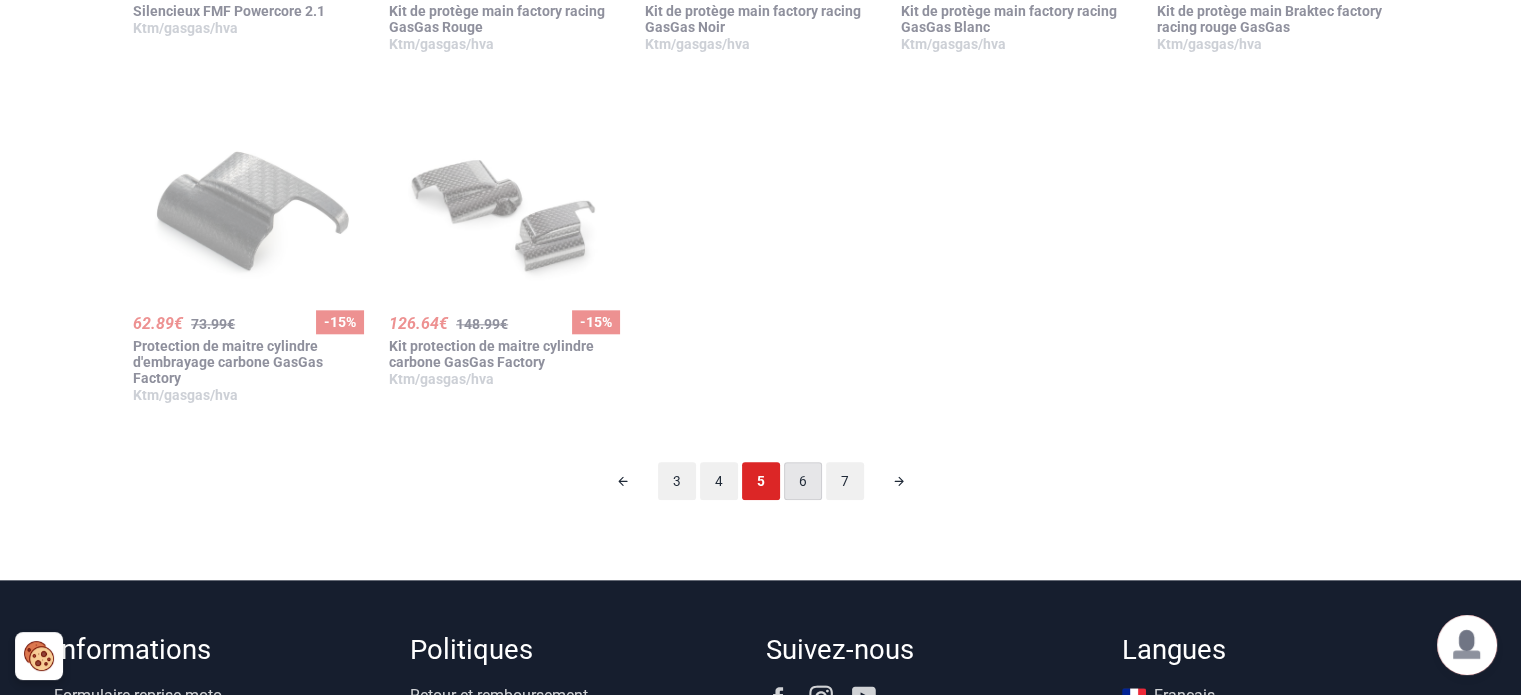 click on "6" at bounding box center (803, 481) 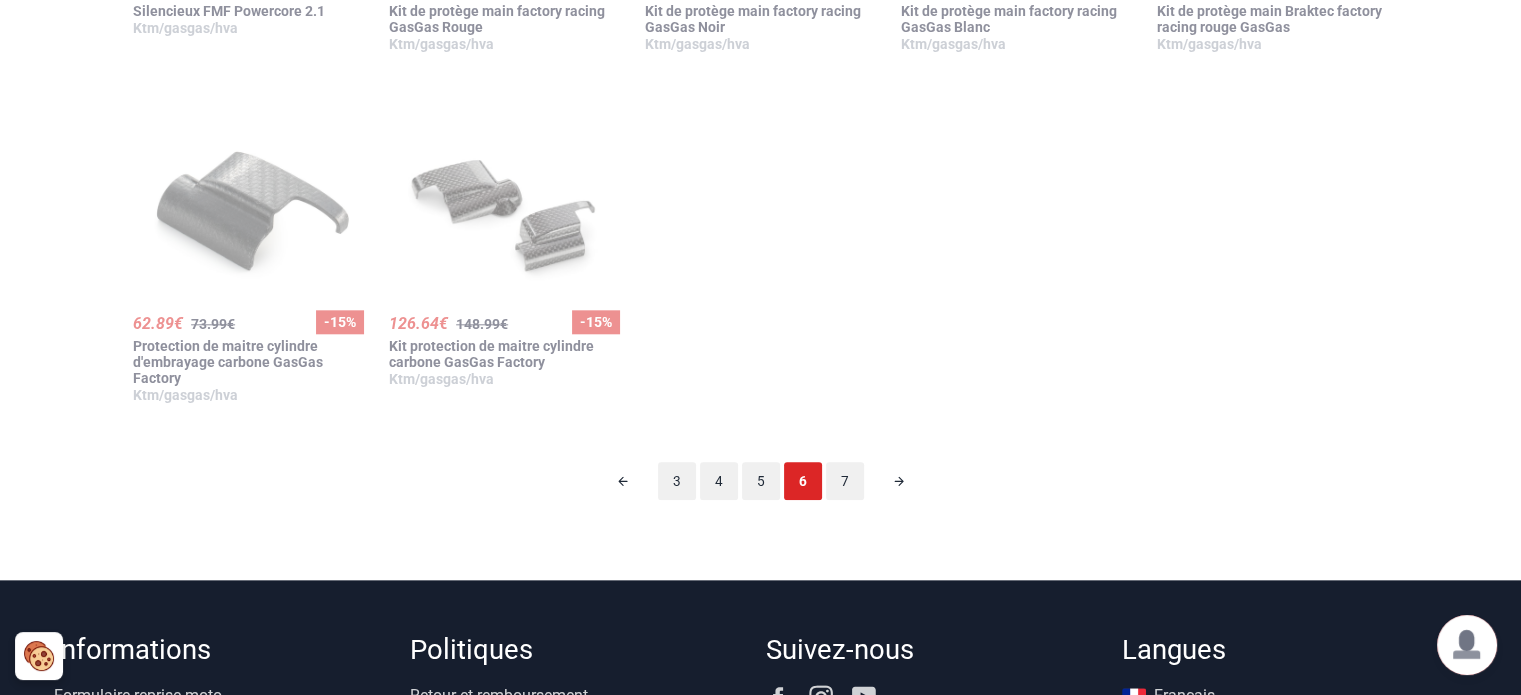 scroll, scrollTop: 124, scrollLeft: 0, axis: vertical 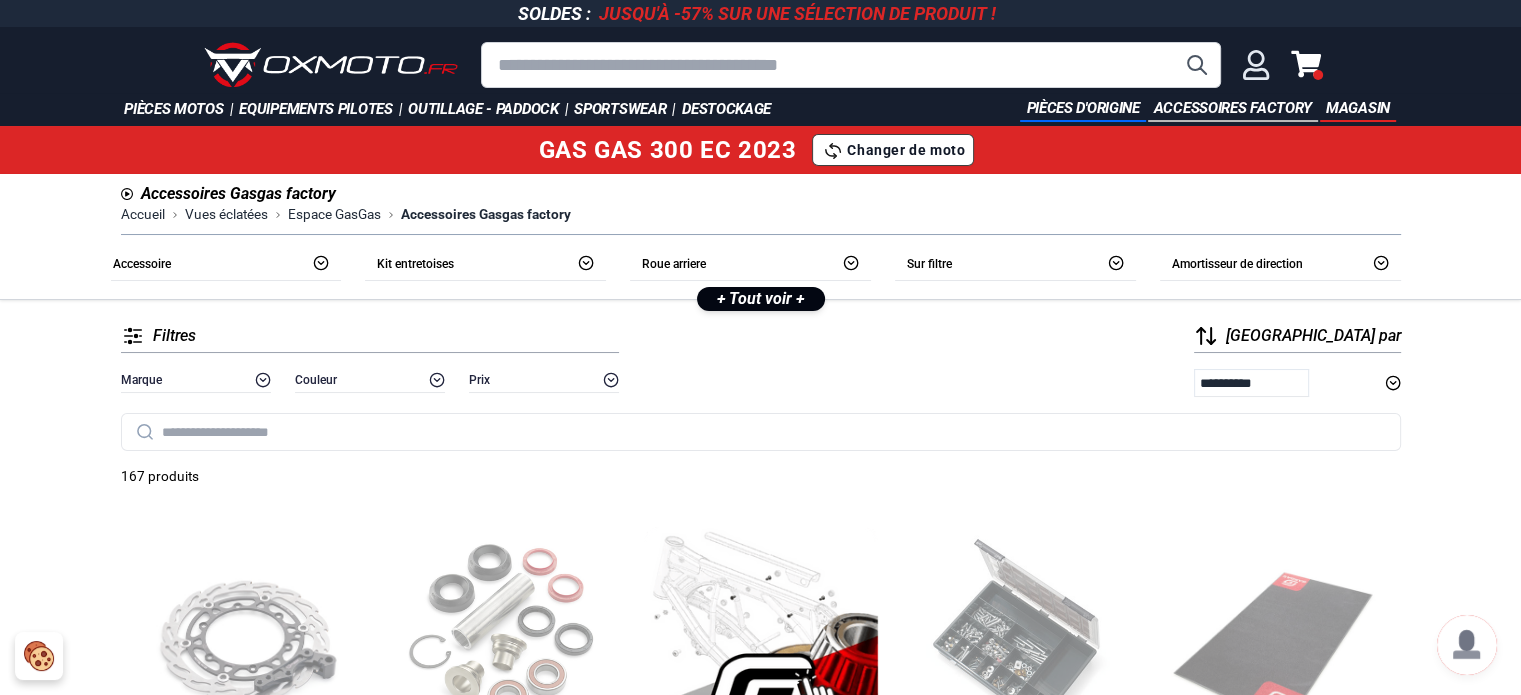 click 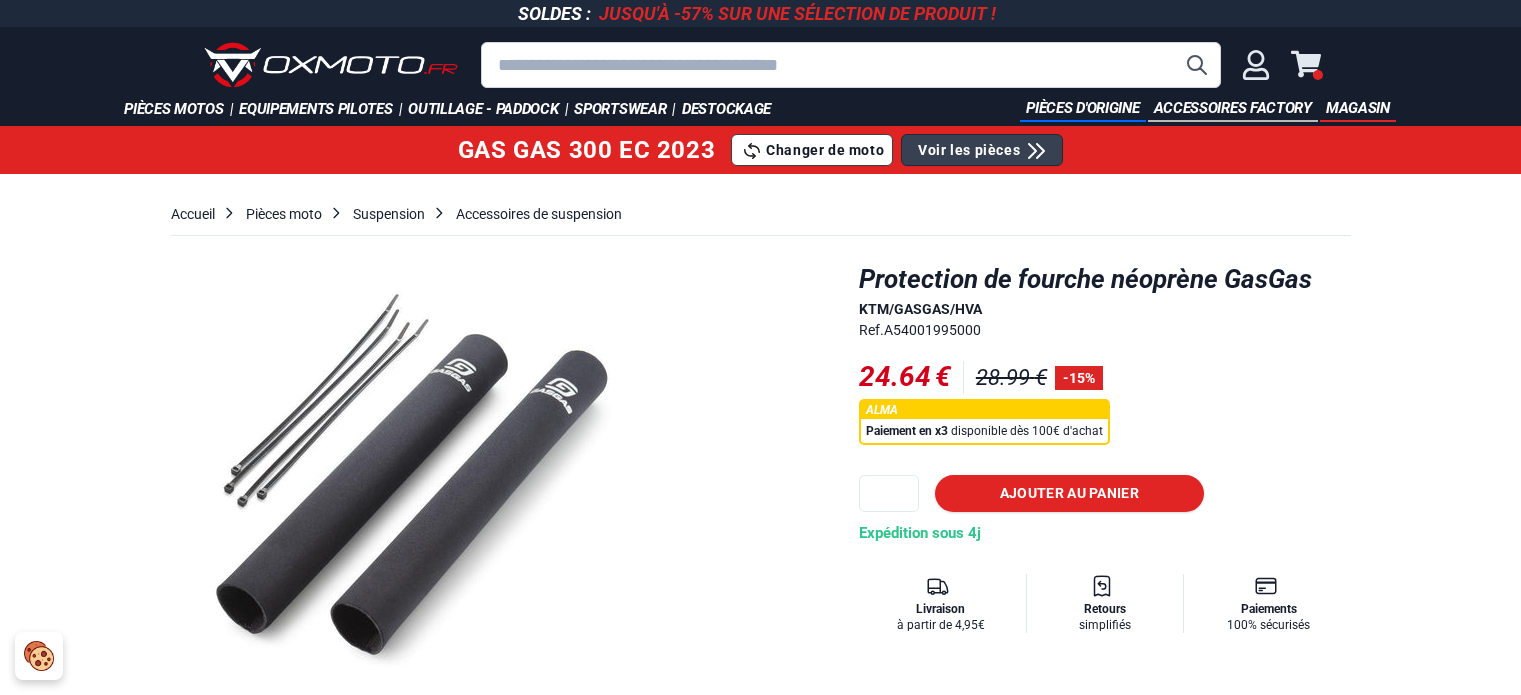 scroll, scrollTop: 0, scrollLeft: 0, axis: both 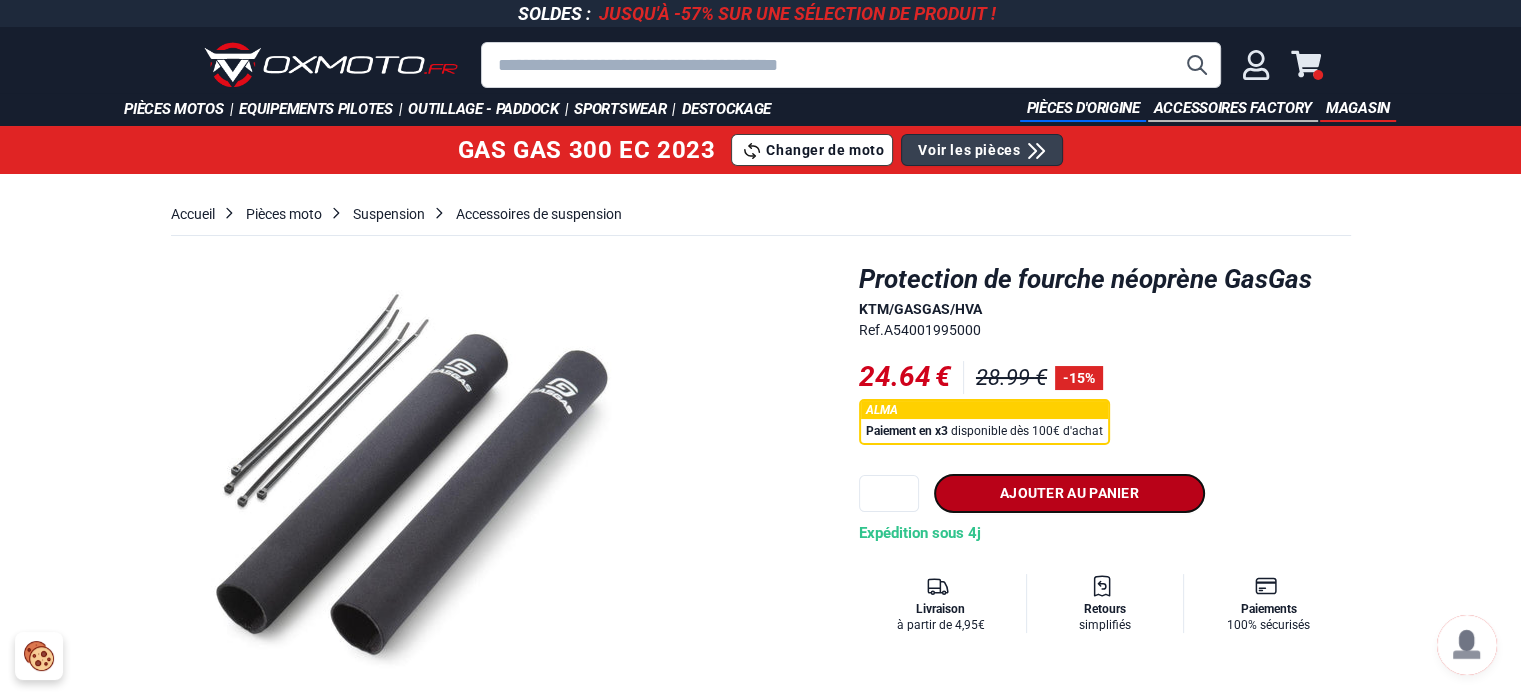 click on "Ajouter au panier" at bounding box center [1069, 493] 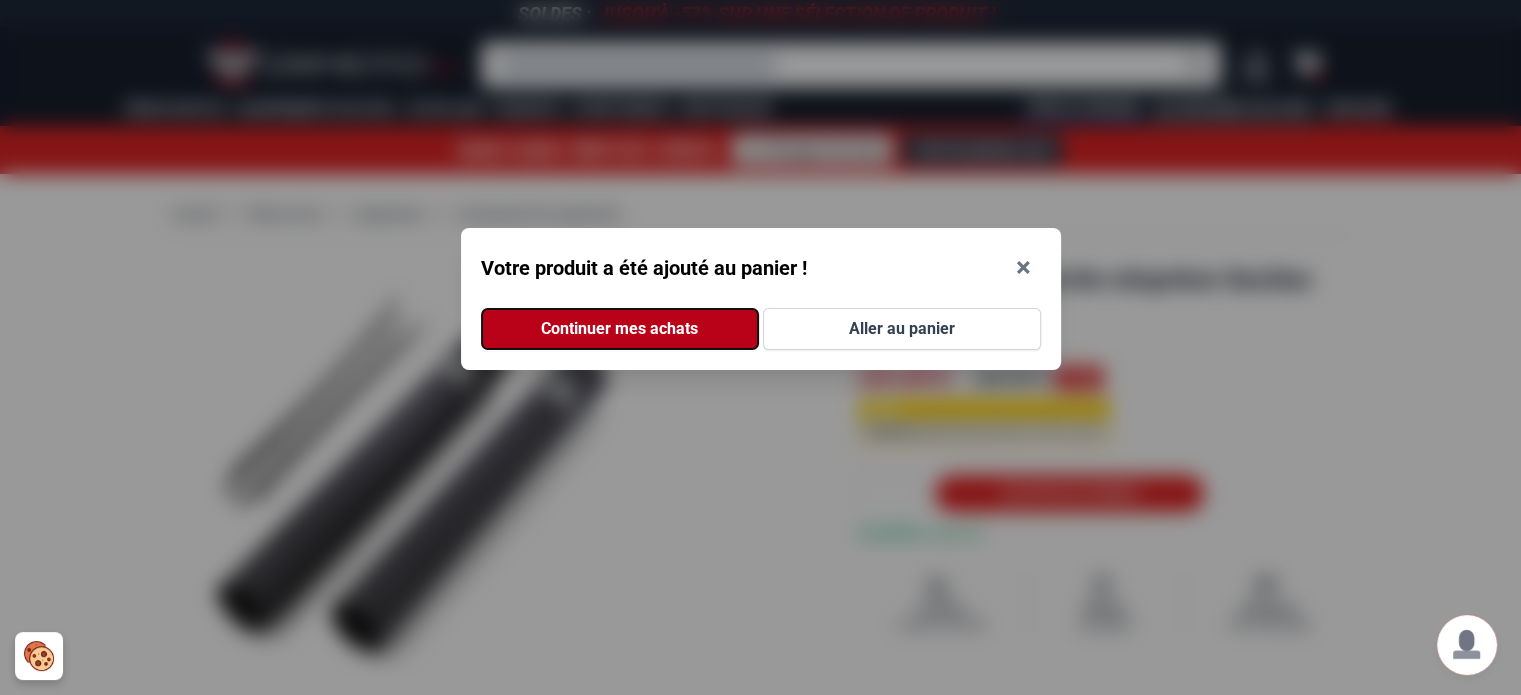 click on "Continuer mes achats" at bounding box center [620, 329] 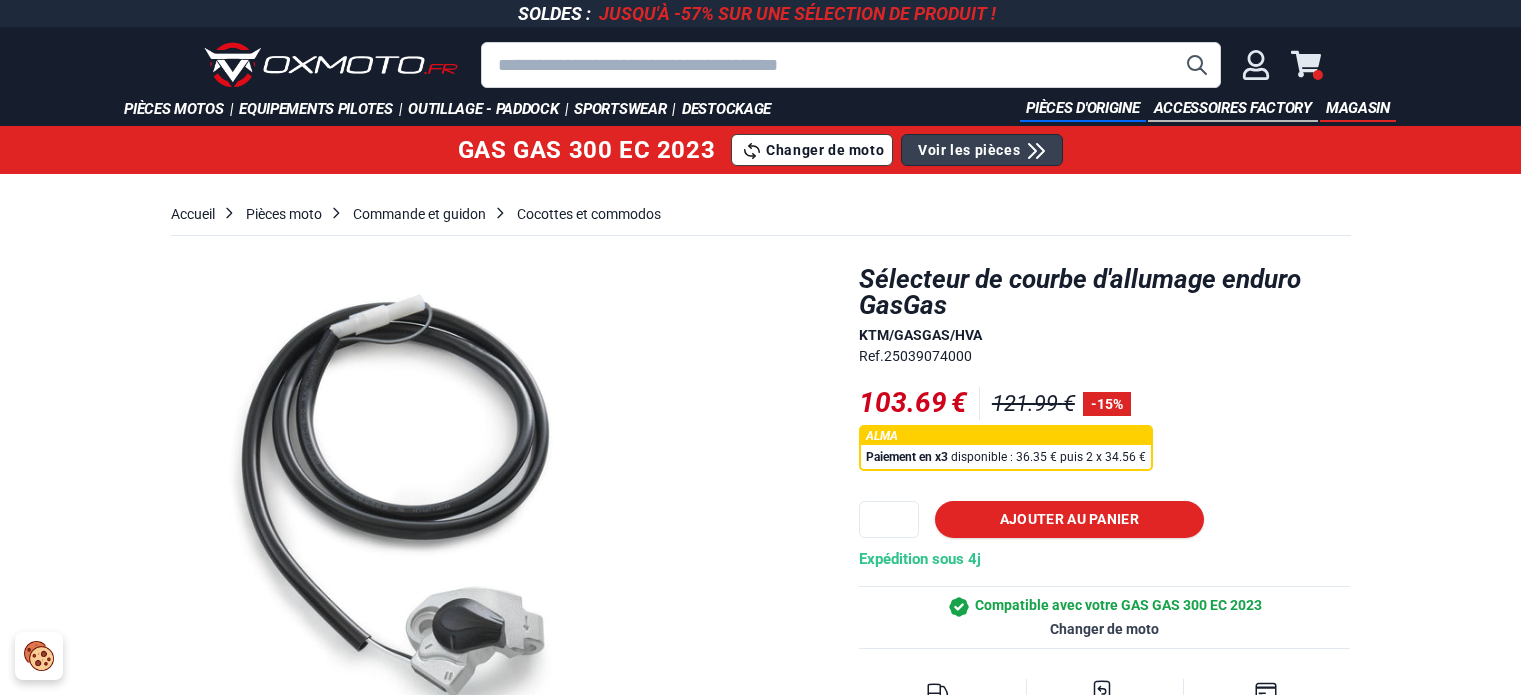 scroll, scrollTop: 0, scrollLeft: 0, axis: both 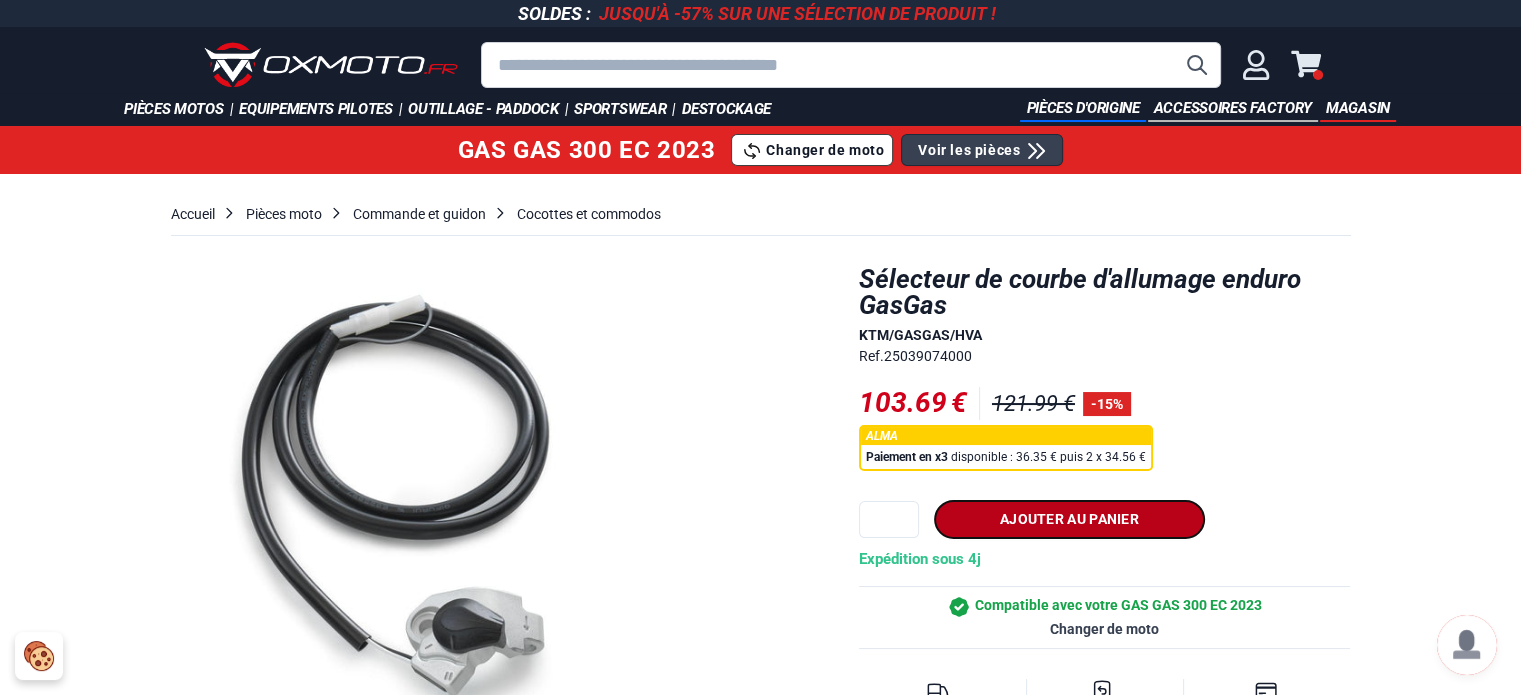 click on "Ajouter au panier" at bounding box center (1069, 519) 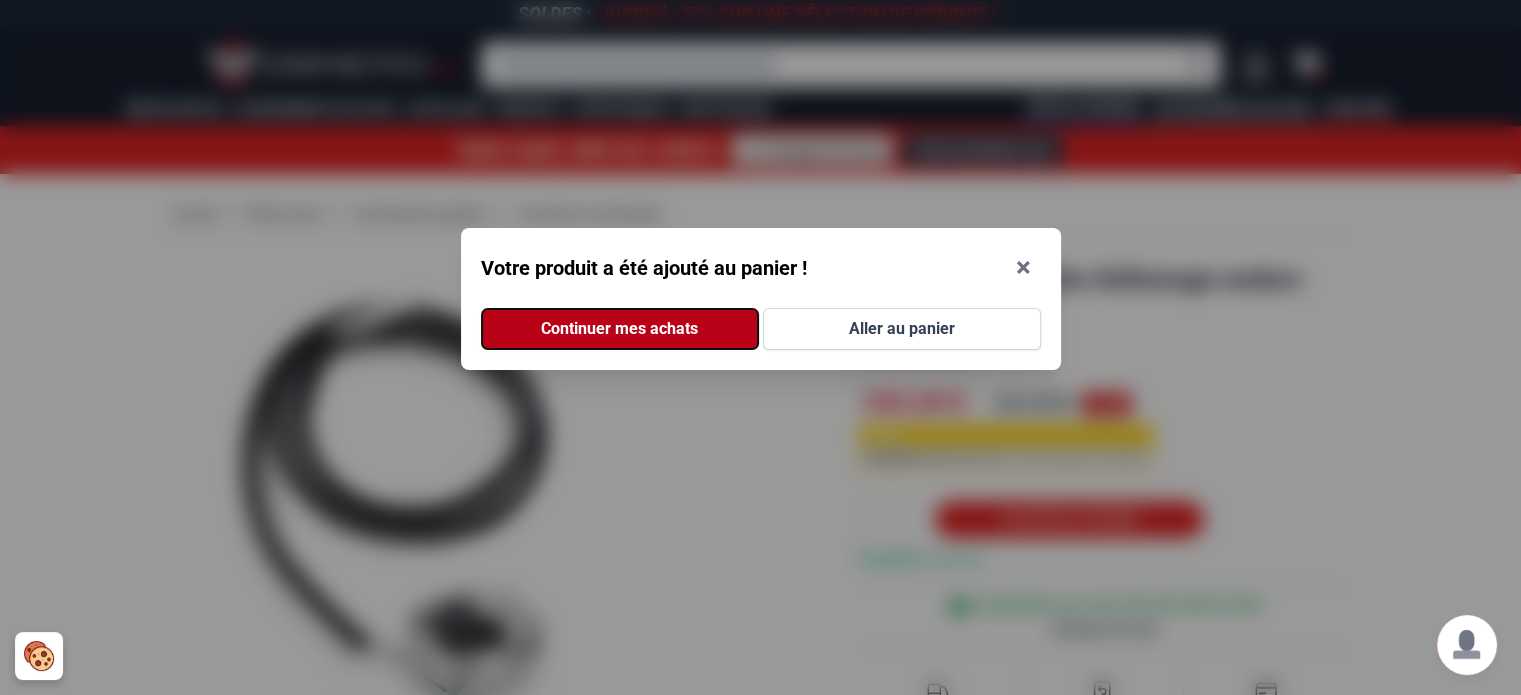 click on "Continuer mes achats" at bounding box center (620, 329) 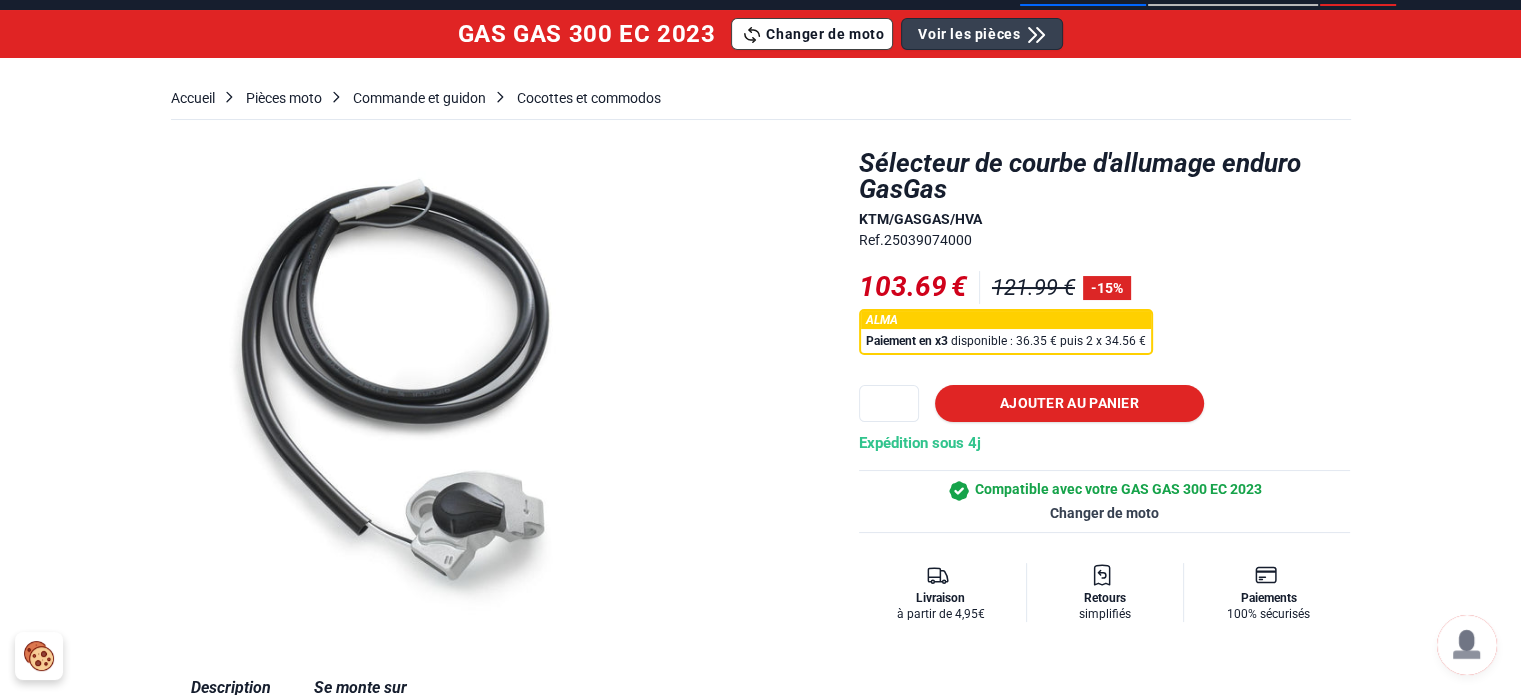 scroll, scrollTop: 120, scrollLeft: 0, axis: vertical 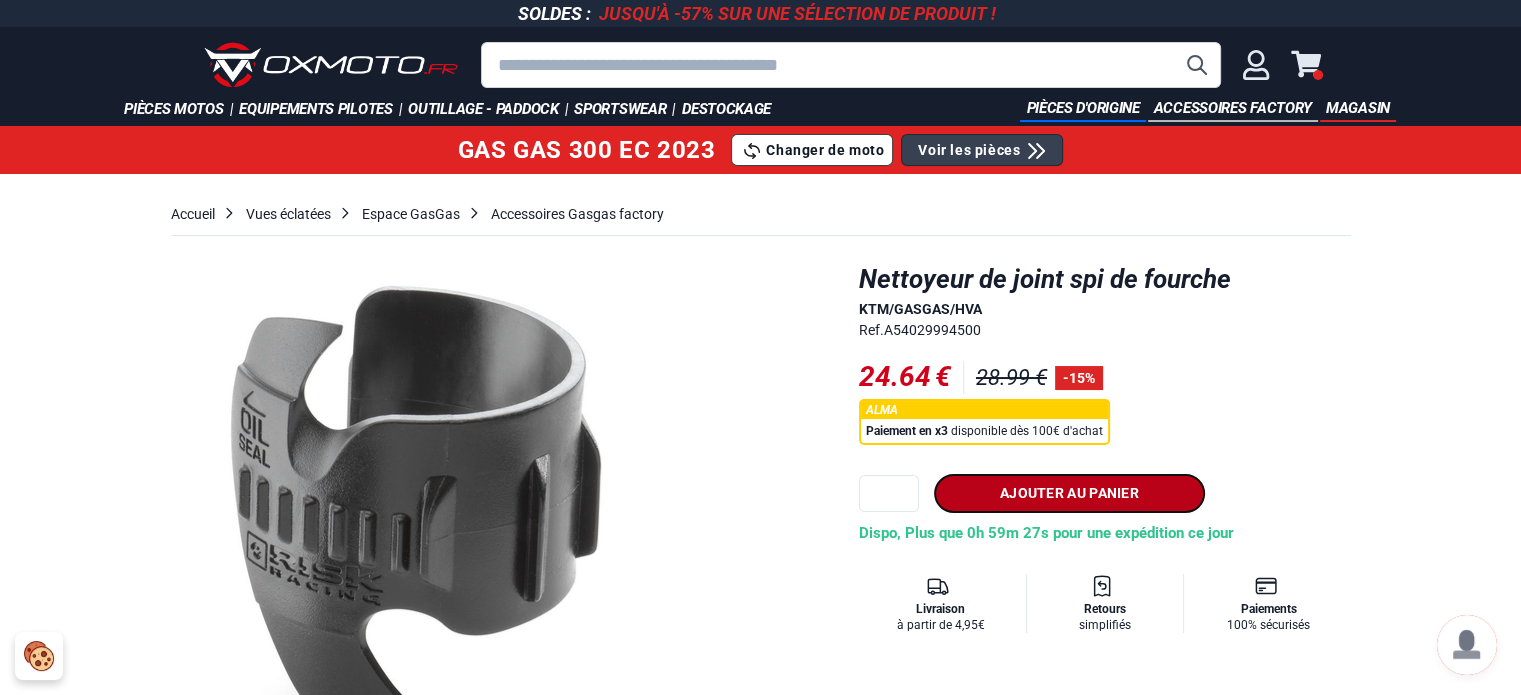 click on "Ajouter au panier" at bounding box center [1069, 493] 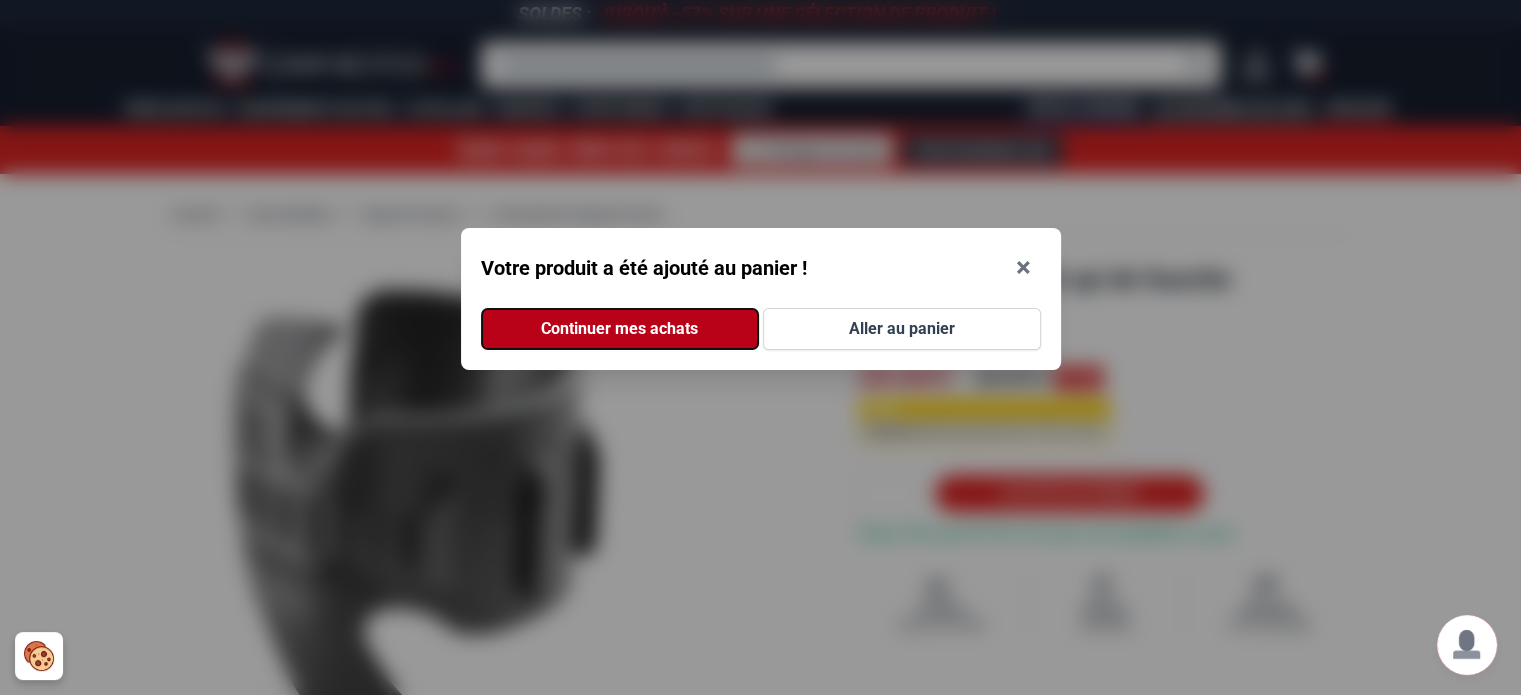 click on "Continuer mes achats" at bounding box center [620, 329] 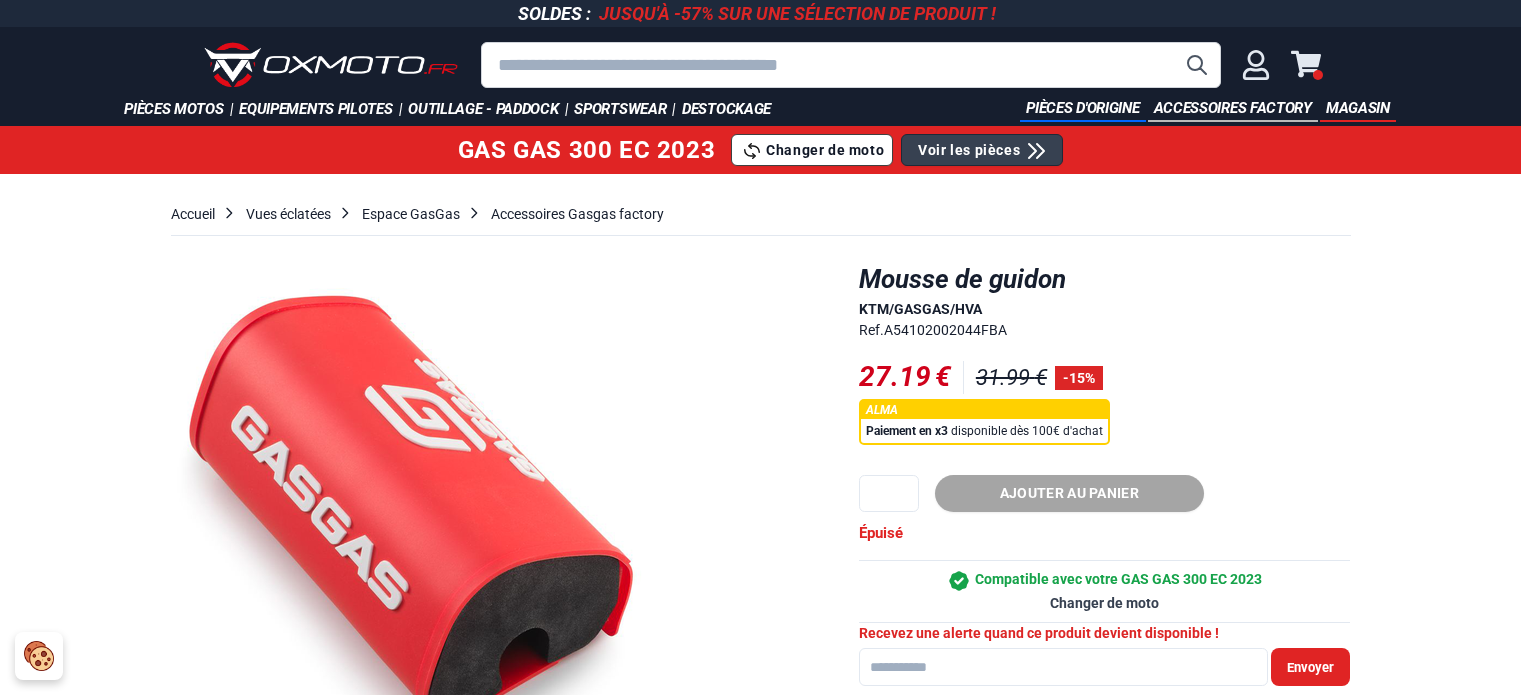 scroll, scrollTop: 0, scrollLeft: 0, axis: both 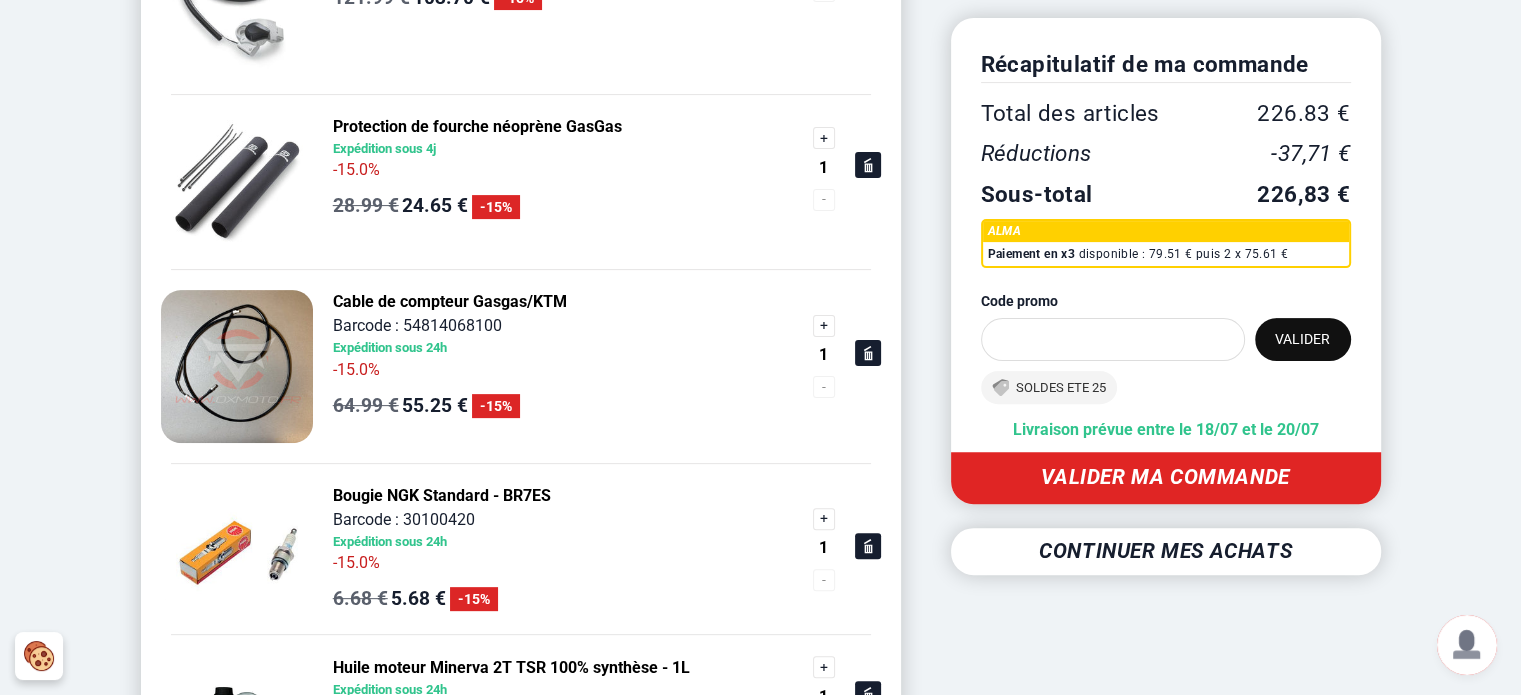 click 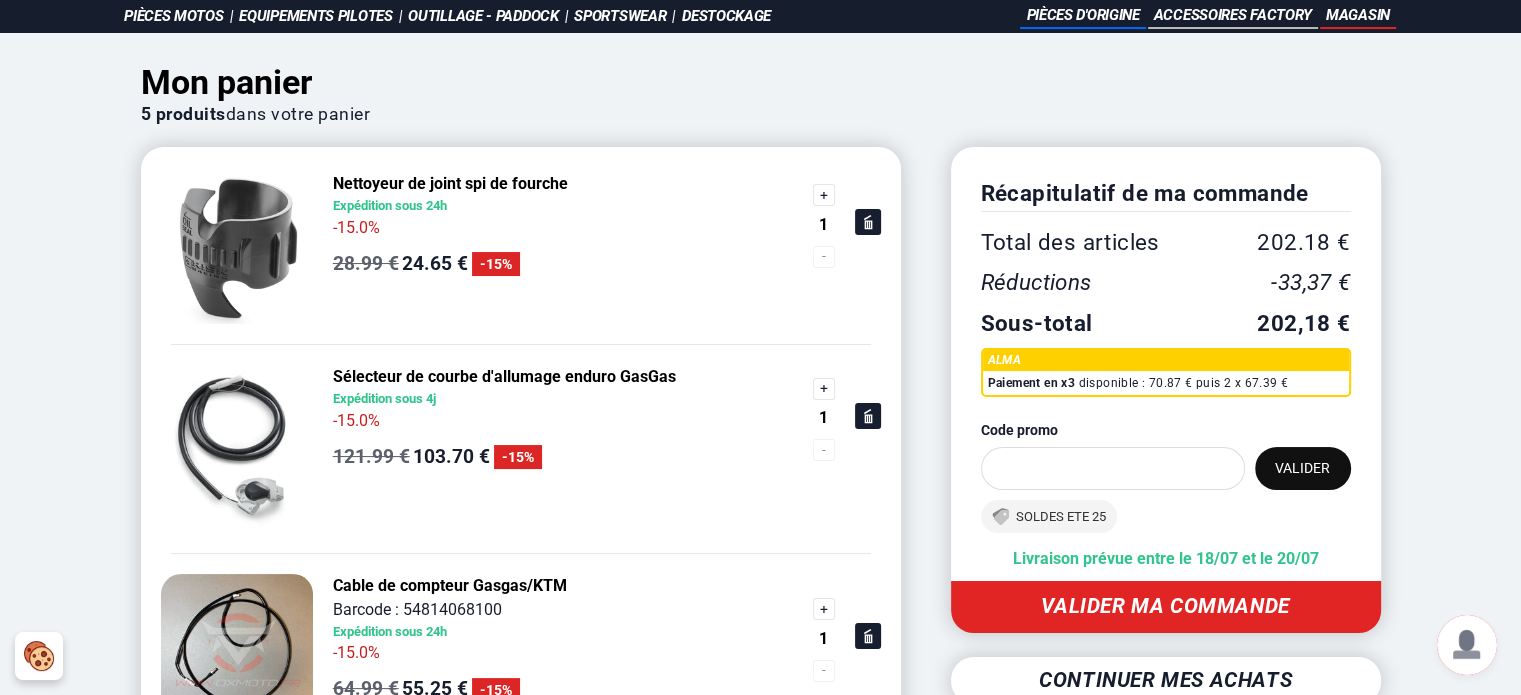 scroll, scrollTop: 80, scrollLeft: 0, axis: vertical 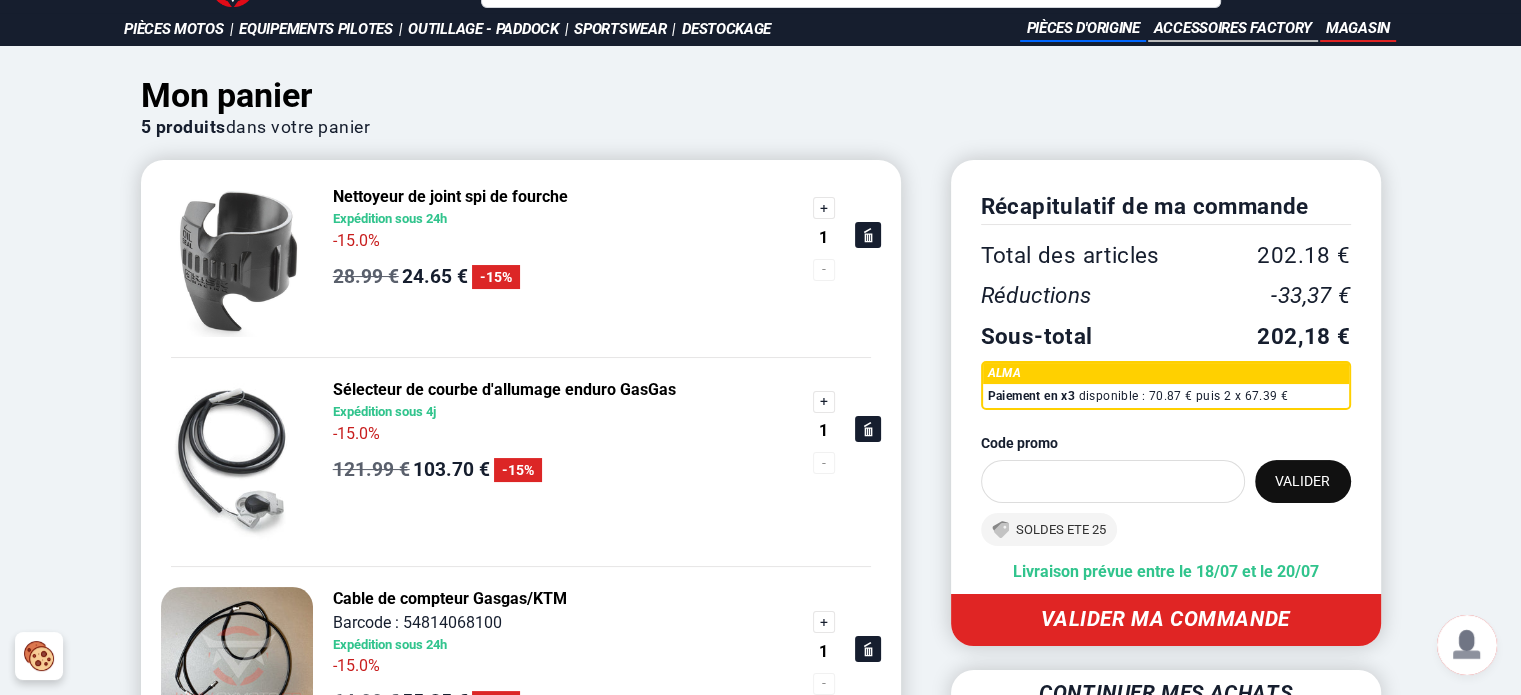 click 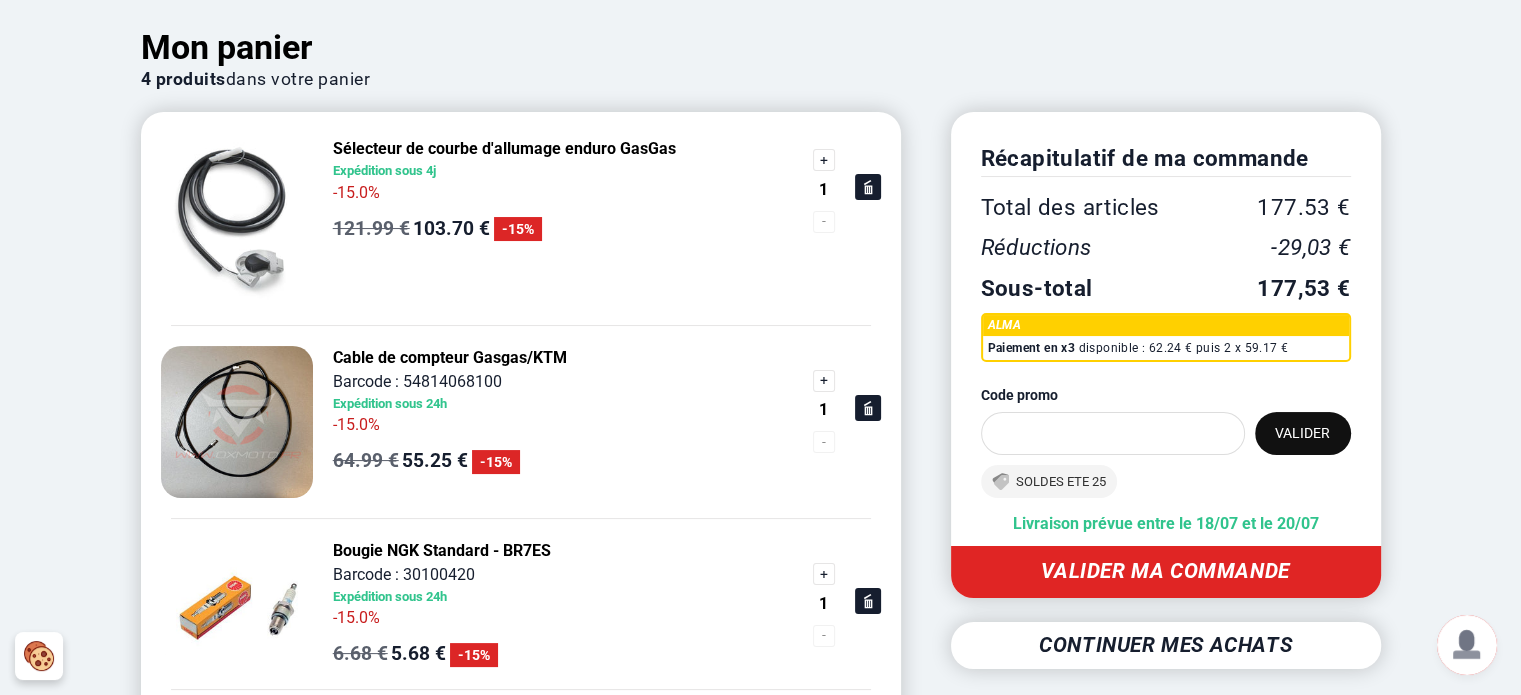 scroll, scrollTop: 160, scrollLeft: 0, axis: vertical 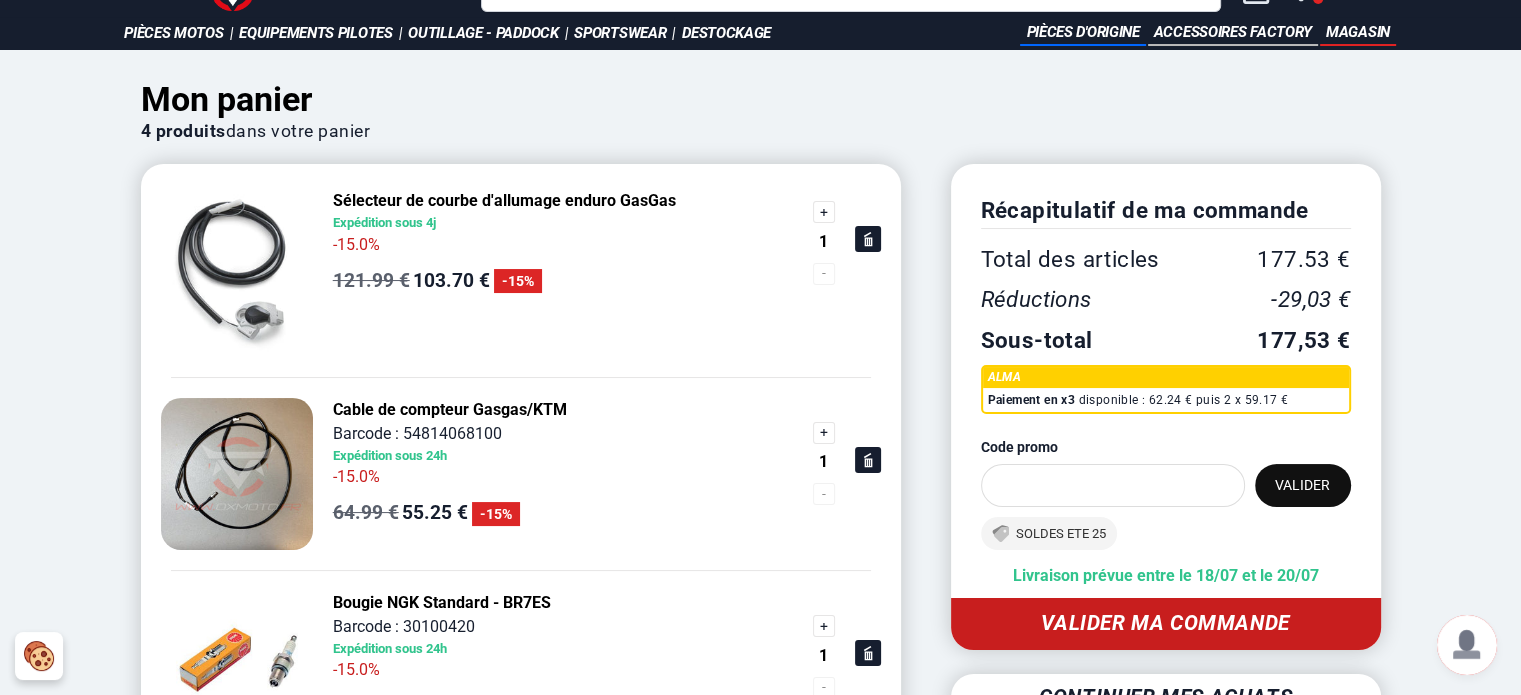 click on "Valider ma commande" at bounding box center (1166, 623) 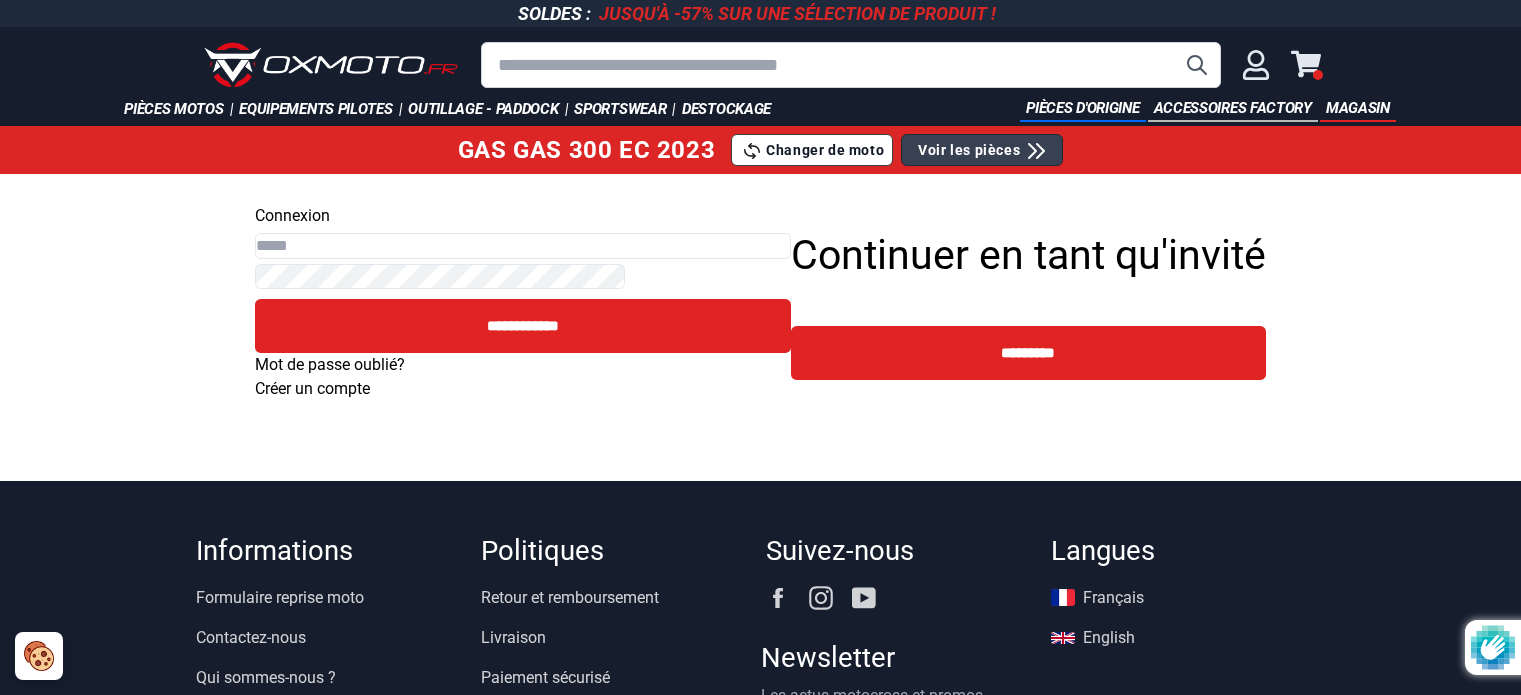 scroll, scrollTop: 0, scrollLeft: 0, axis: both 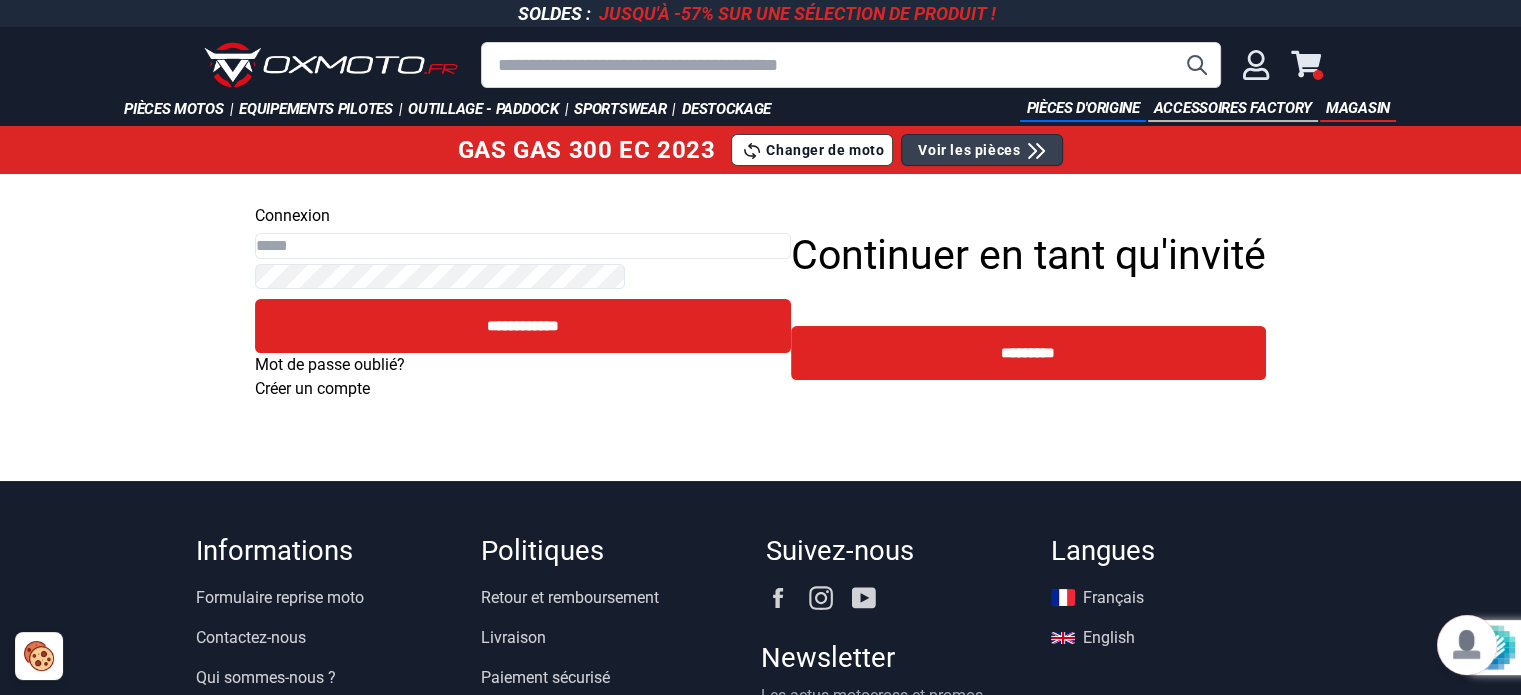 click on "Email" at bounding box center (522, 246) 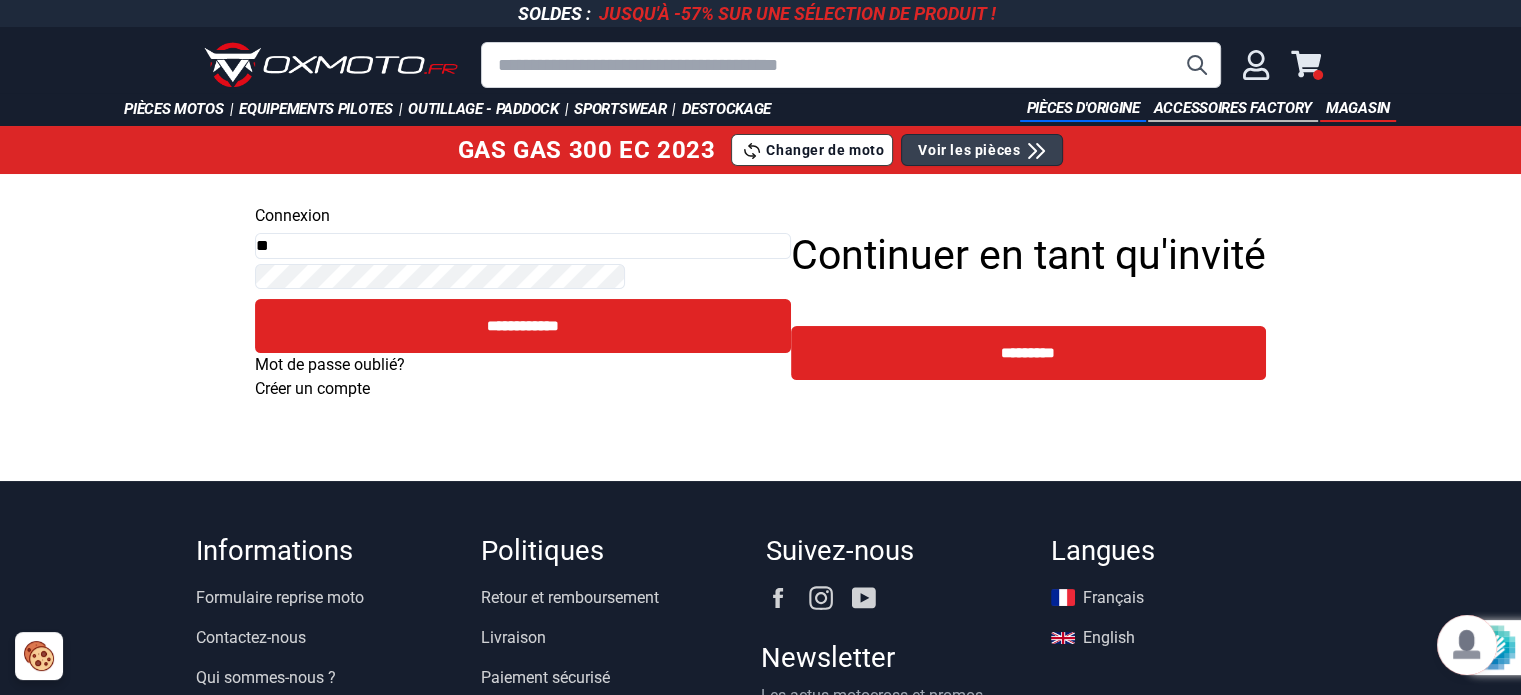 type on "*" 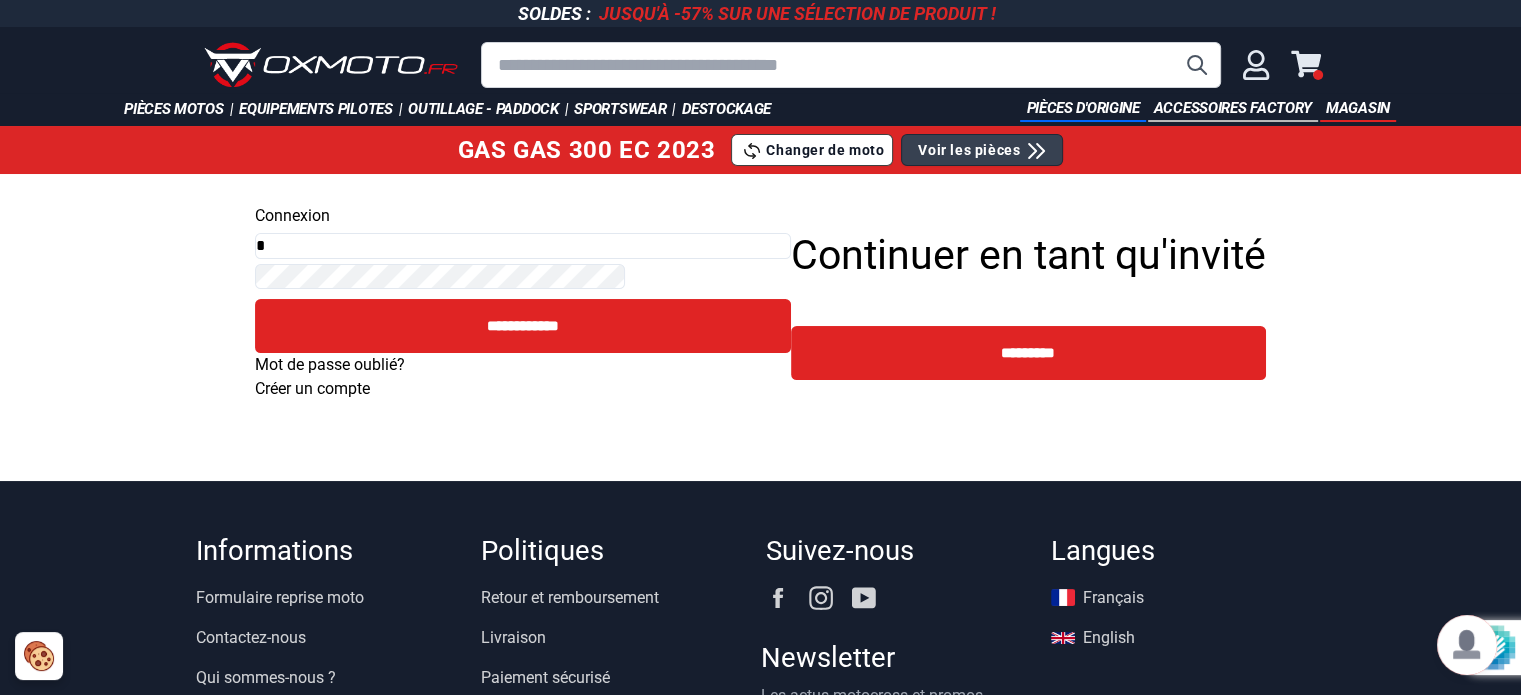 type 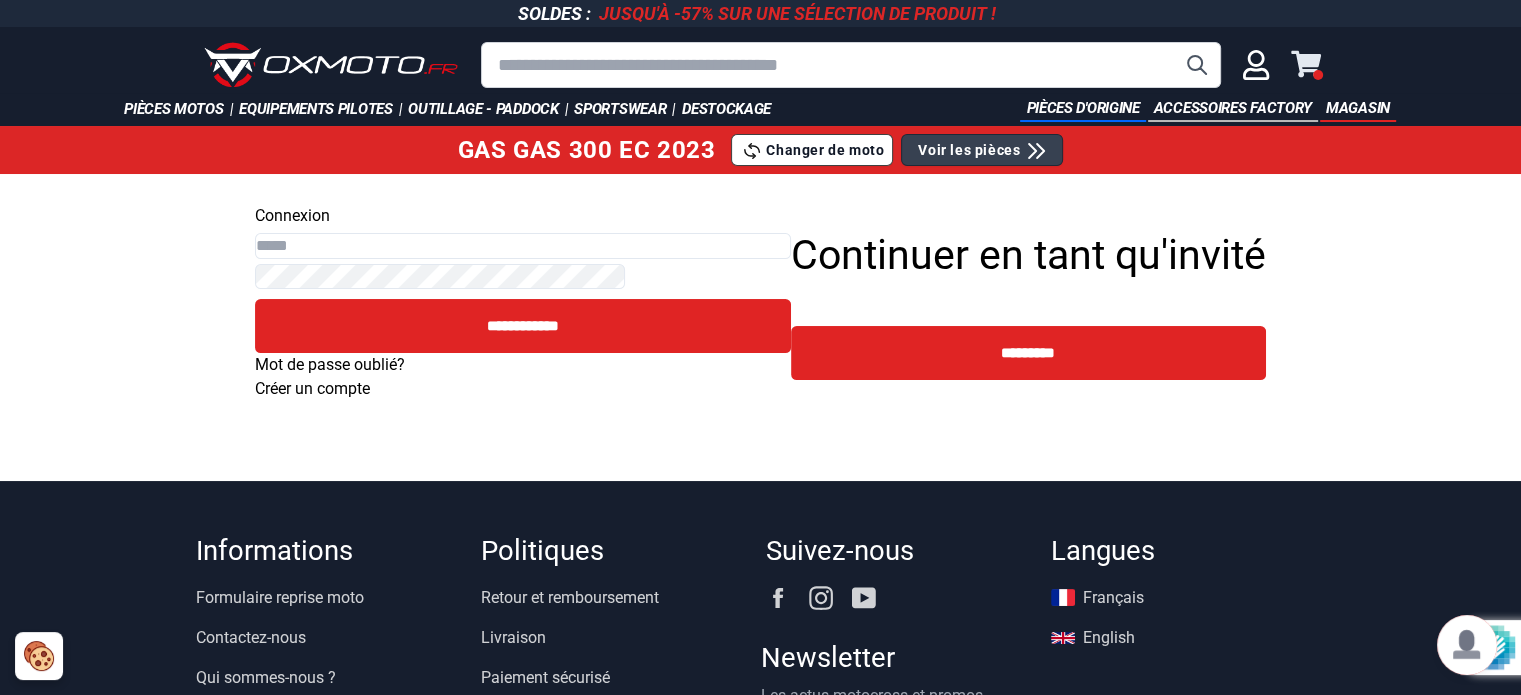 click 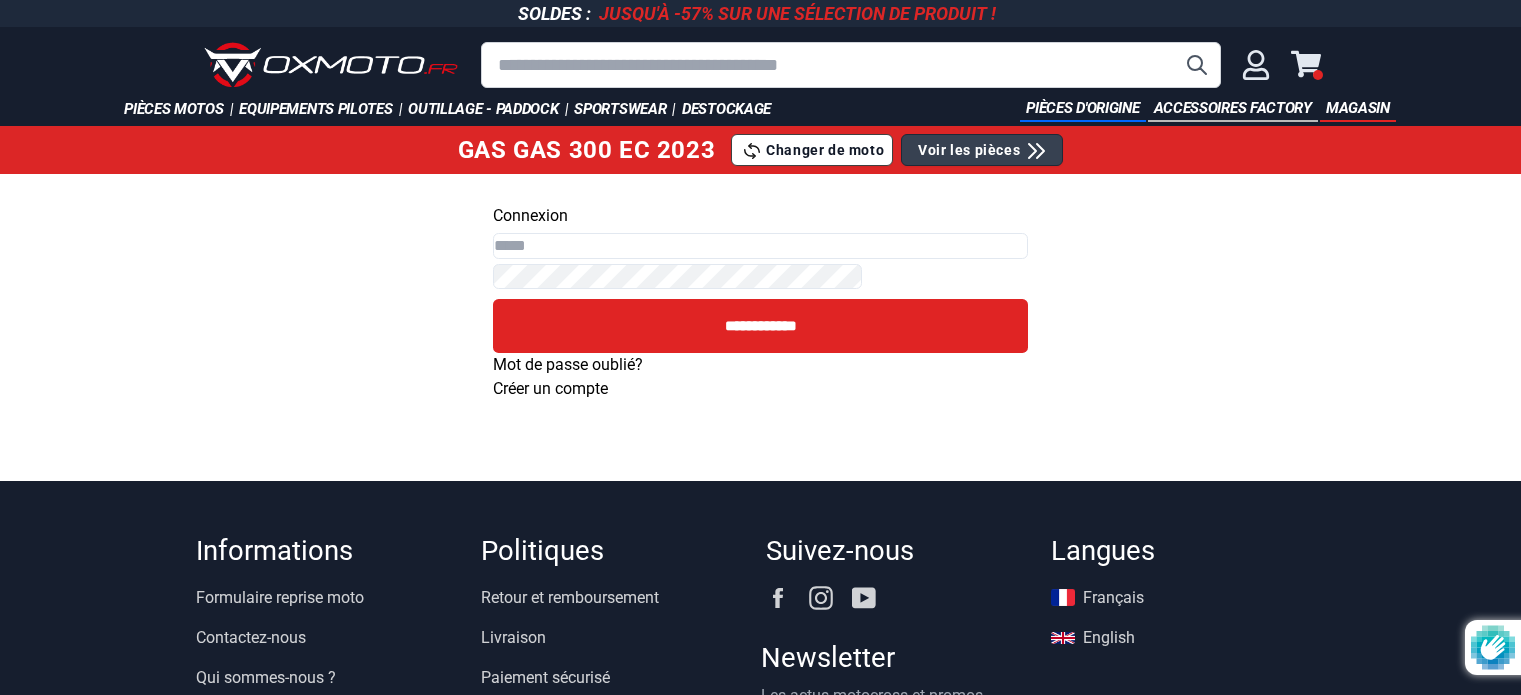 scroll, scrollTop: 0, scrollLeft: 0, axis: both 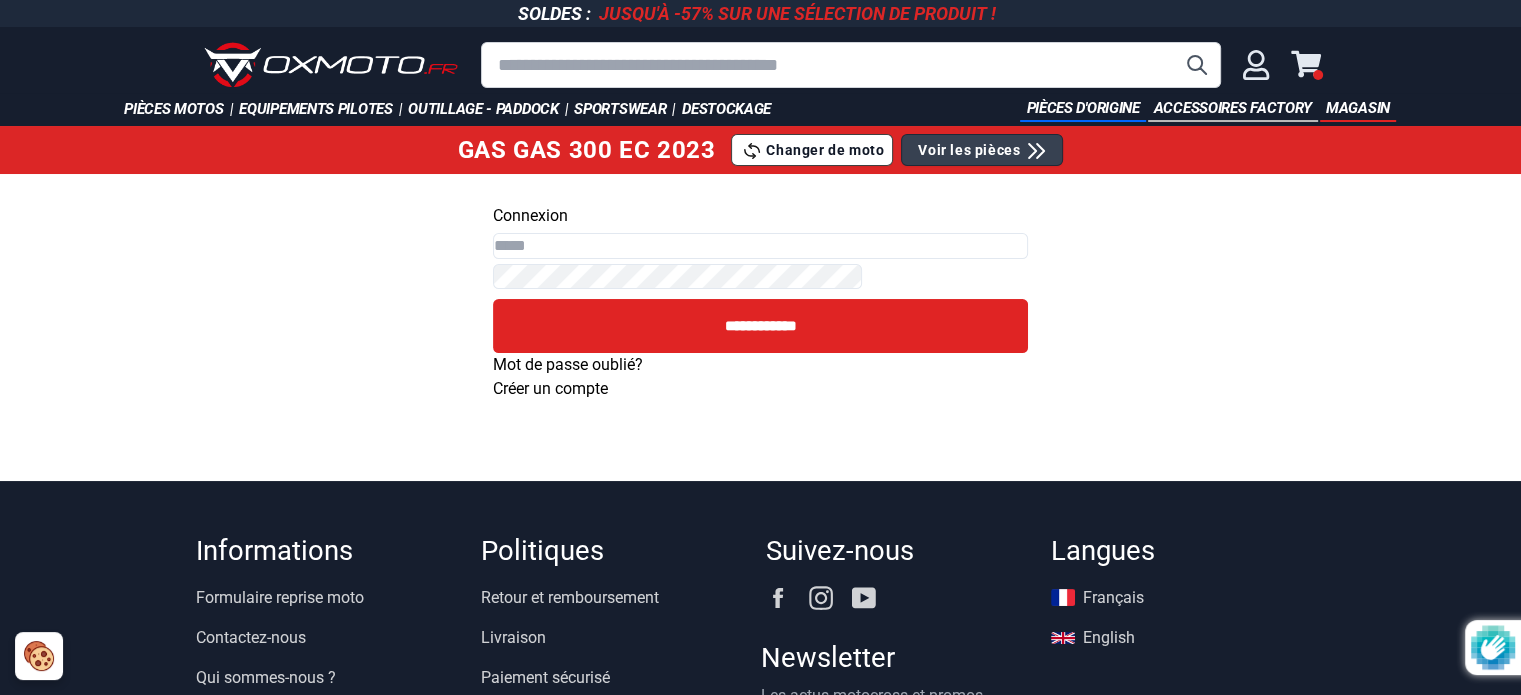 click on "**********" at bounding box center [760, 303] 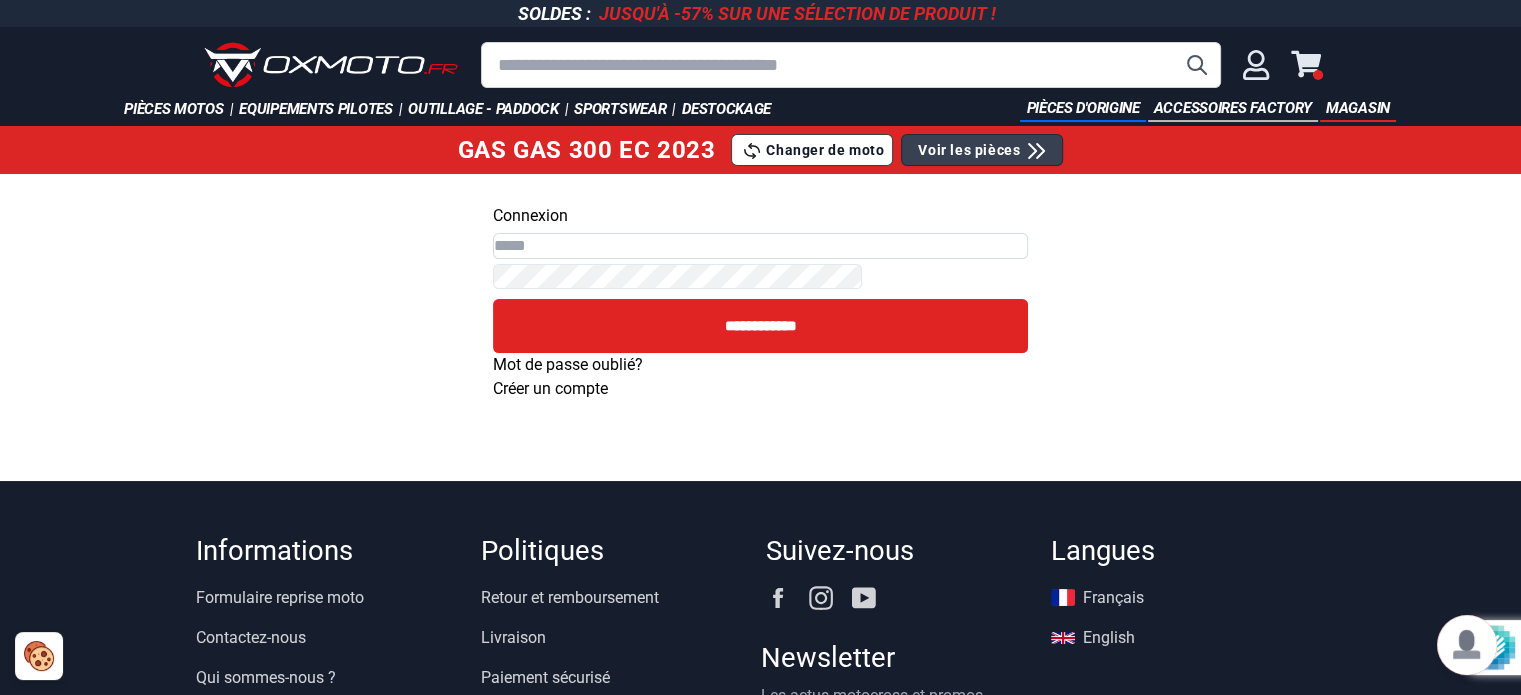 click on "Email" at bounding box center [760, 246] 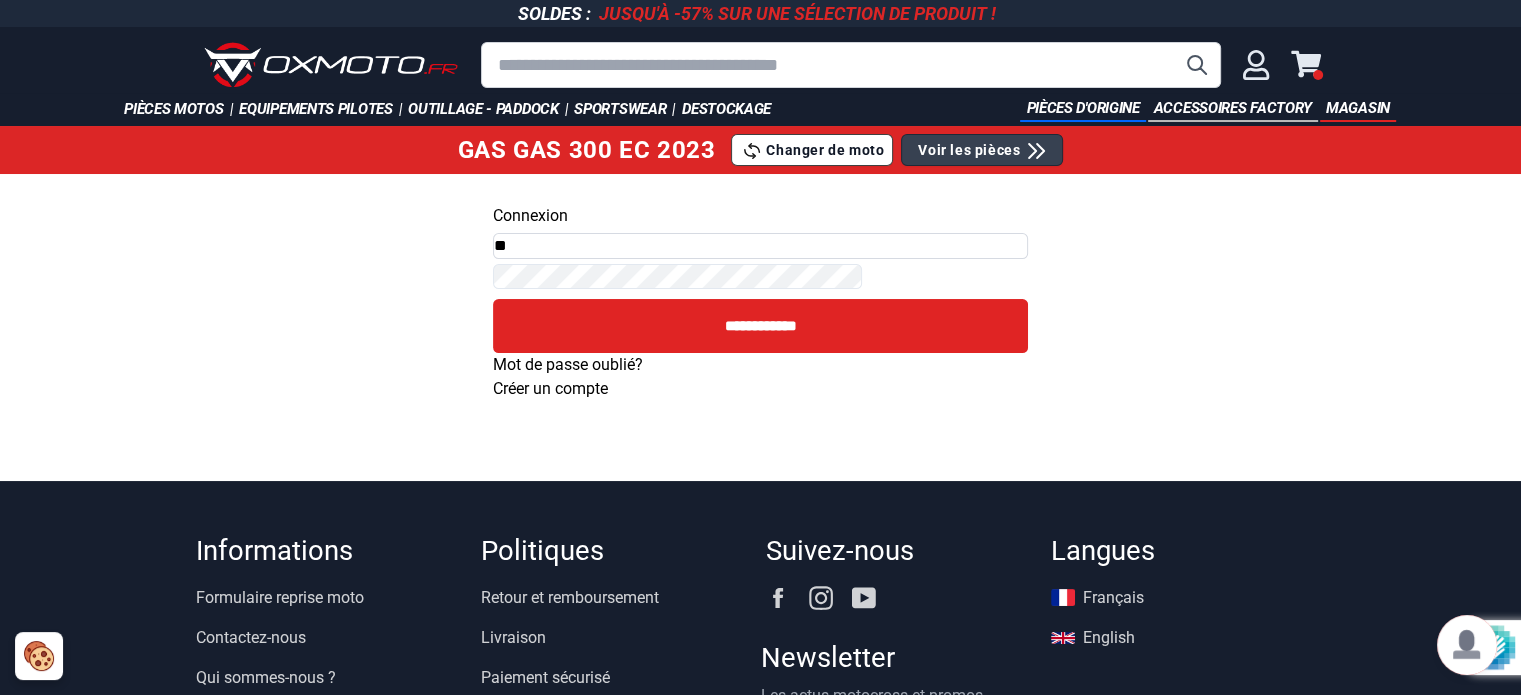 type on "*" 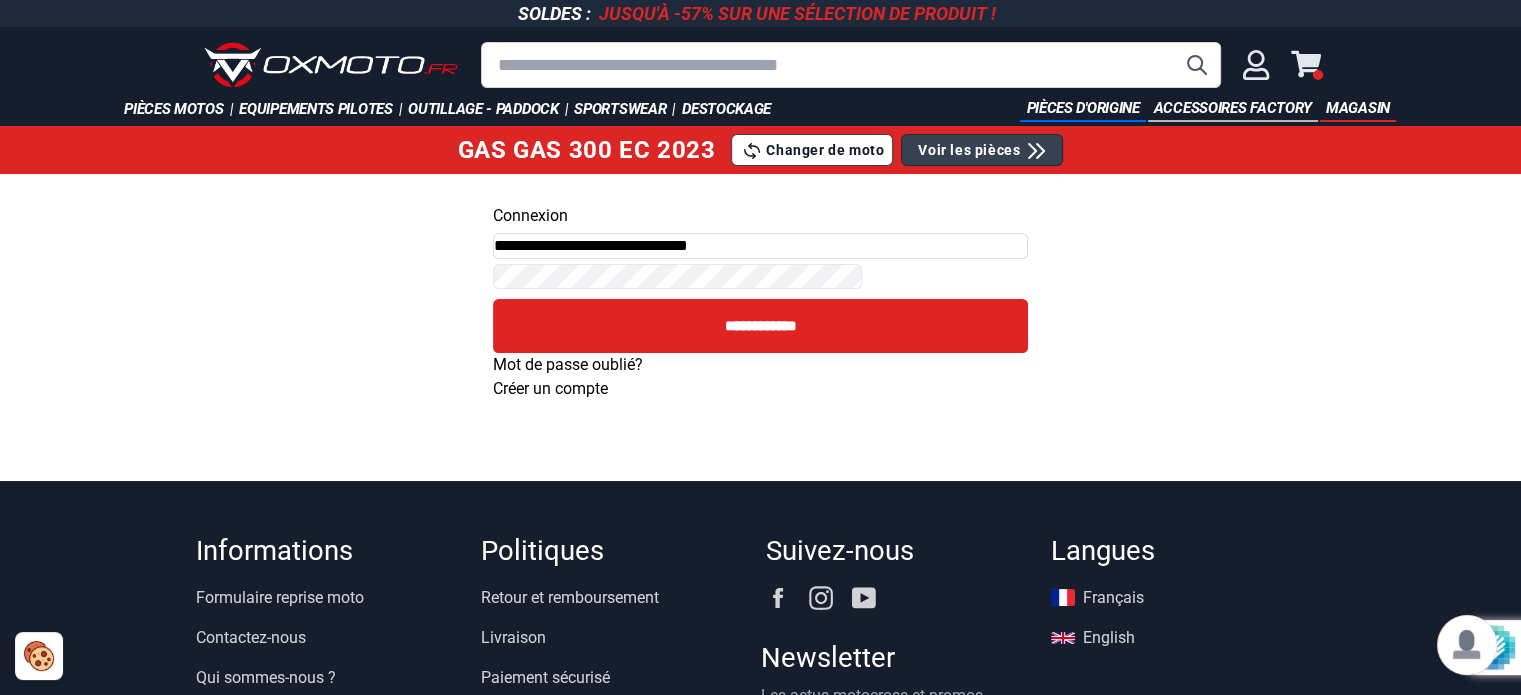type on "**********" 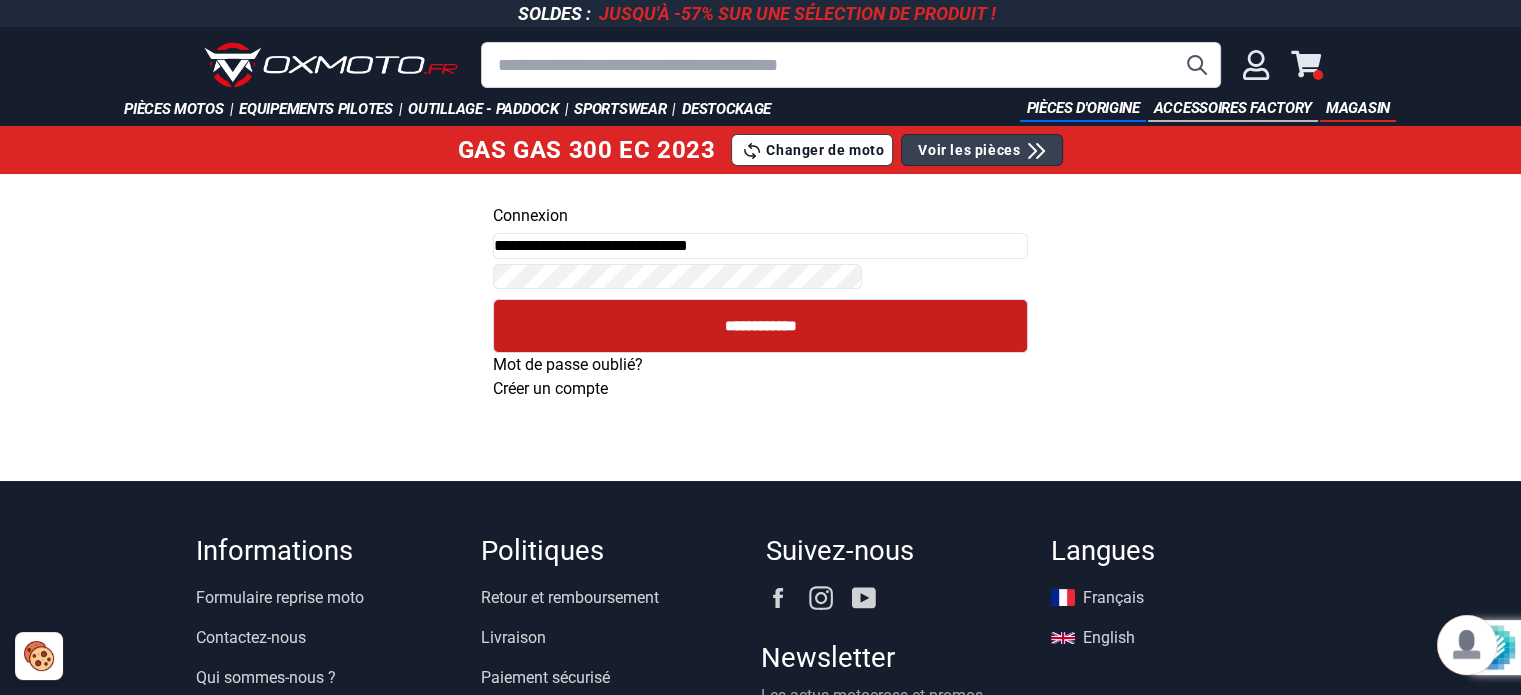 click on "**********" at bounding box center [760, 326] 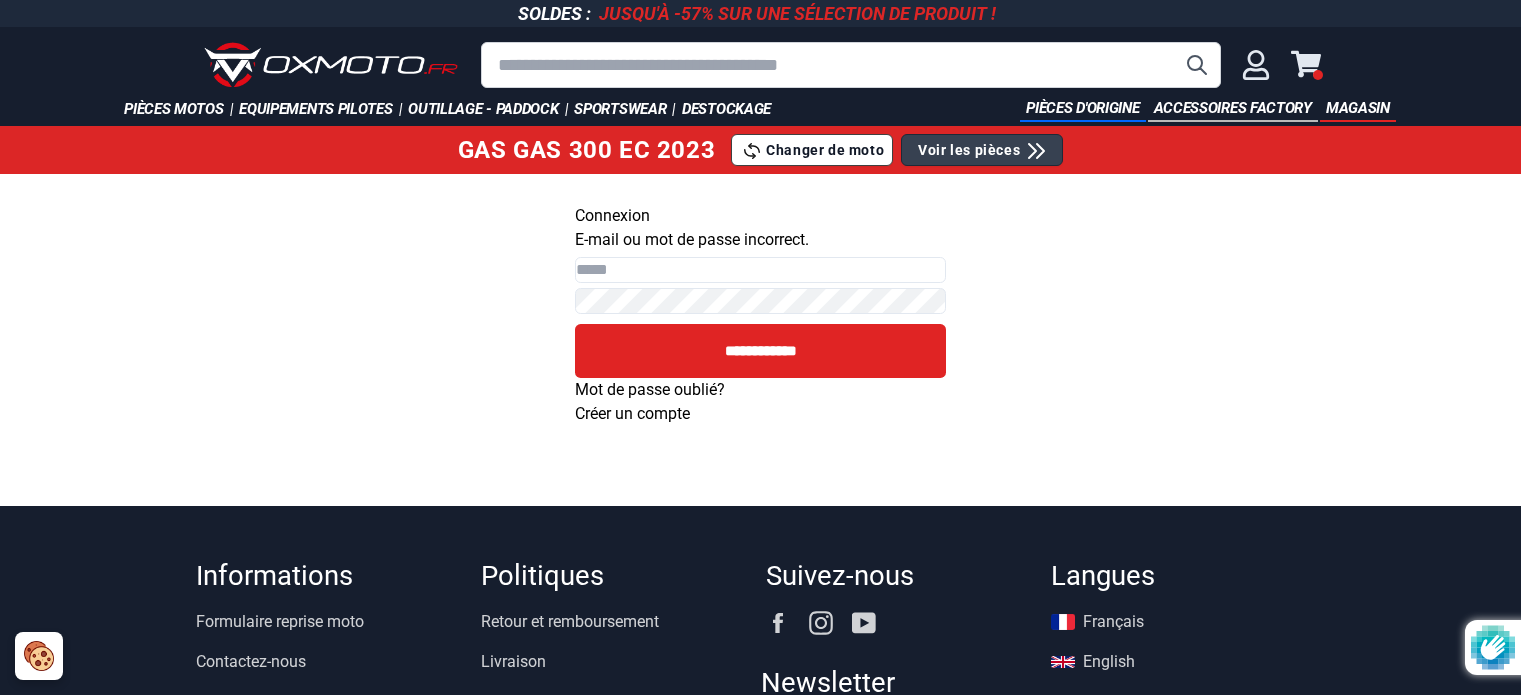 scroll, scrollTop: 0, scrollLeft: 0, axis: both 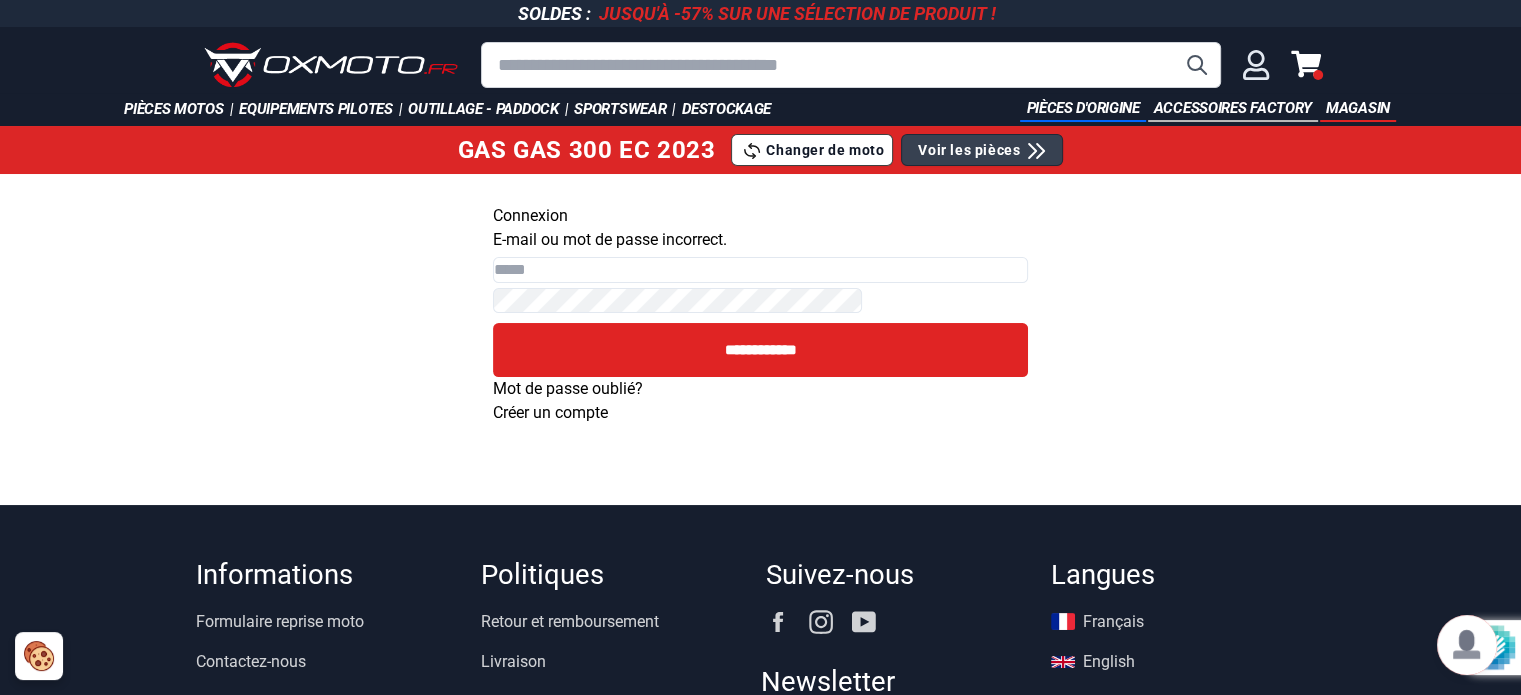 click 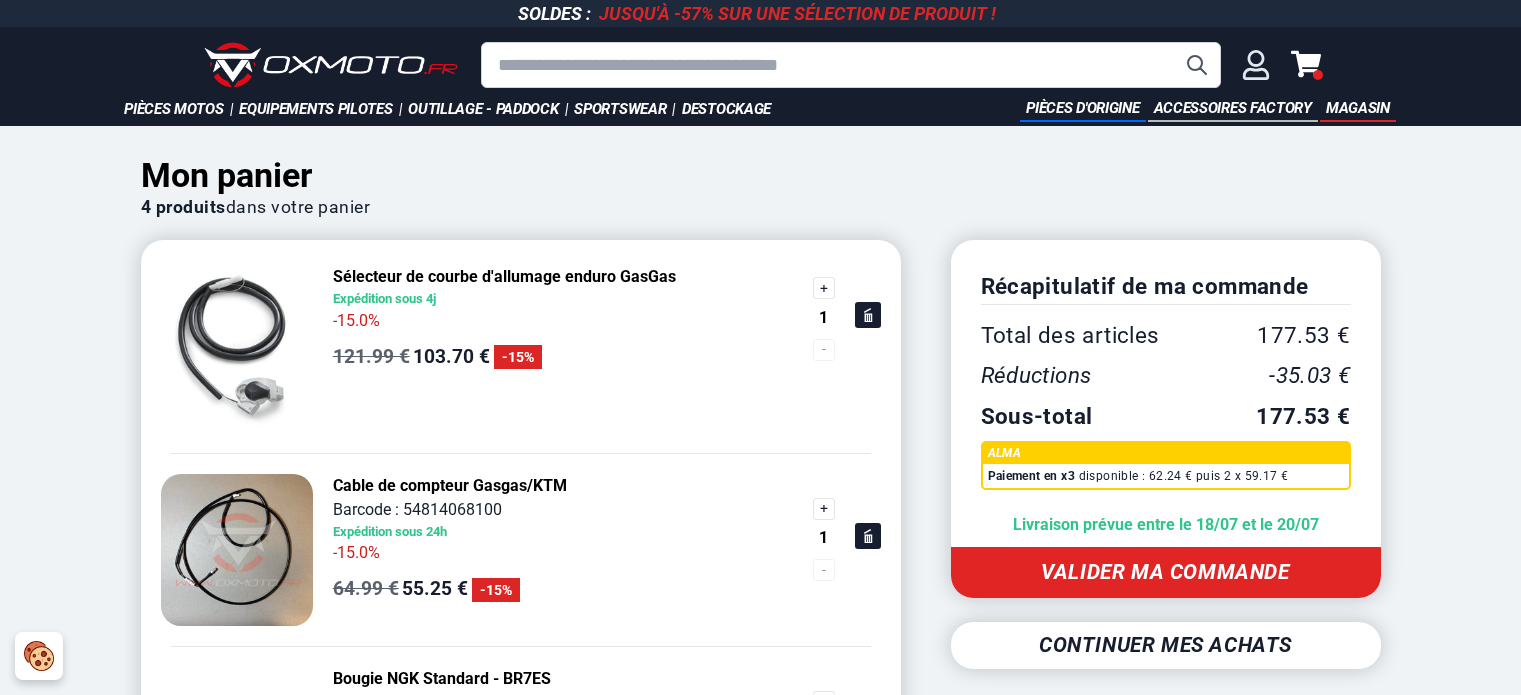 scroll, scrollTop: 0, scrollLeft: 0, axis: both 